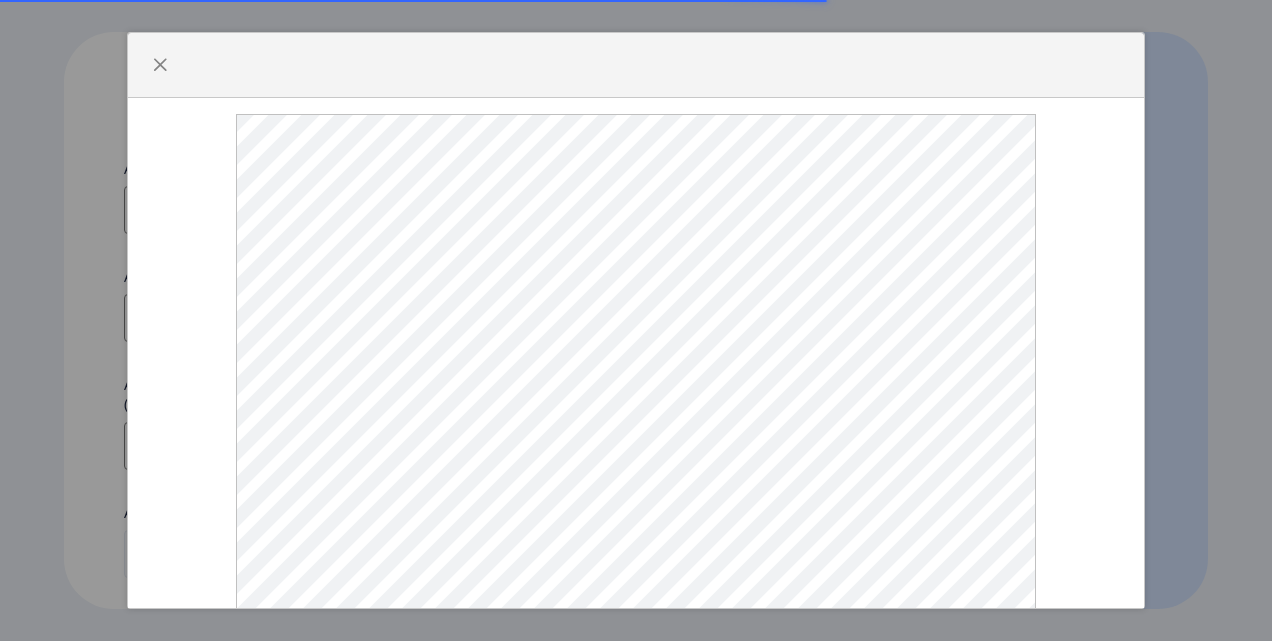 select 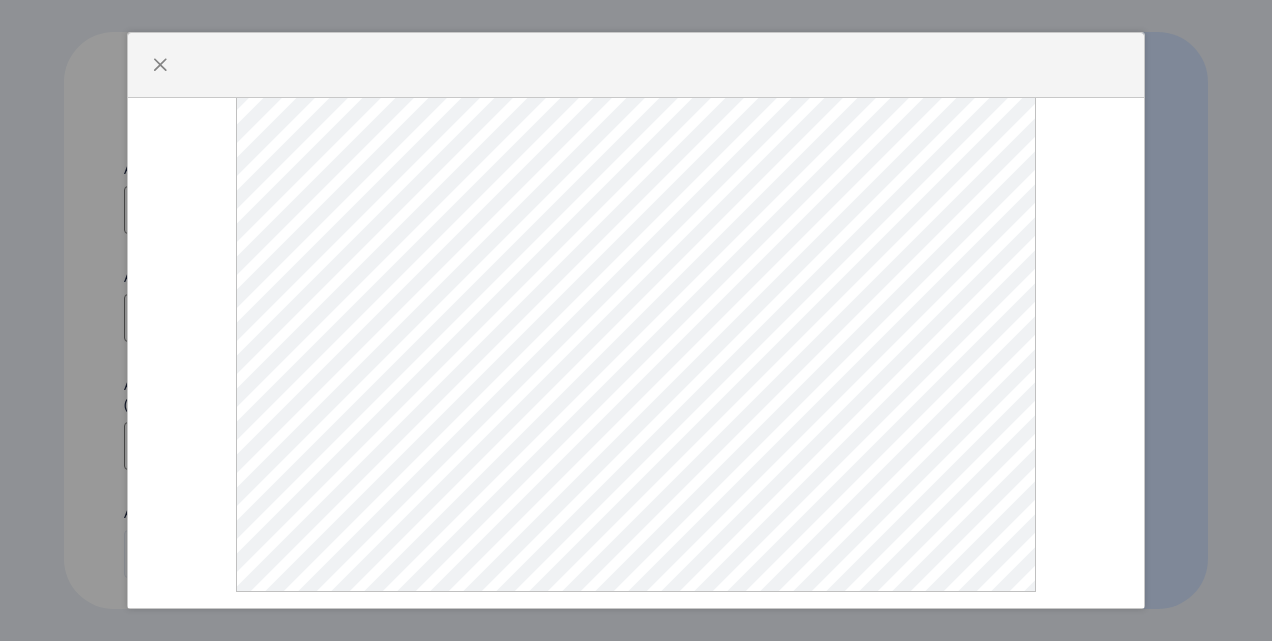 scroll, scrollTop: 23, scrollLeft: 0, axis: vertical 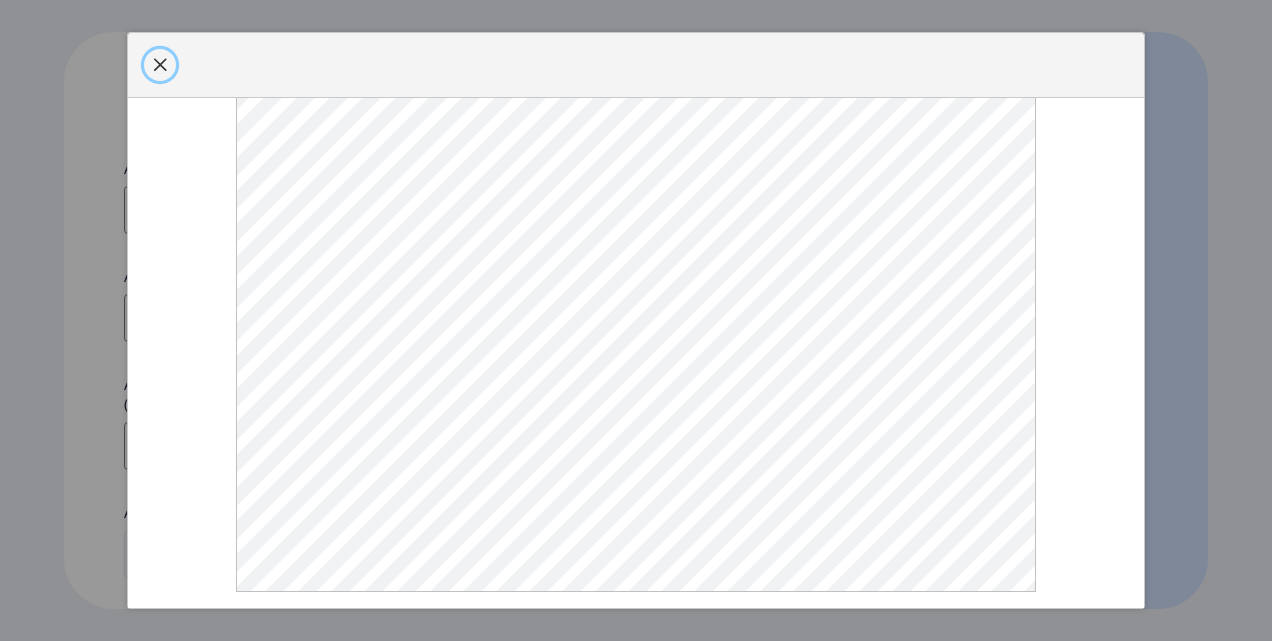 click 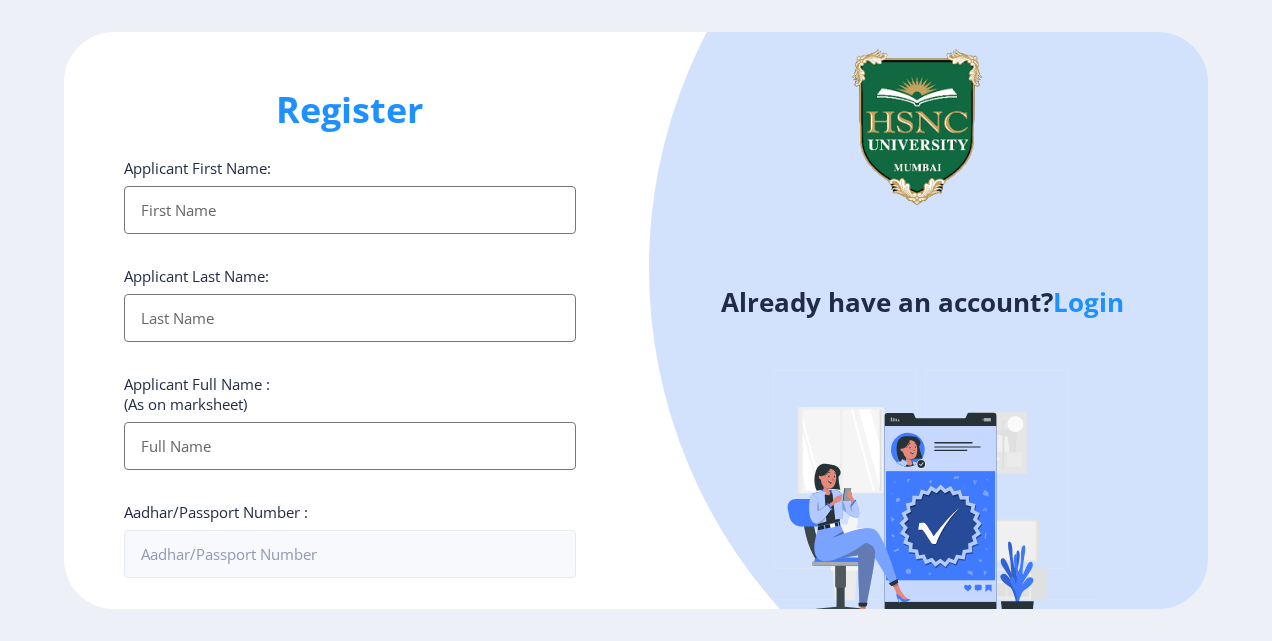 click on "Applicant First Name:" at bounding box center [350, 210] 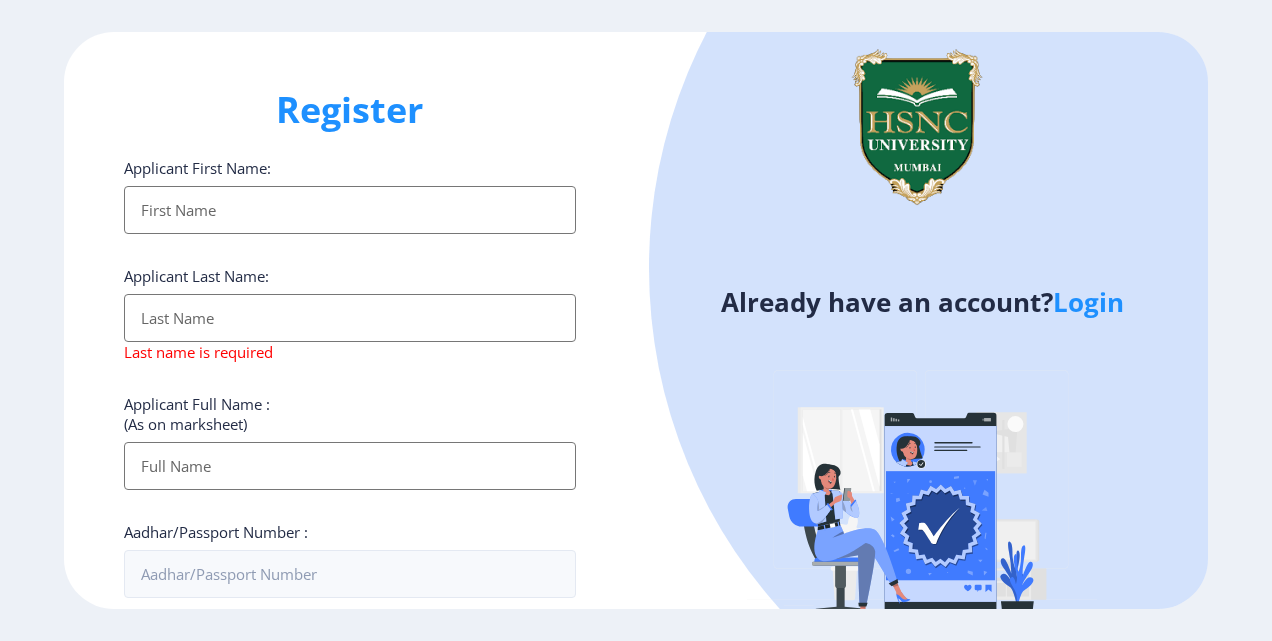 type on "[PERSON_NAME] [PERSON_NAME]" 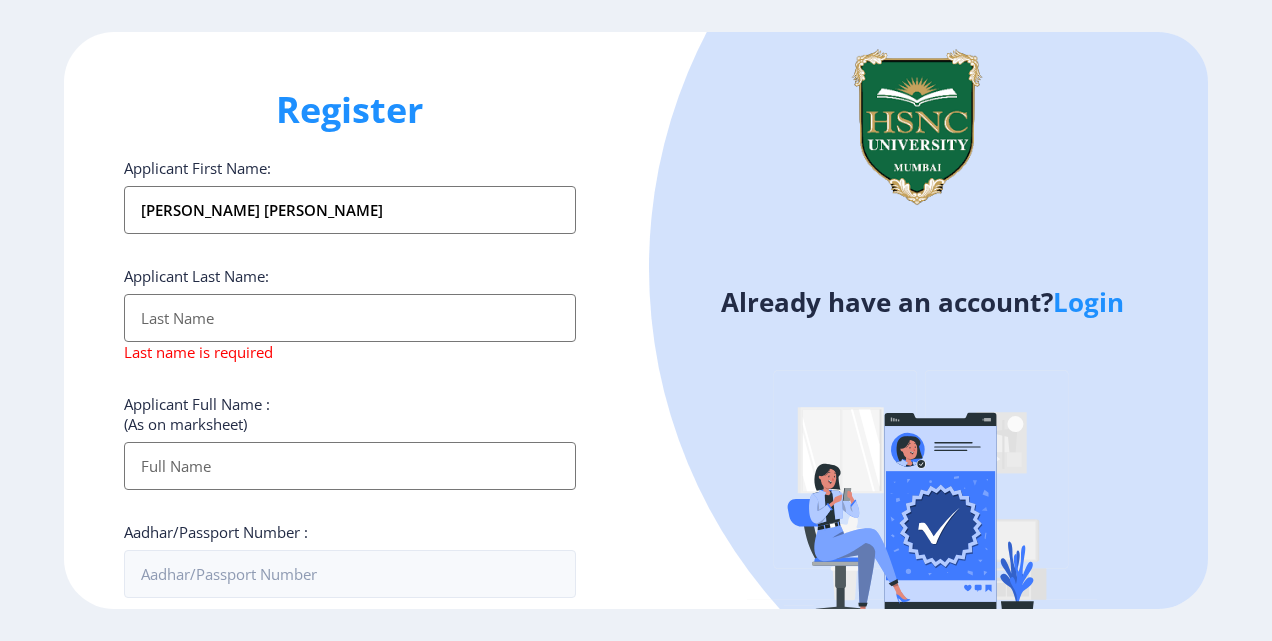 type on "[DEMOGRAPHIC_DATA]" 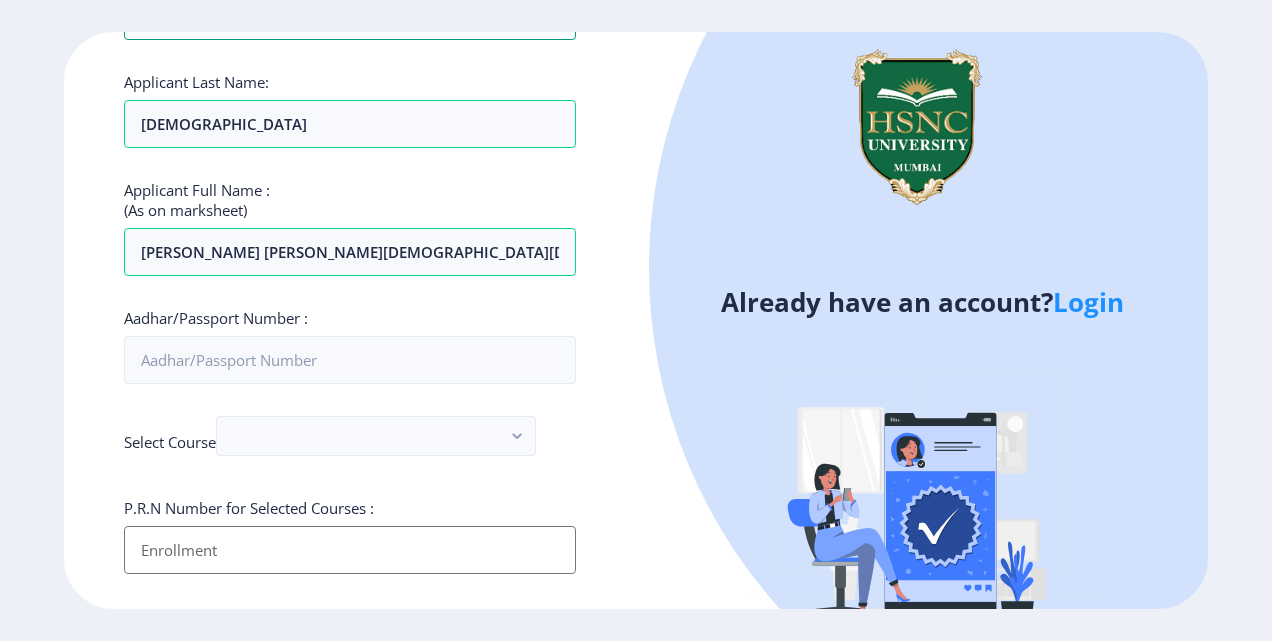 scroll, scrollTop: 196, scrollLeft: 0, axis: vertical 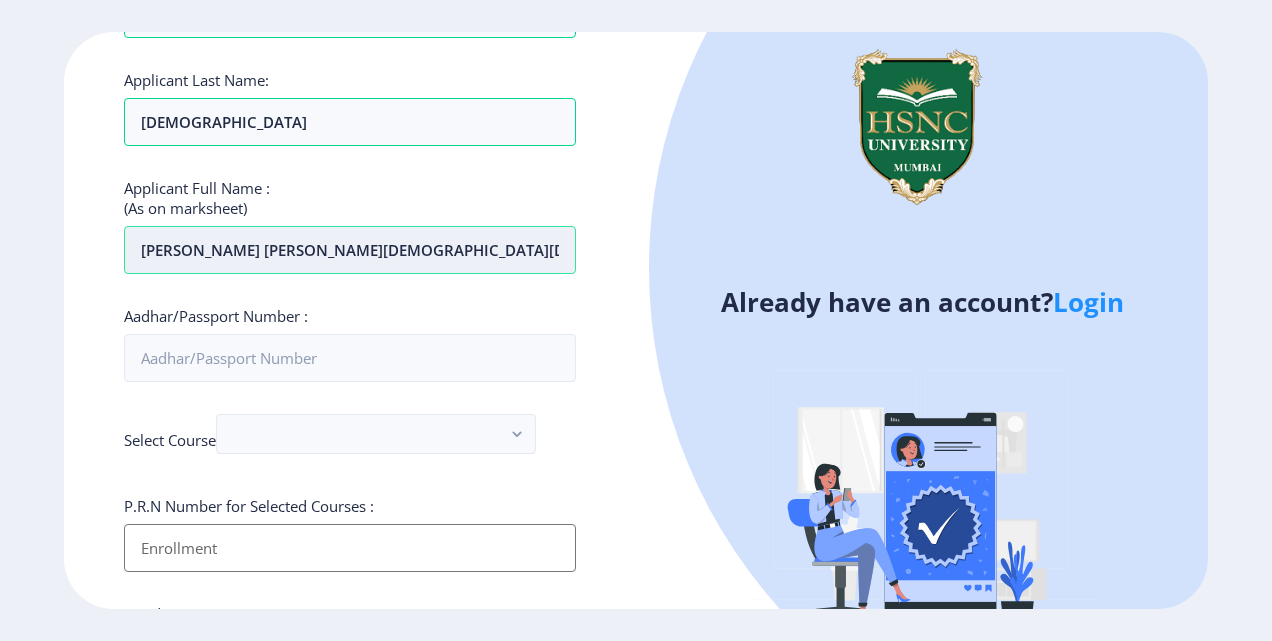 click on "[PERSON_NAME] [PERSON_NAME][DEMOGRAPHIC_DATA][DEMOGRAPHIC_DATA]" at bounding box center (350, 14) 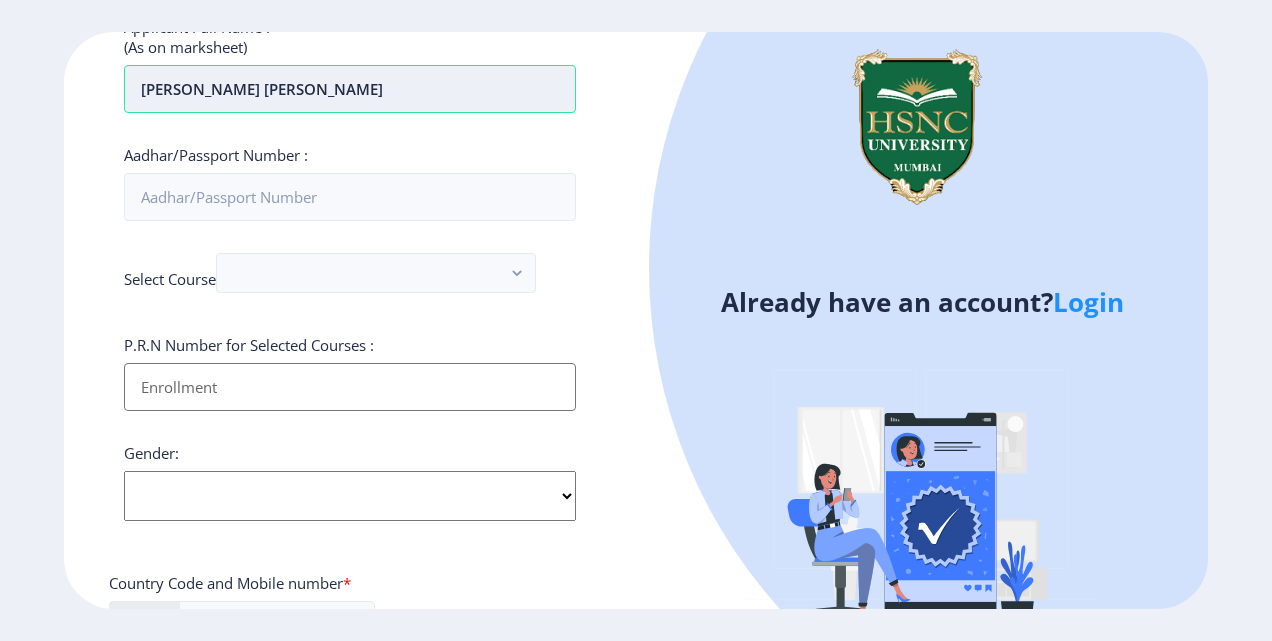 scroll, scrollTop: 356, scrollLeft: 0, axis: vertical 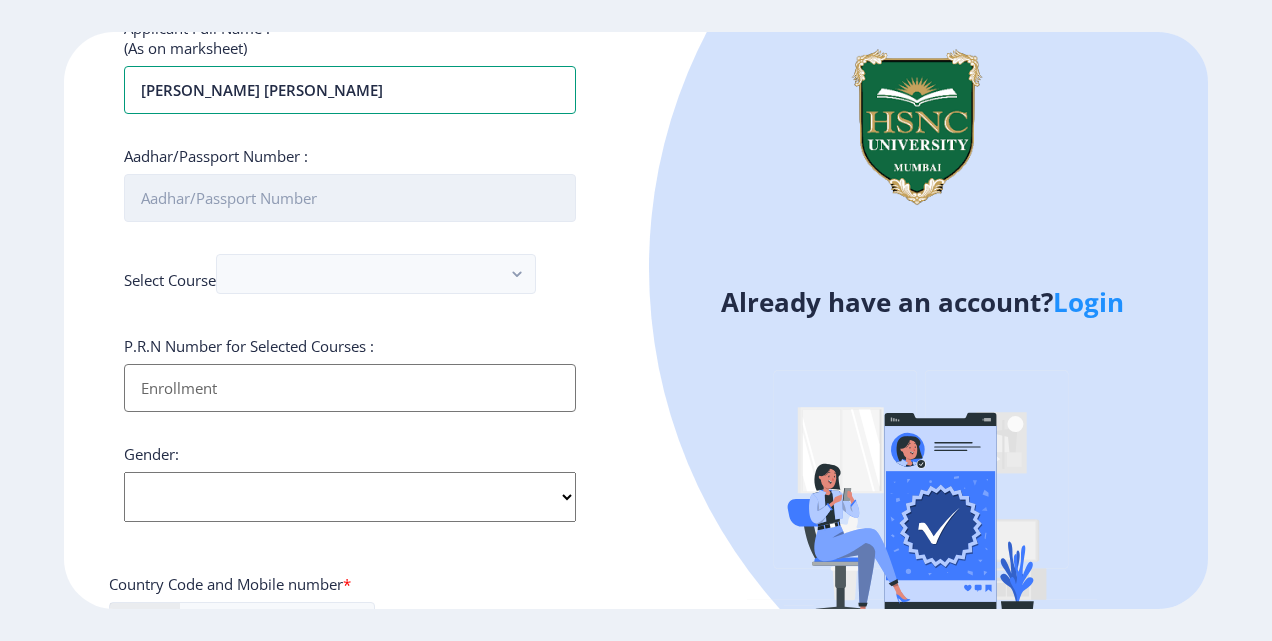 type on "[PERSON_NAME] [PERSON_NAME]" 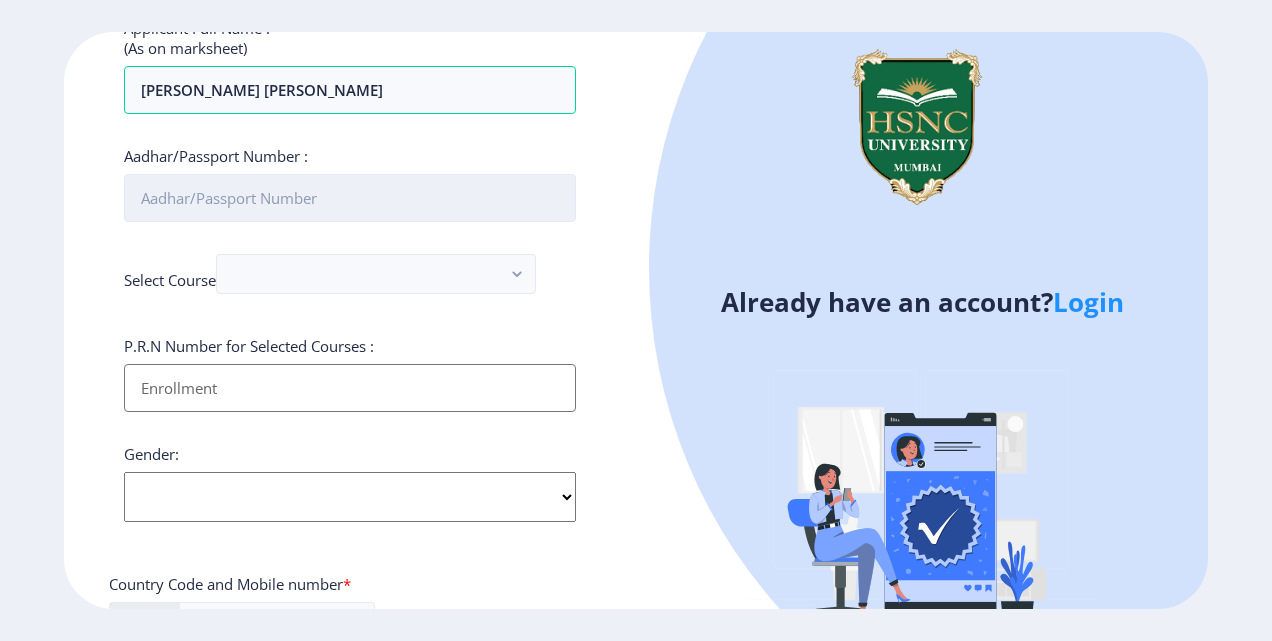 click on "Aadhar/Passport Number :" at bounding box center (350, 198) 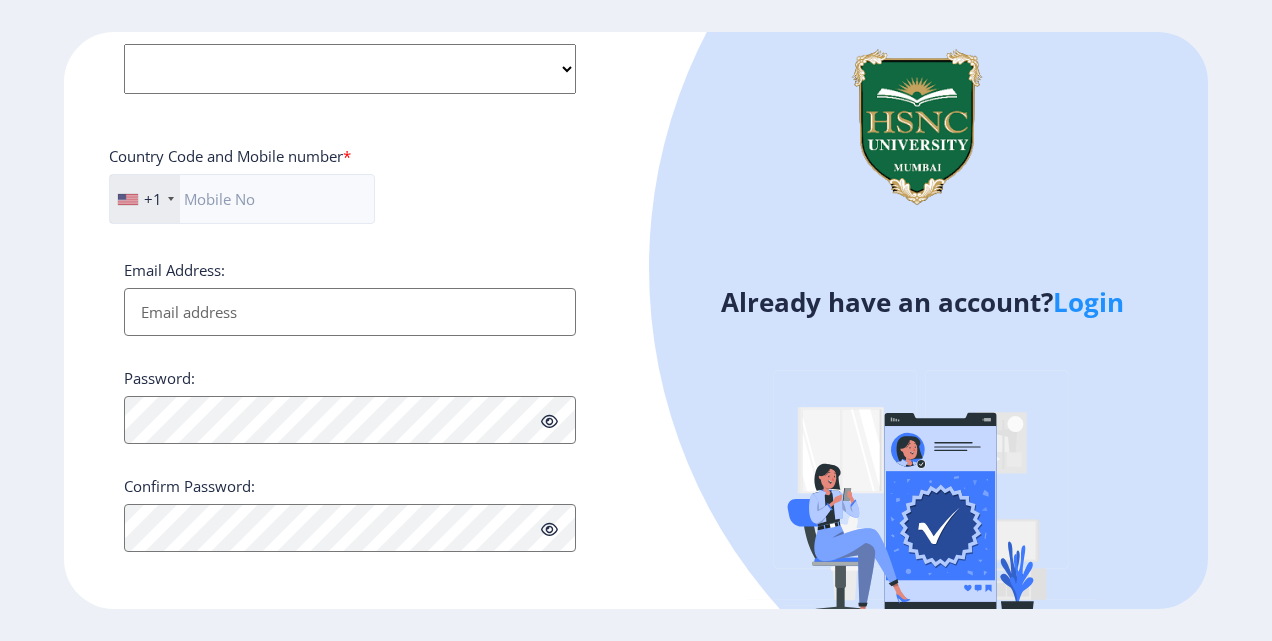 scroll, scrollTop: 0, scrollLeft: 0, axis: both 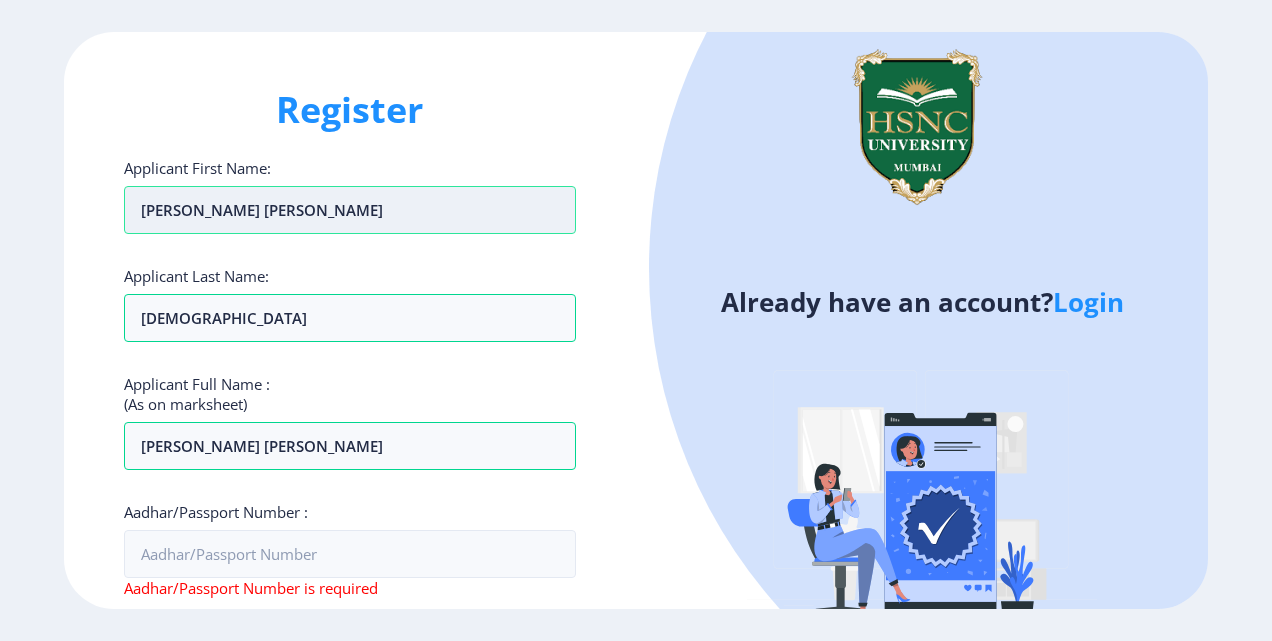 click on "[PERSON_NAME] [PERSON_NAME]" at bounding box center [350, 210] 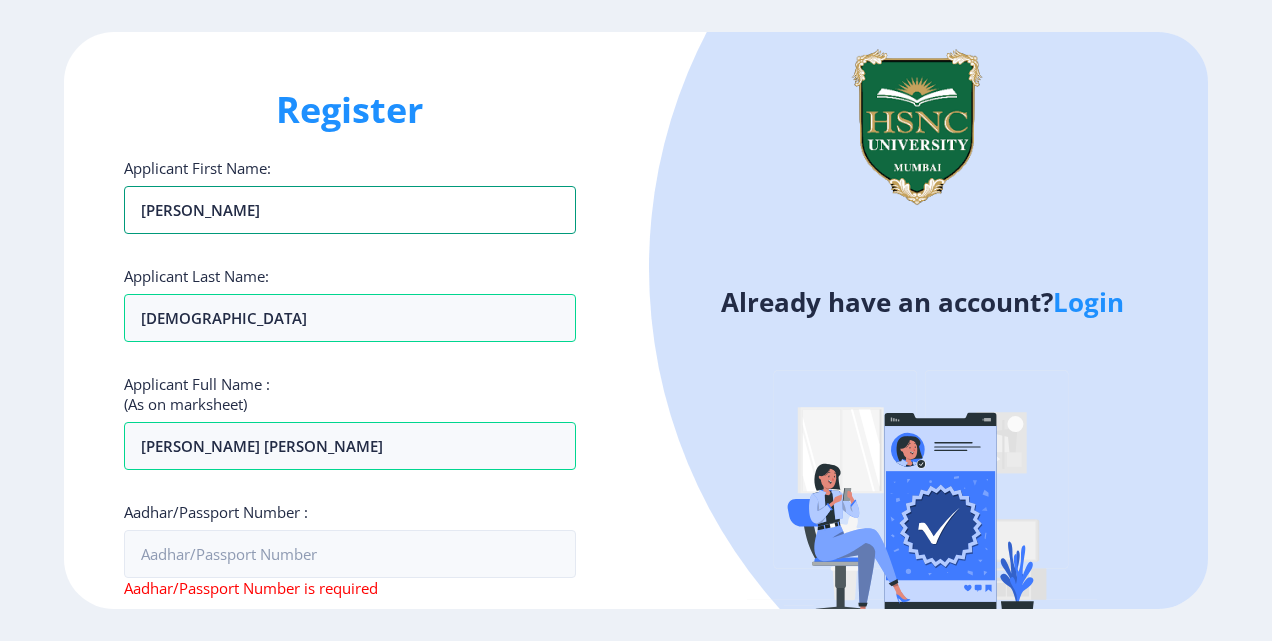 type on "[PERSON_NAME]" 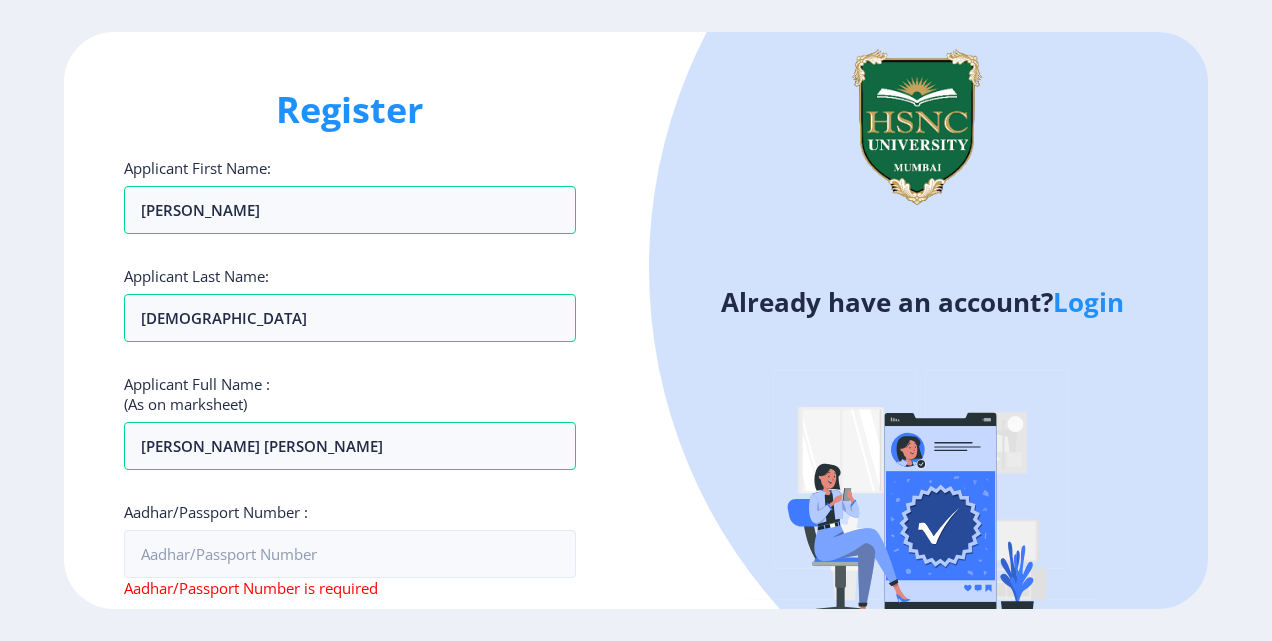 click on "Register Applicant First Name: [PERSON_NAME] Applicant Last Name: JAIN Applicant Full Name : (As on marksheet) [PERSON_NAME] [PERSON_NAME] Aadhar/Passport Number :  Aadhar/Passport Number is required Select Course P.R.N Number for Selected Courses : Gender: Select Gender [DEMOGRAPHIC_DATA] [DEMOGRAPHIC_DATA] Other  Country Code and Mobile number  *  +1 [GEOGRAPHIC_DATA] +1 [GEOGRAPHIC_DATA] +44 [GEOGRAPHIC_DATA] (‫[GEOGRAPHIC_DATA]‬‎) +93 [GEOGRAPHIC_DATA] ([GEOGRAPHIC_DATA]) +355 [GEOGRAPHIC_DATA] (‫[GEOGRAPHIC_DATA]‬‎) +213 [US_STATE] +1 [GEOGRAPHIC_DATA] +376 [GEOGRAPHIC_DATA] +244 [GEOGRAPHIC_DATA] +1 [GEOGRAPHIC_DATA] +1 [GEOGRAPHIC_DATA] +54 [GEOGRAPHIC_DATA] ([GEOGRAPHIC_DATA]) +374 [GEOGRAPHIC_DATA] +297 [GEOGRAPHIC_DATA] +61 [GEOGRAPHIC_DATA] ([GEOGRAPHIC_DATA]) +43 [GEOGRAPHIC_DATA] ([GEOGRAPHIC_DATA]) +994 [GEOGRAPHIC_DATA] +1 [GEOGRAPHIC_DATA] (‫[GEOGRAPHIC_DATA]‬‎) +973 [GEOGRAPHIC_DATA] ([GEOGRAPHIC_DATA]) +880 [GEOGRAPHIC_DATA] +1 [GEOGRAPHIC_DATA] ([GEOGRAPHIC_DATA]) +375 [GEOGRAPHIC_DATA] ([GEOGRAPHIC_DATA]) +32 [GEOGRAPHIC_DATA] +501 [GEOGRAPHIC_DATA] ([GEOGRAPHIC_DATA]) +229 [GEOGRAPHIC_DATA] +1 [GEOGRAPHIC_DATA] (འབྲུག) +975 [GEOGRAPHIC_DATA] +591 [GEOGRAPHIC_DATA] ([GEOGRAPHIC_DATA]) +387 [GEOGRAPHIC_DATA] +267 [GEOGRAPHIC_DATA] ([GEOGRAPHIC_DATA]) +1" at bounding box center [636, 320] 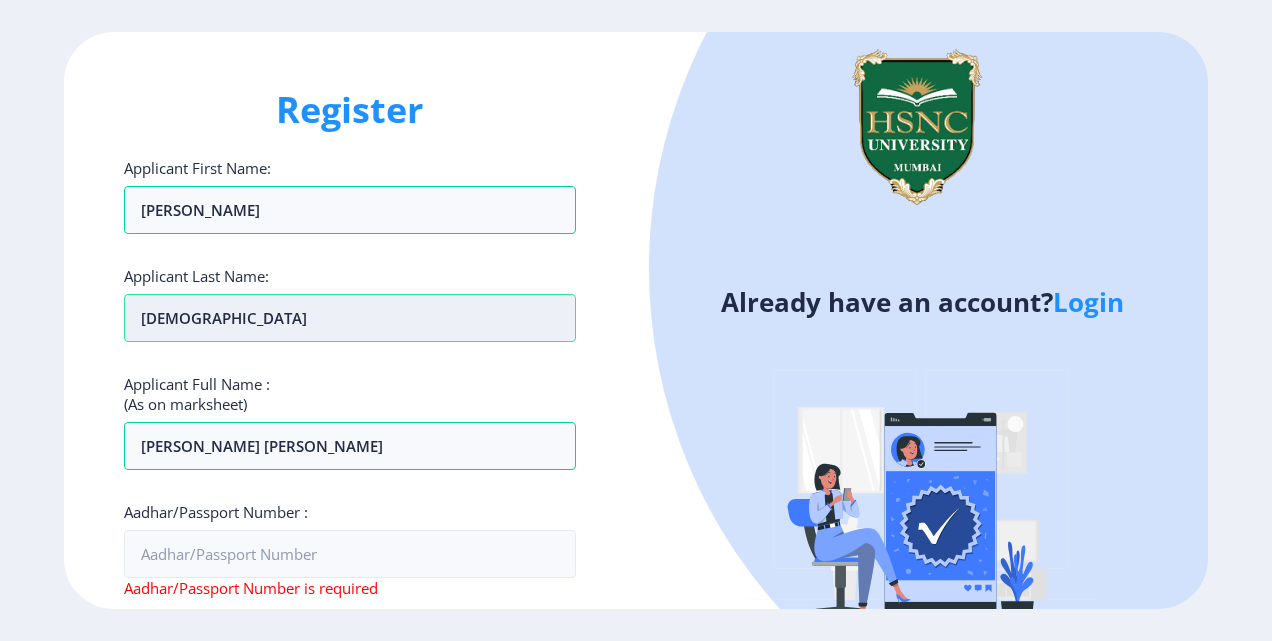 click on "[DEMOGRAPHIC_DATA]" at bounding box center [350, 210] 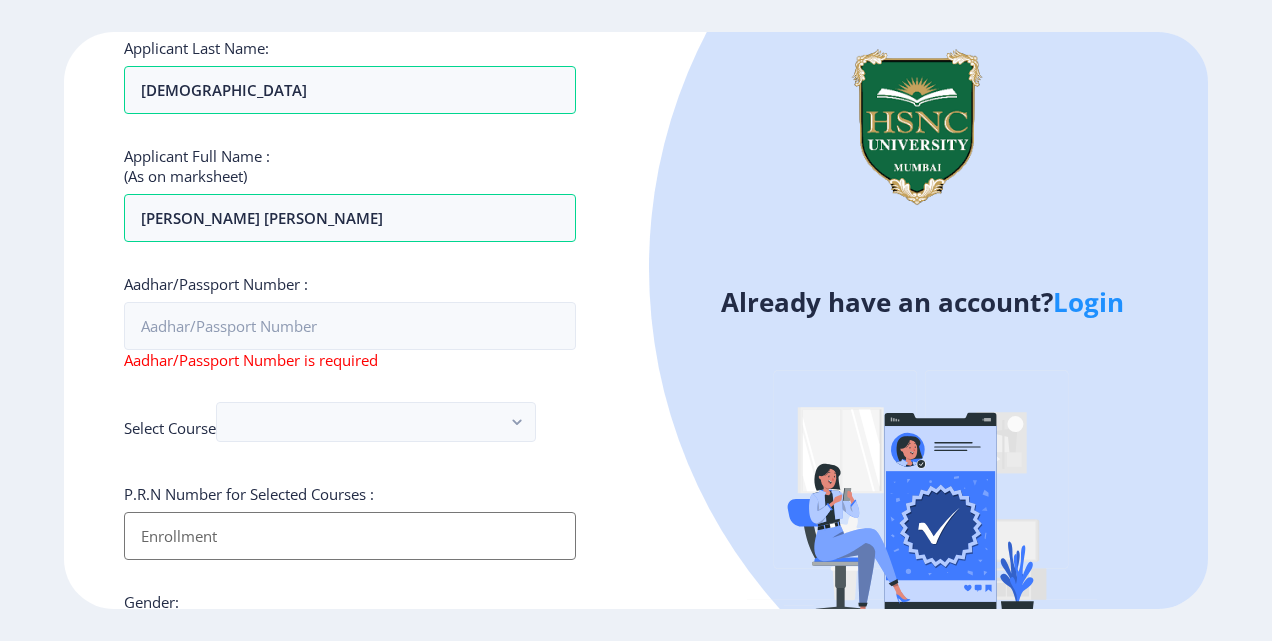 click on "Applicant First Name: [PERSON_NAME] Applicant Last Name: [DEMOGRAPHIC_DATA] Applicant Full Name : (As on marksheet) [PERSON_NAME] [PERSON_NAME] Aadhar/Passport Number :  Aadhar/Passport Number is required Select Course P.R.N Number for Selected Courses : Gender: Select Gender [DEMOGRAPHIC_DATA] [DEMOGRAPHIC_DATA] Other  Country Code and Mobile number  *  +1 [GEOGRAPHIC_DATA] +1 [GEOGRAPHIC_DATA] +44 [GEOGRAPHIC_DATA] (‫[GEOGRAPHIC_DATA]‬‎) +93 [GEOGRAPHIC_DATA] ([GEOGRAPHIC_DATA]) +355 [GEOGRAPHIC_DATA] (‫[GEOGRAPHIC_DATA]‬‎) +213 [US_STATE] +1 [GEOGRAPHIC_DATA] +376 [GEOGRAPHIC_DATA] +244 [GEOGRAPHIC_DATA] +1 [GEOGRAPHIC_DATA] +1 [GEOGRAPHIC_DATA] +54 [GEOGRAPHIC_DATA] ([GEOGRAPHIC_DATA]) +374 [GEOGRAPHIC_DATA] +297 [GEOGRAPHIC_DATA] +61 [GEOGRAPHIC_DATA] ([GEOGRAPHIC_DATA]) +43 [GEOGRAPHIC_DATA] ([GEOGRAPHIC_DATA]) +994 [GEOGRAPHIC_DATA] +1 [GEOGRAPHIC_DATA] ([GEOGRAPHIC_DATA][GEOGRAPHIC_DATA]‬‎) +973 [GEOGRAPHIC_DATA] ([GEOGRAPHIC_DATA]) +880 [GEOGRAPHIC_DATA] +1 [GEOGRAPHIC_DATA] ([GEOGRAPHIC_DATA]) +375 [GEOGRAPHIC_DATA] ([GEOGRAPHIC_DATA]) +32 [GEOGRAPHIC_DATA] +501 [GEOGRAPHIC_DATA] ([GEOGRAPHIC_DATA]) +229 [GEOGRAPHIC_DATA] +1 [GEOGRAPHIC_DATA] (འབྲུག) +975 [GEOGRAPHIC_DATA] +591 [GEOGRAPHIC_DATA] ([GEOGRAPHIC_DATA]) +387 [GEOGRAPHIC_DATA] +267 [GEOGRAPHIC_DATA] ([GEOGRAPHIC_DATA]) +55 +246 +1 [GEOGRAPHIC_DATA] +673" 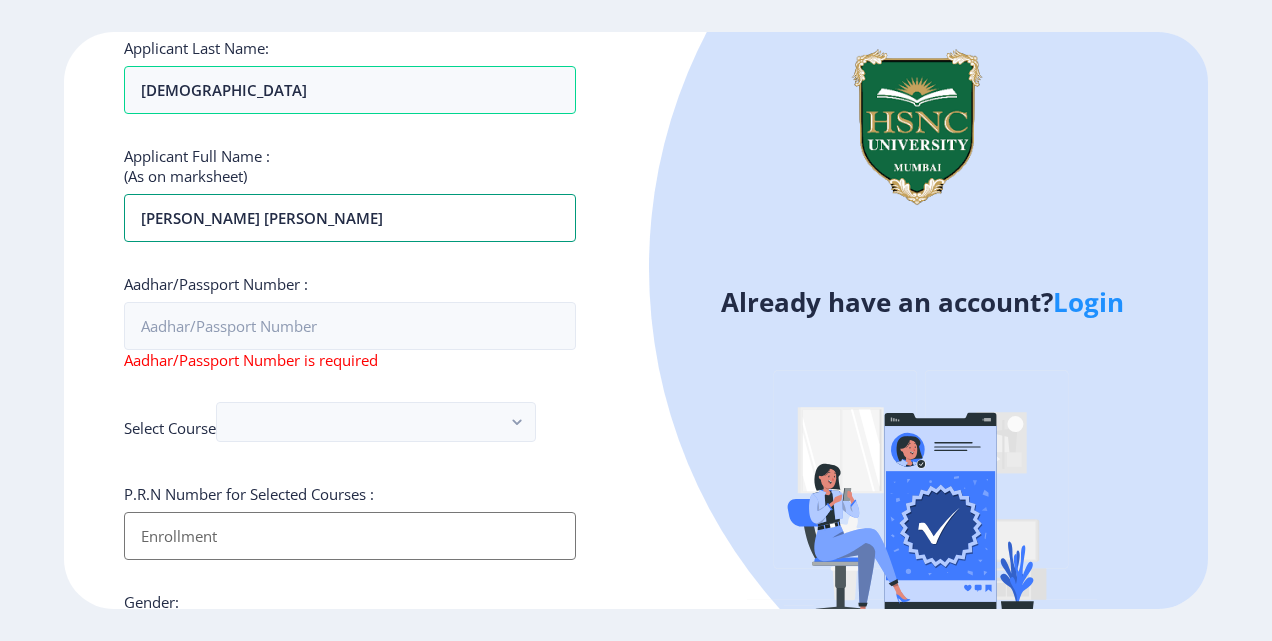 drag, startPoint x: 346, startPoint y: 216, endPoint x: 57, endPoint y: 212, distance: 289.02768 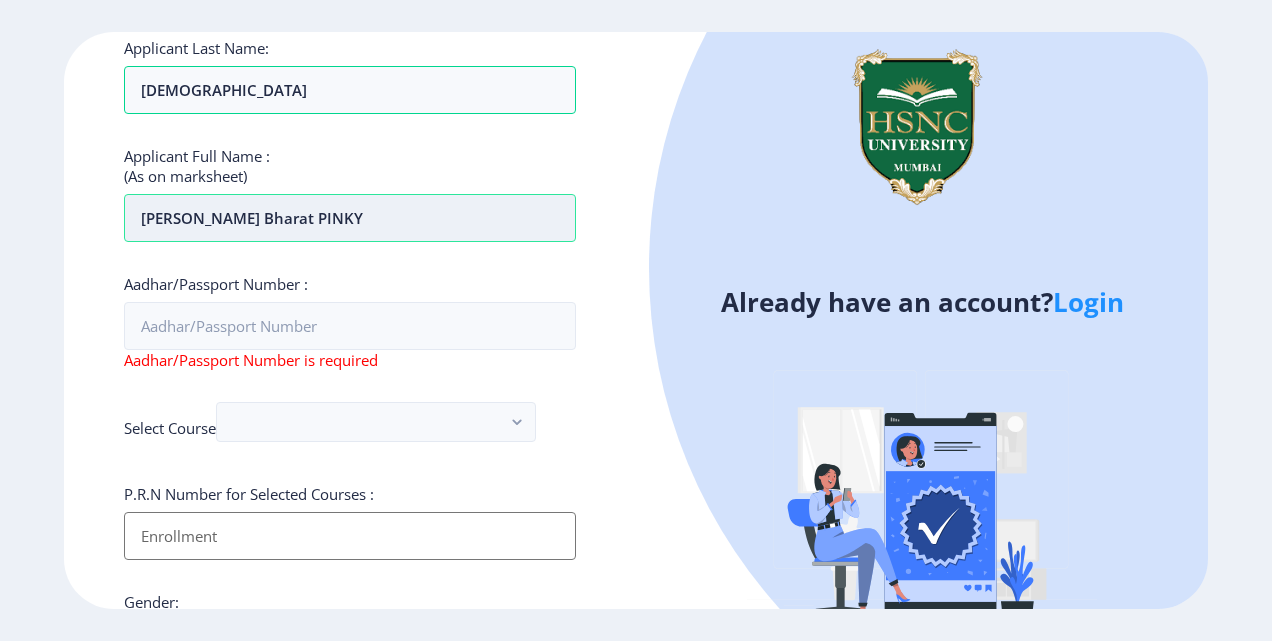 click on "[PERSON_NAME] bharat PINKY" at bounding box center (350, 218) 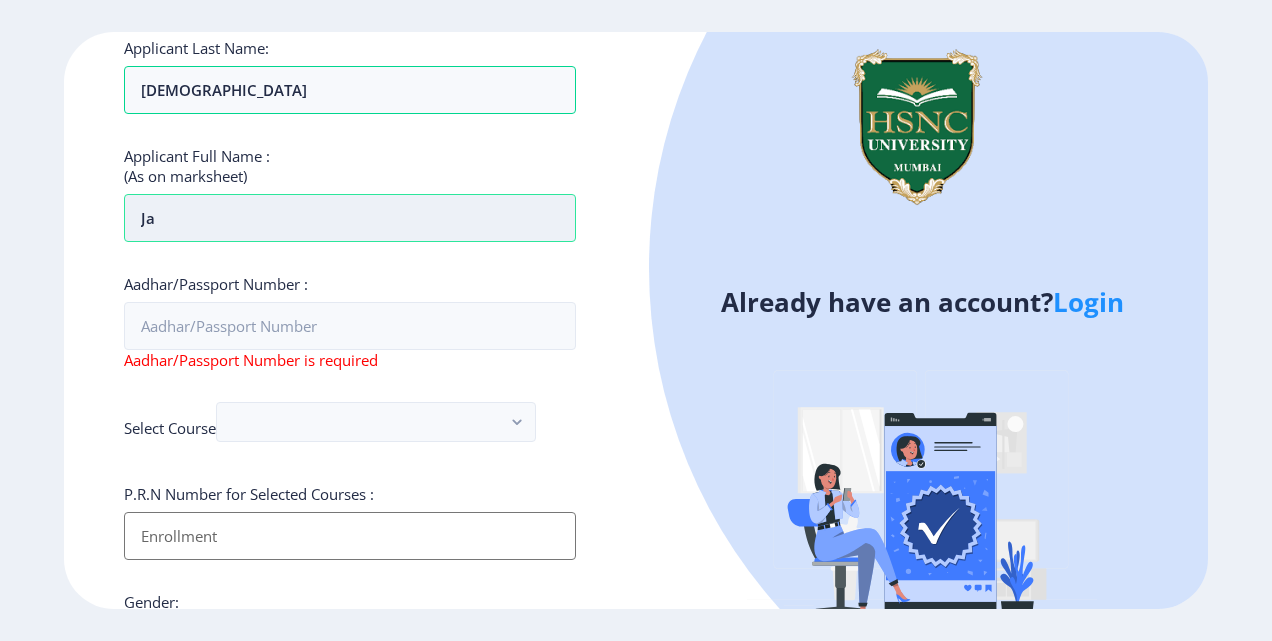 type on "j" 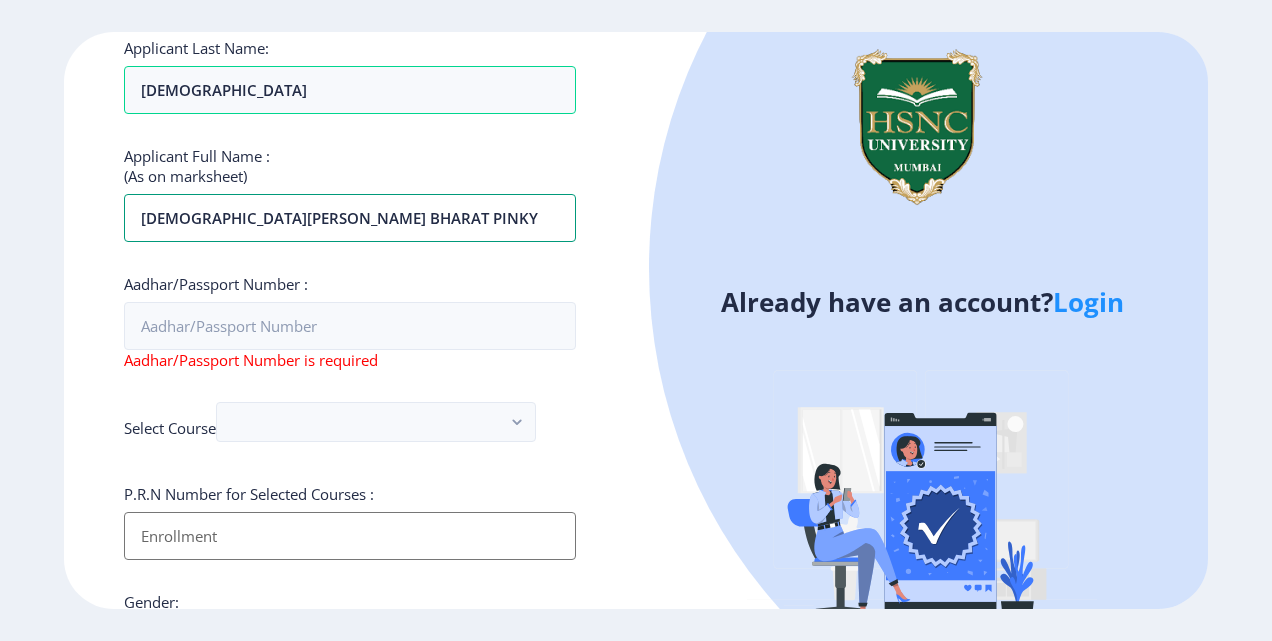 type on "[DEMOGRAPHIC_DATA][PERSON_NAME] BHARAT PINKY" 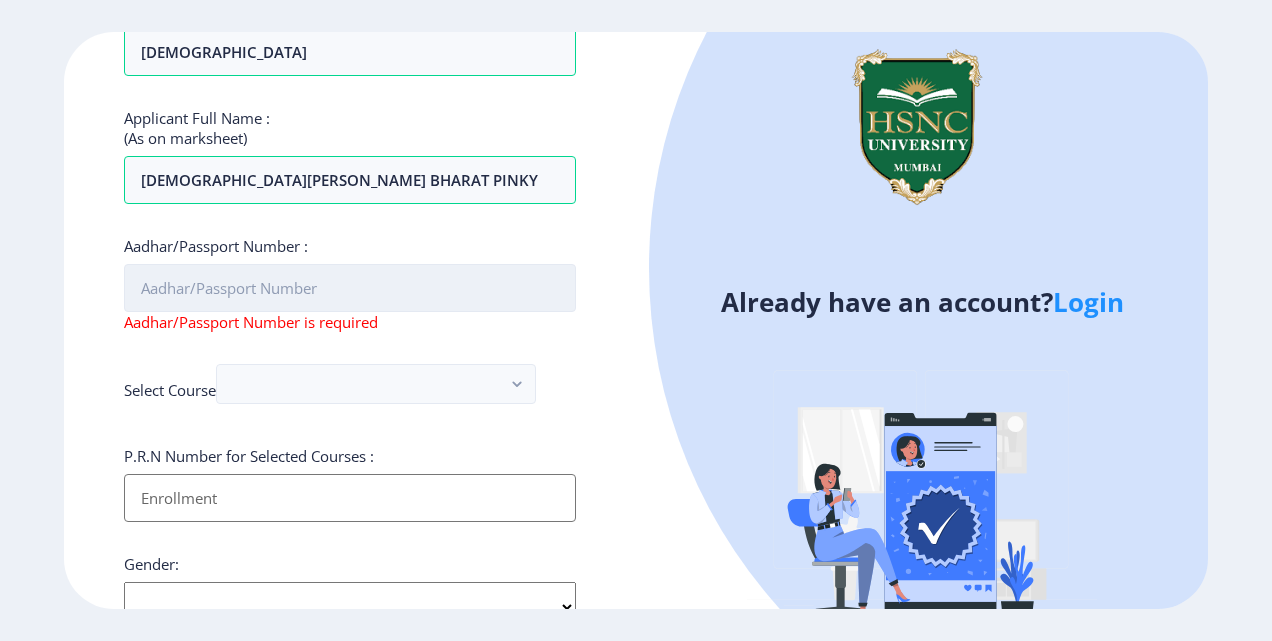 click on "Aadhar/Passport Number :" at bounding box center (350, 288) 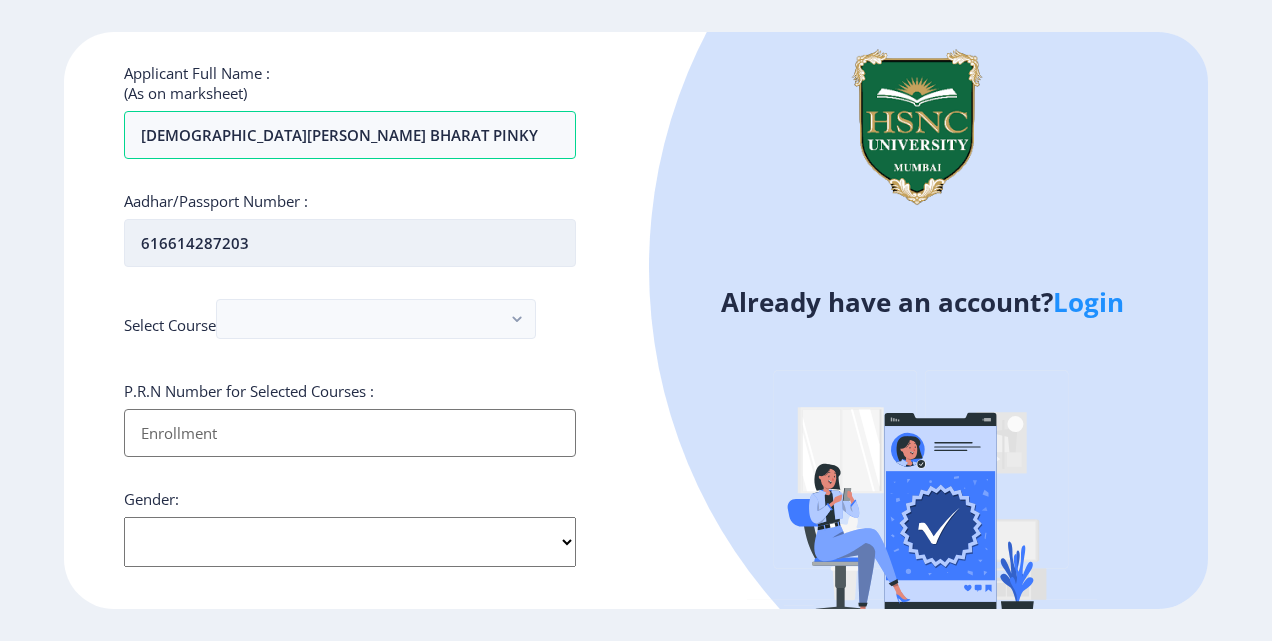 scroll, scrollTop: 312, scrollLeft: 0, axis: vertical 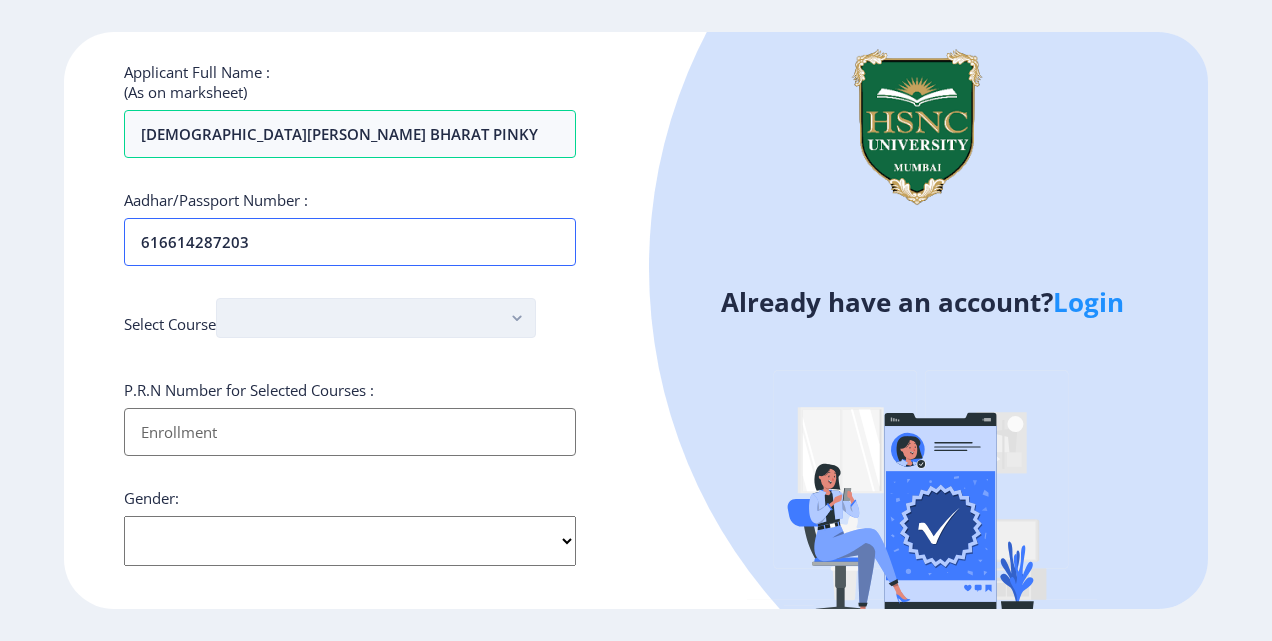 type on "616614287203" 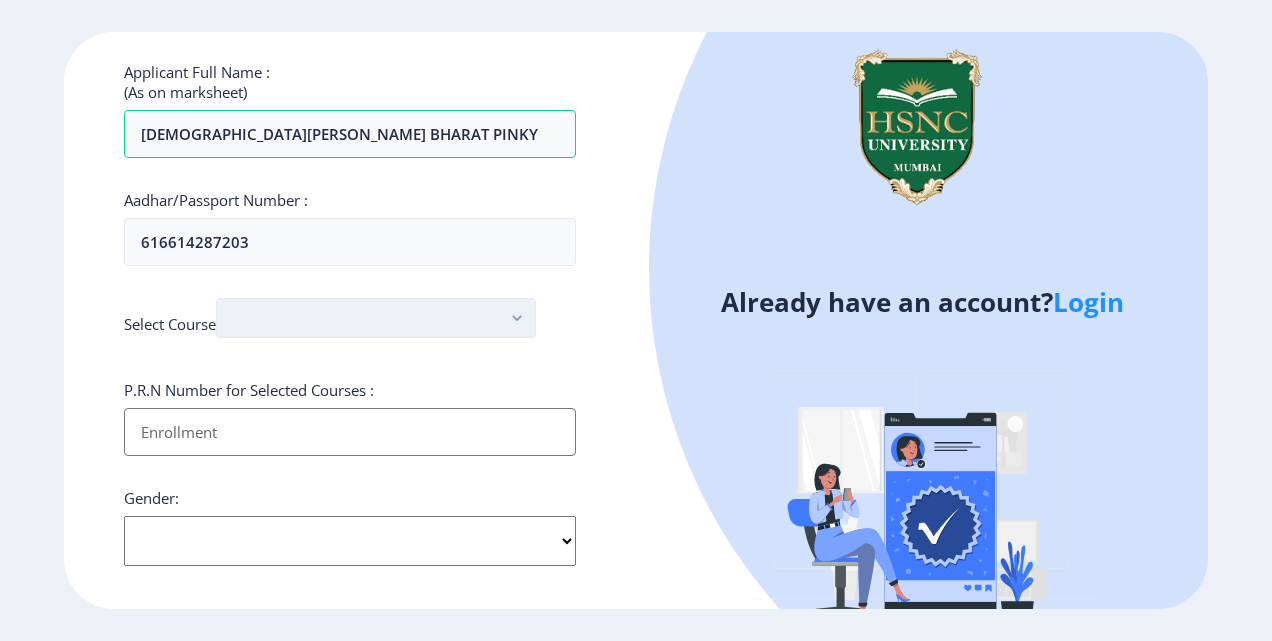 click 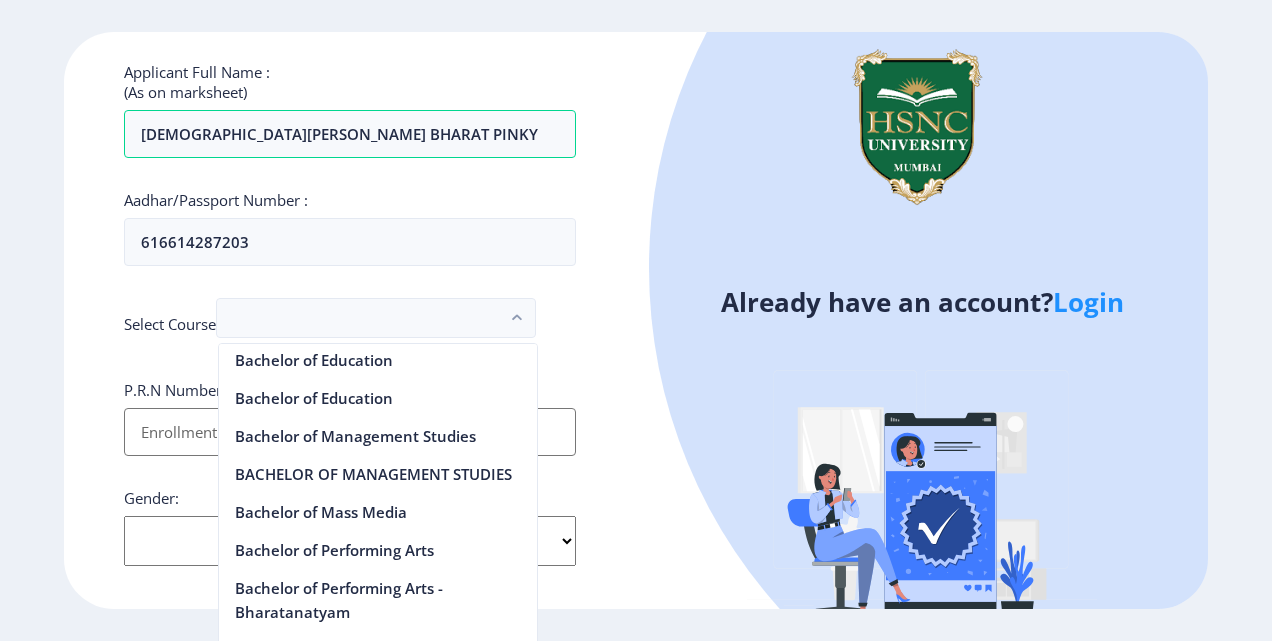 scroll, scrollTop: 1026, scrollLeft: 0, axis: vertical 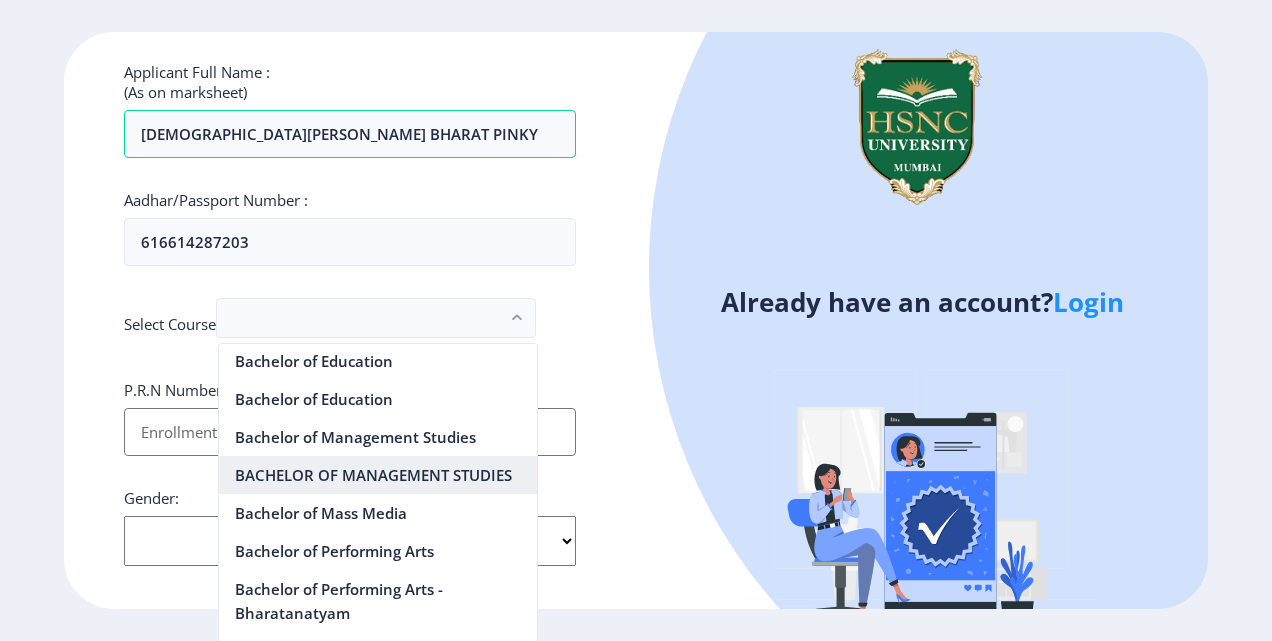 click on "BACHELOR OF MANAGEMENT STUDIES" at bounding box center (378, 475) 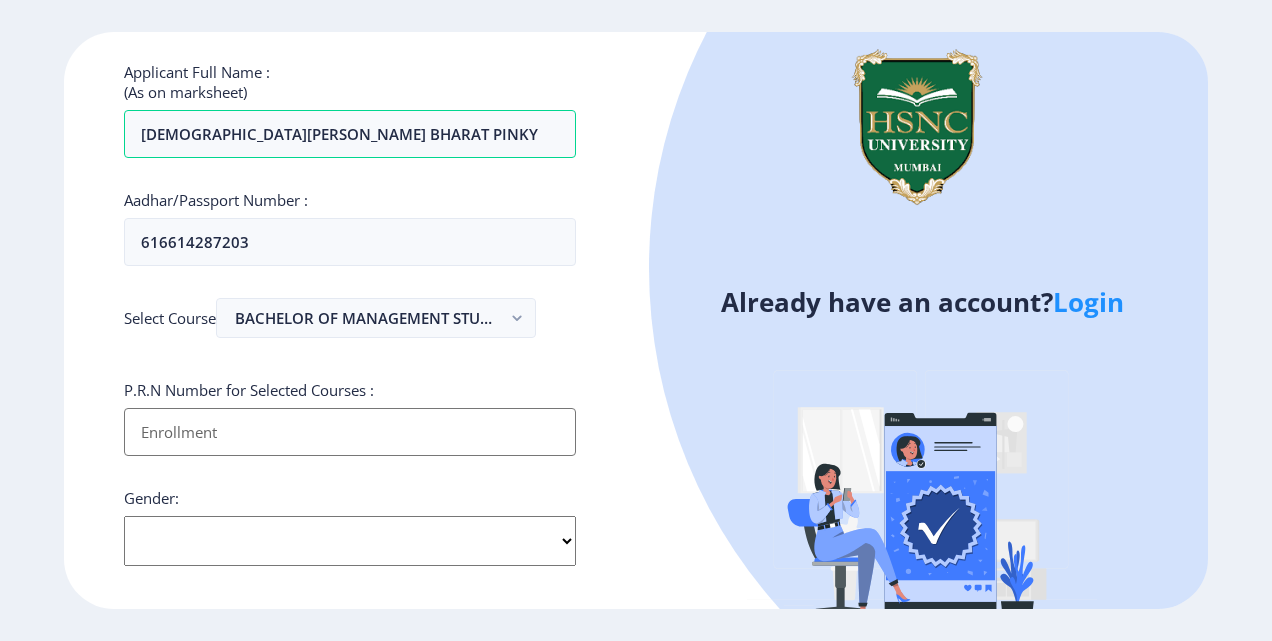 click on "Applicant First Name: [PERSON_NAME] Applicant Last Name: JAIN Applicant Full Name : (As on marksheet) [DEMOGRAPHIC_DATA][PERSON_NAME] BHARAT PINKY Aadhar/Passport Number :  616614287203 Select Course BACHELOR OF MANAGEMENT STUDIES P.R.N Number for Selected Courses : Gender: Select Gender [DEMOGRAPHIC_DATA] [DEMOGRAPHIC_DATA] Other  Country Code and Mobile number  *  +1 [GEOGRAPHIC_DATA] +1 [GEOGRAPHIC_DATA] +44 [GEOGRAPHIC_DATA] (‫[GEOGRAPHIC_DATA]‬‎) +93 [GEOGRAPHIC_DATA] ([GEOGRAPHIC_DATA]) +355 [GEOGRAPHIC_DATA] (‫[GEOGRAPHIC_DATA]‬‎) +213 [US_STATE] +1 [GEOGRAPHIC_DATA] +376 [GEOGRAPHIC_DATA] +244 [GEOGRAPHIC_DATA] +1 [GEOGRAPHIC_DATA] +1 [GEOGRAPHIC_DATA] +54 [GEOGRAPHIC_DATA] ([GEOGRAPHIC_DATA]) +374 [GEOGRAPHIC_DATA] +297 [GEOGRAPHIC_DATA] +61 [GEOGRAPHIC_DATA] ([GEOGRAPHIC_DATA]) +43 [GEOGRAPHIC_DATA] ([GEOGRAPHIC_DATA]) +994 [GEOGRAPHIC_DATA] +1 [GEOGRAPHIC_DATA] (‫[GEOGRAPHIC_DATA]‬‎) +973 [GEOGRAPHIC_DATA] ([GEOGRAPHIC_DATA]) +880 [GEOGRAPHIC_DATA] +1 [GEOGRAPHIC_DATA] ([GEOGRAPHIC_DATA]) +375 [GEOGRAPHIC_DATA] ([GEOGRAPHIC_DATA]) +32 [GEOGRAPHIC_DATA] +501 [GEOGRAPHIC_DATA] ([GEOGRAPHIC_DATA]) +229 [GEOGRAPHIC_DATA] +1 [GEOGRAPHIC_DATA] (འབྲུག) +975 [GEOGRAPHIC_DATA] +591 [GEOGRAPHIC_DATA] ([GEOGRAPHIC_DATA]) +387 [GEOGRAPHIC_DATA] +267 [GEOGRAPHIC_DATA] ([GEOGRAPHIC_DATA]) +55 +246" 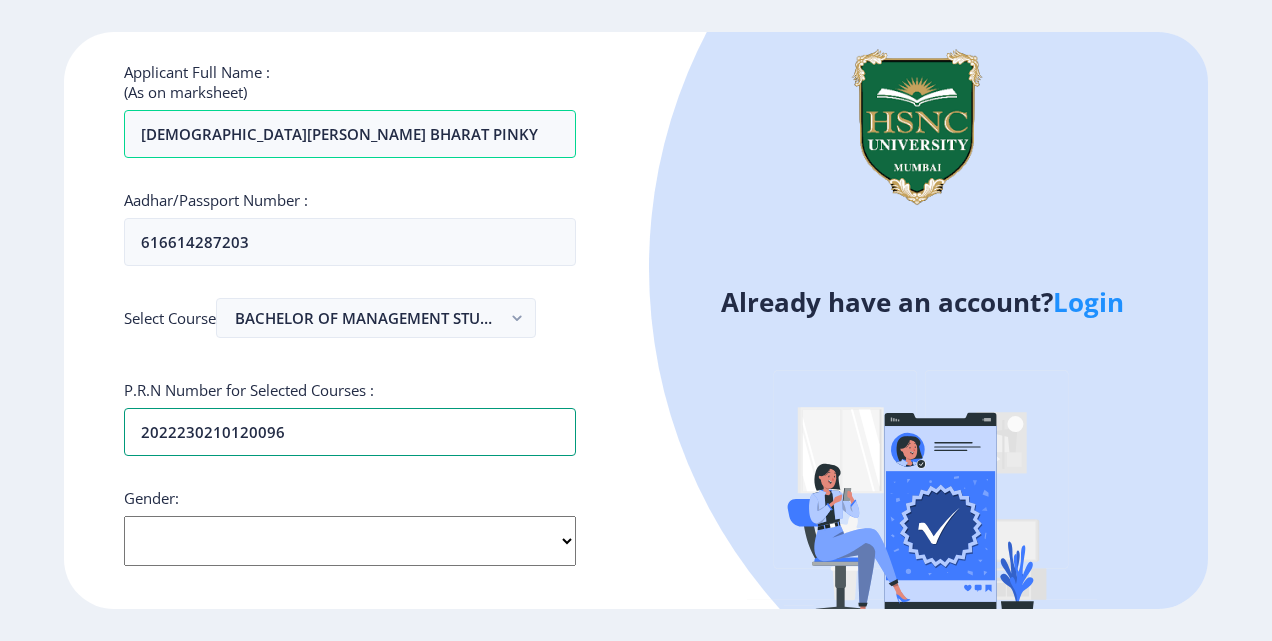 type on "2022230210120096" 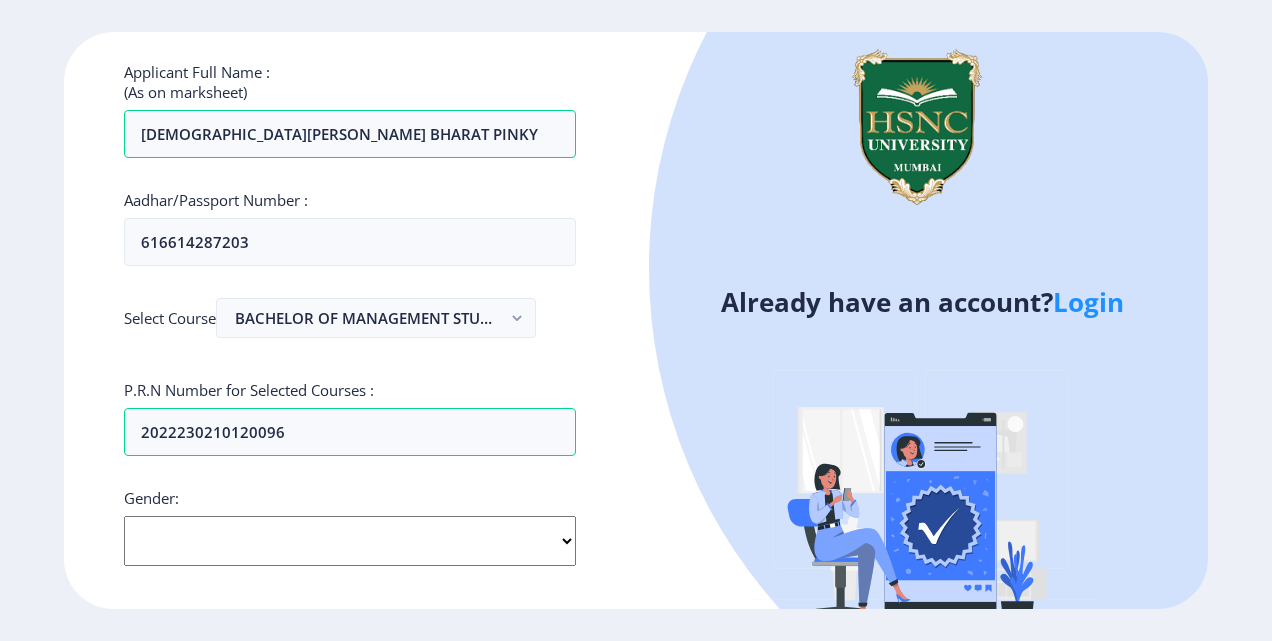 click on "Select Gender [DEMOGRAPHIC_DATA] [DEMOGRAPHIC_DATA] Other" 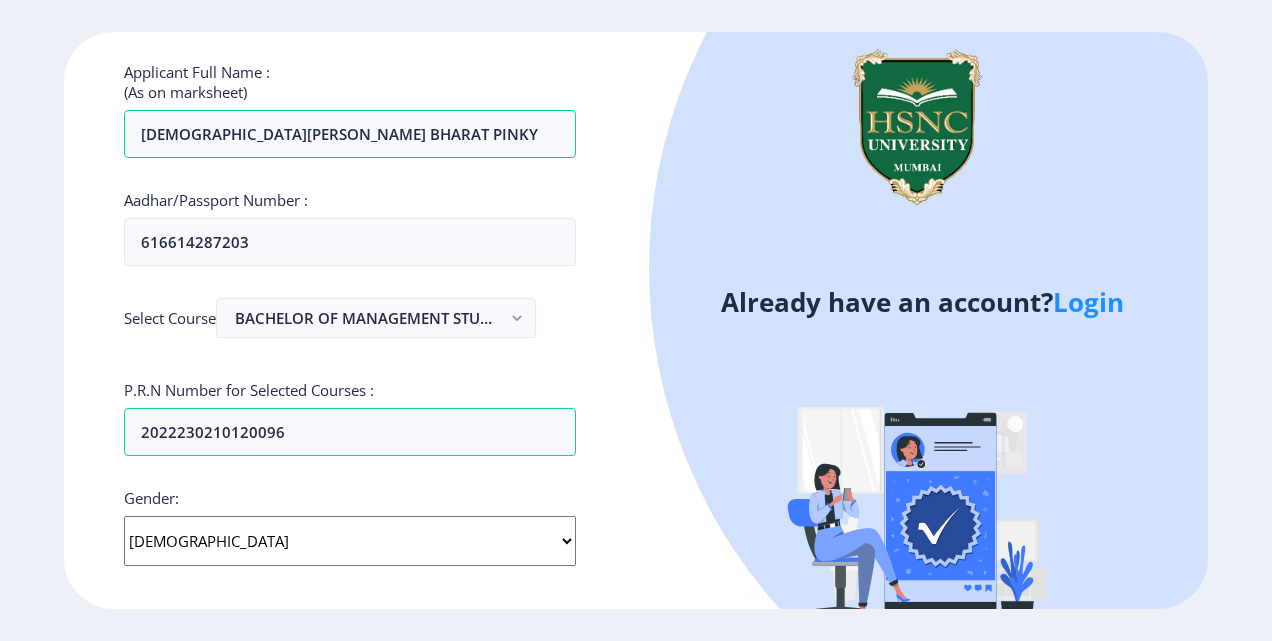 click on "Select Gender [DEMOGRAPHIC_DATA] [DEMOGRAPHIC_DATA] Other" 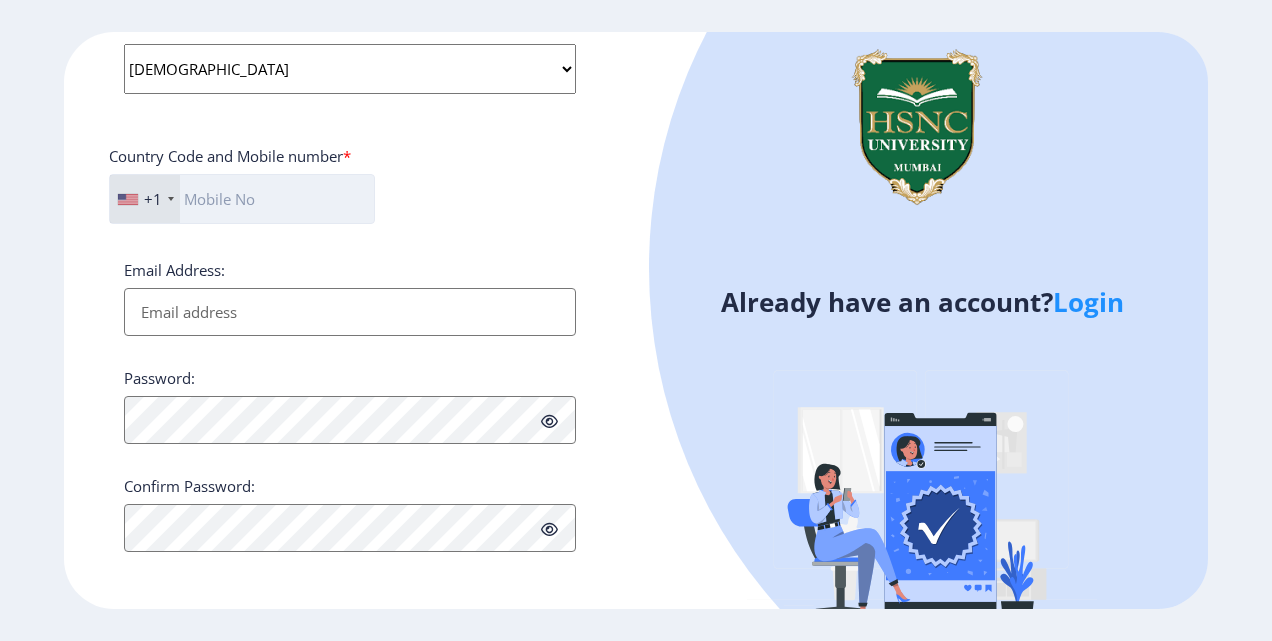 click 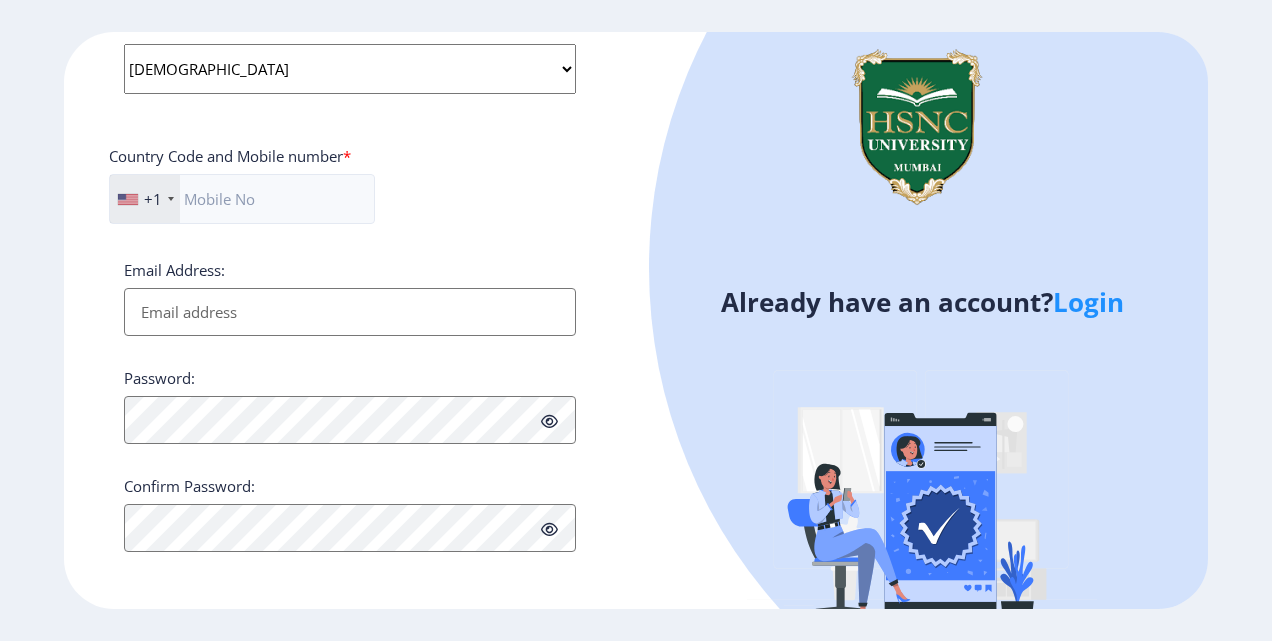 click on "+1" 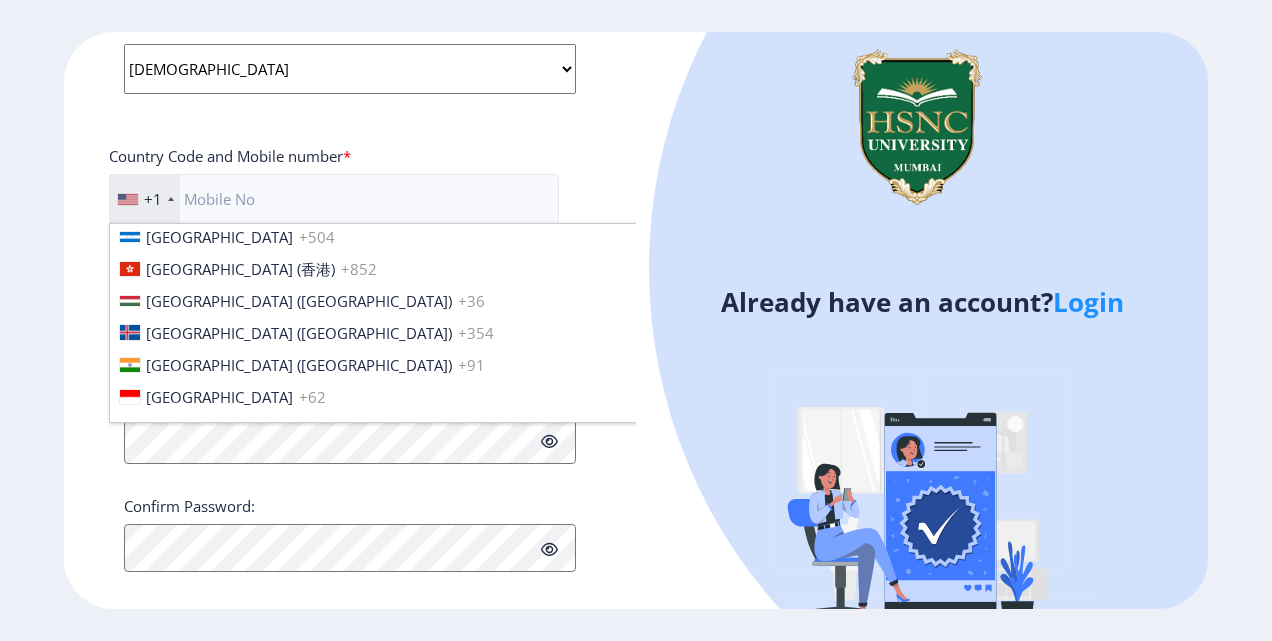 scroll, scrollTop: 3058, scrollLeft: 0, axis: vertical 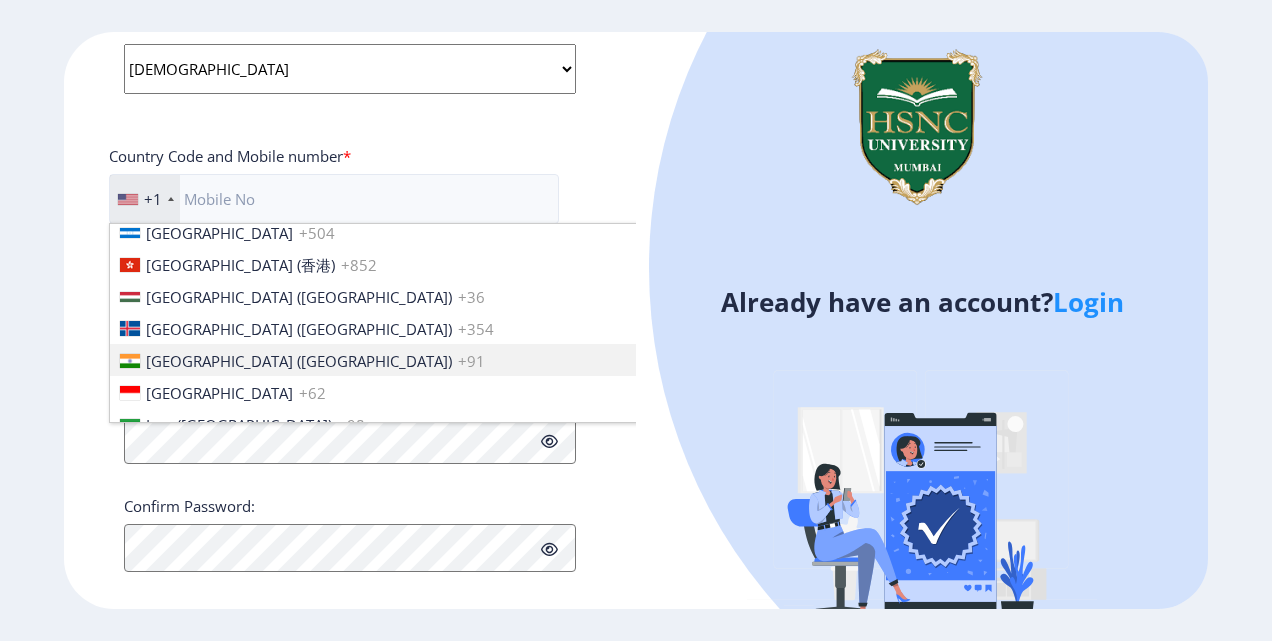 click on "[GEOGRAPHIC_DATA] ([GEOGRAPHIC_DATA])" at bounding box center (299, 361) 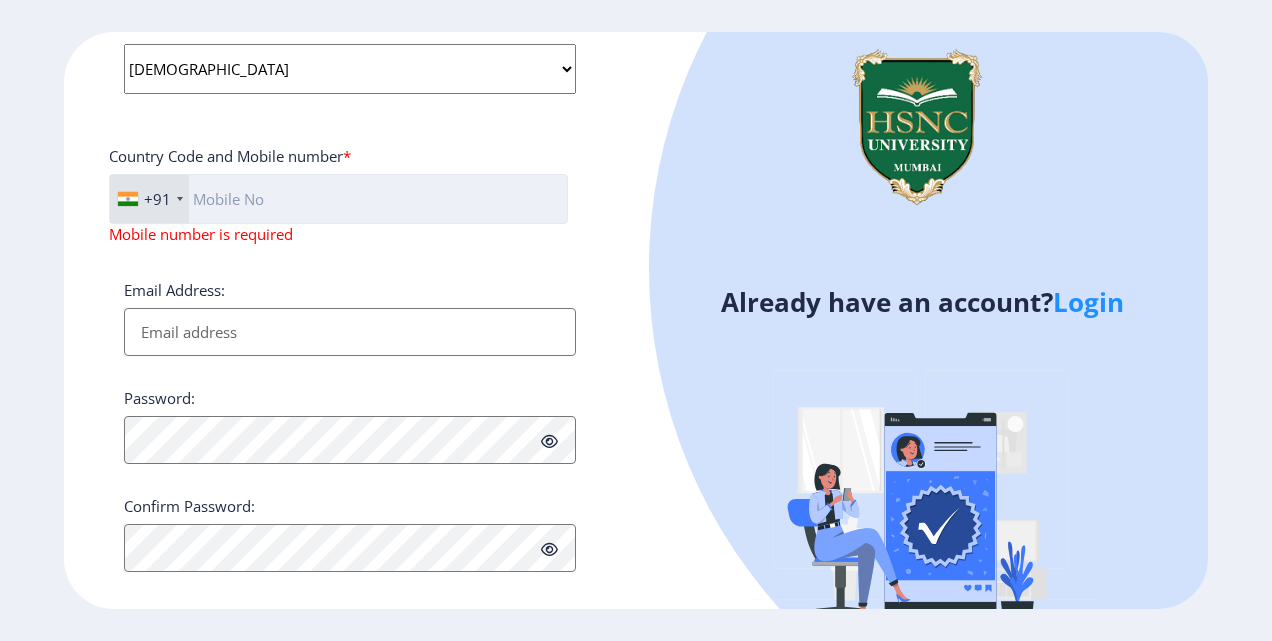 click 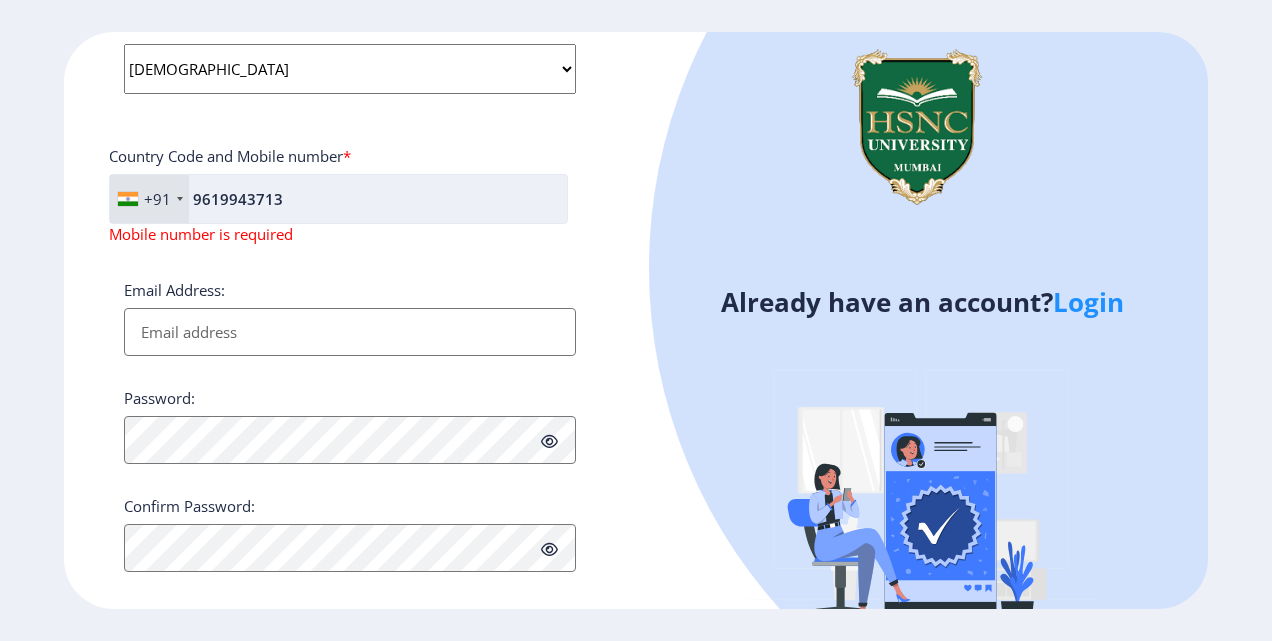 type on "[EMAIL_ADDRESS][DOMAIN_NAME]" 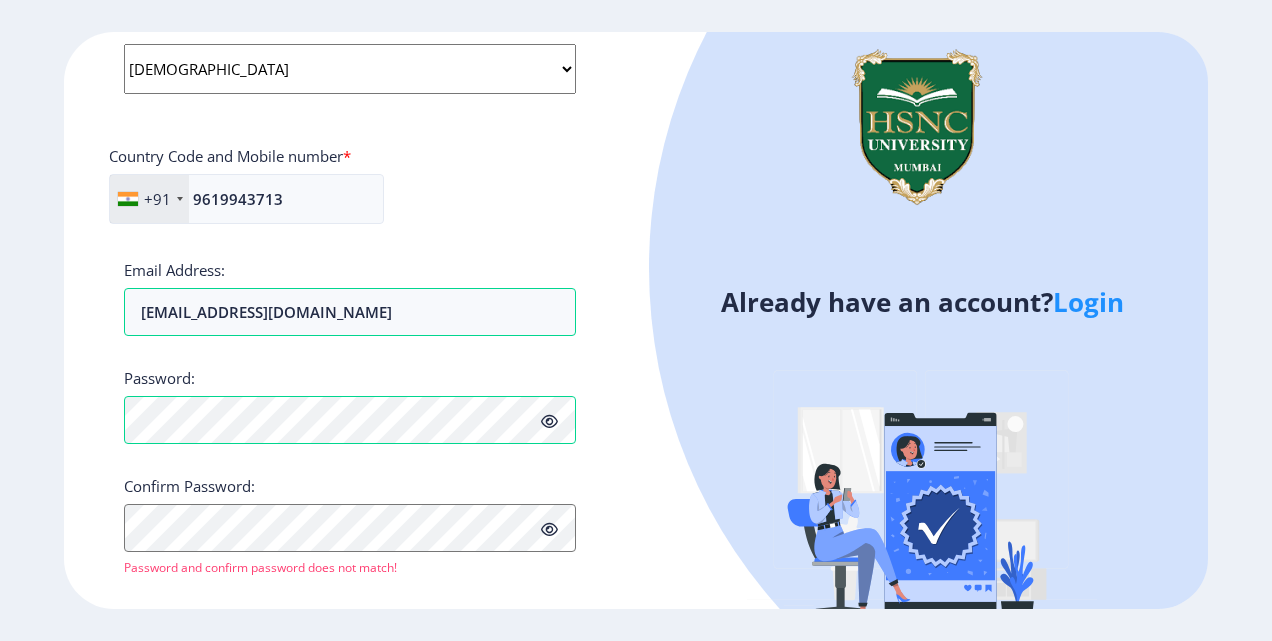 click 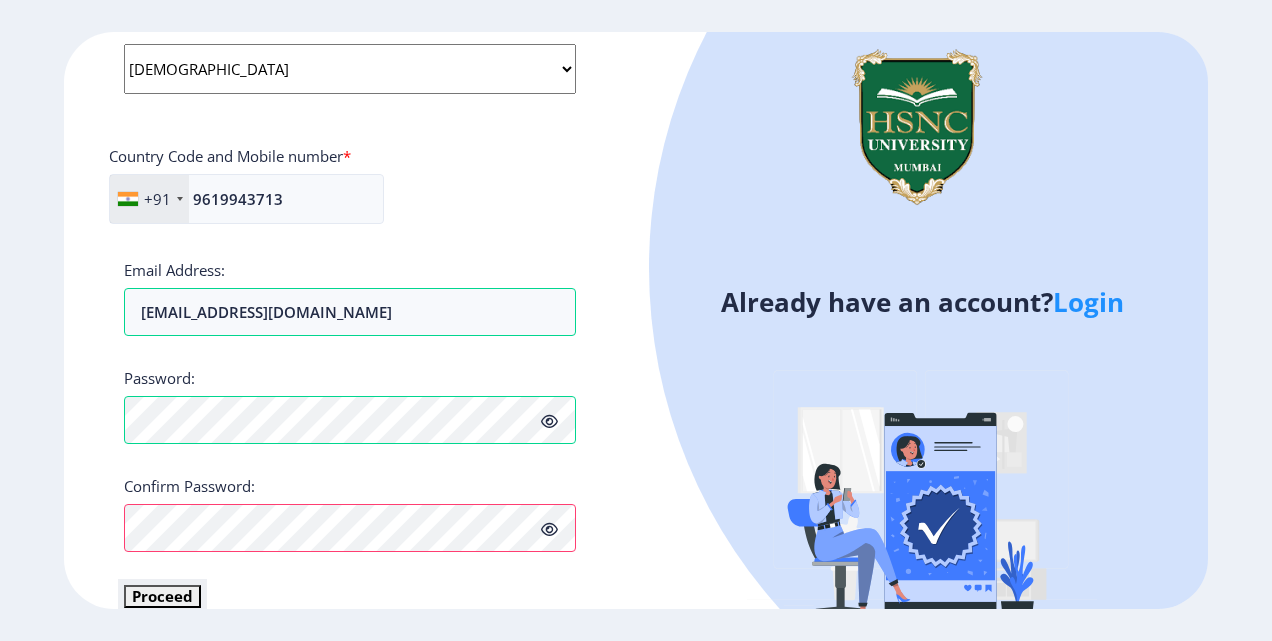 click on "Proceed" 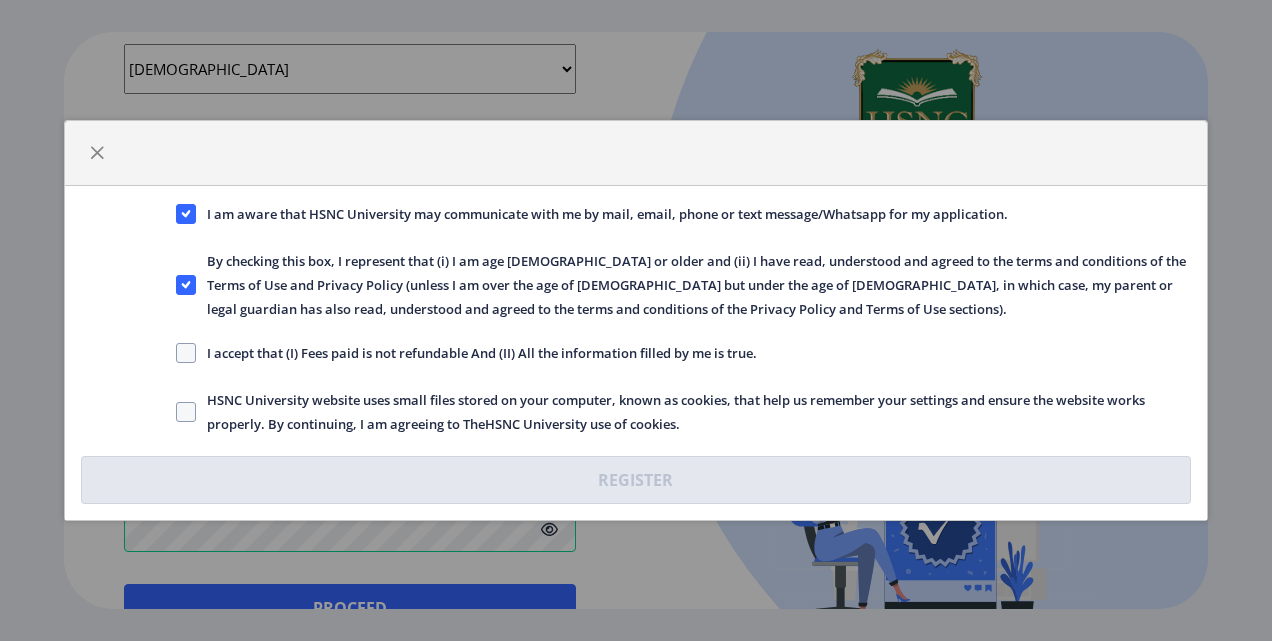 click on "I accept that (I) Fees paid is not refundable And (II) All the information filled by me is true." 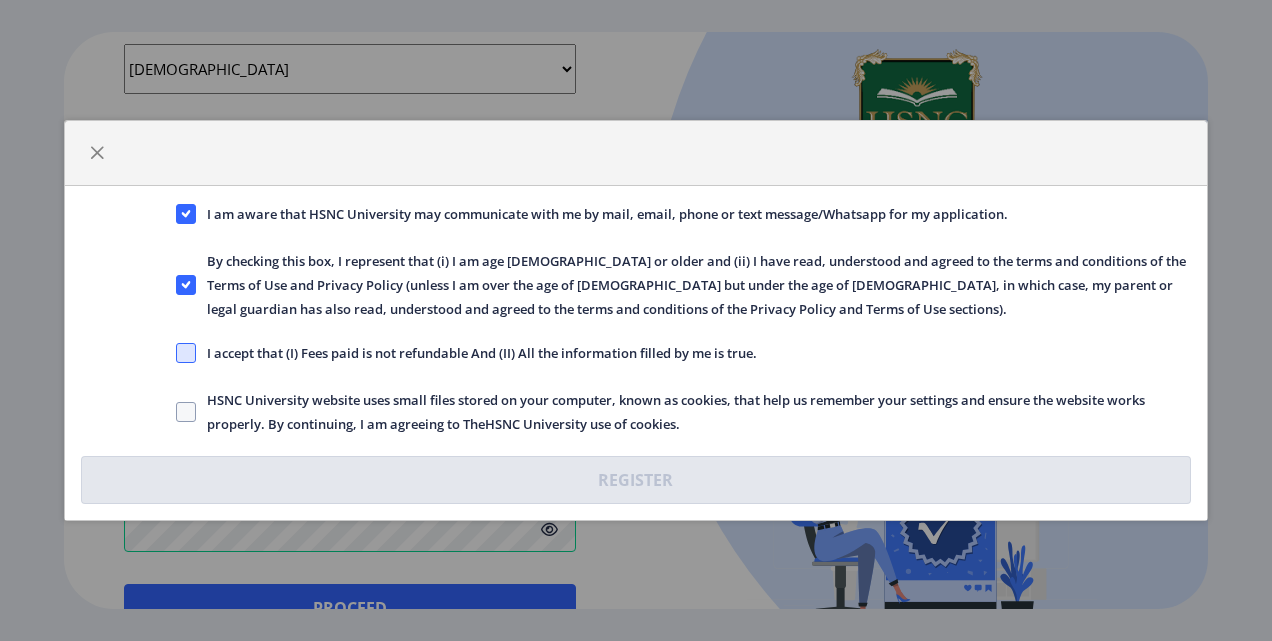 click 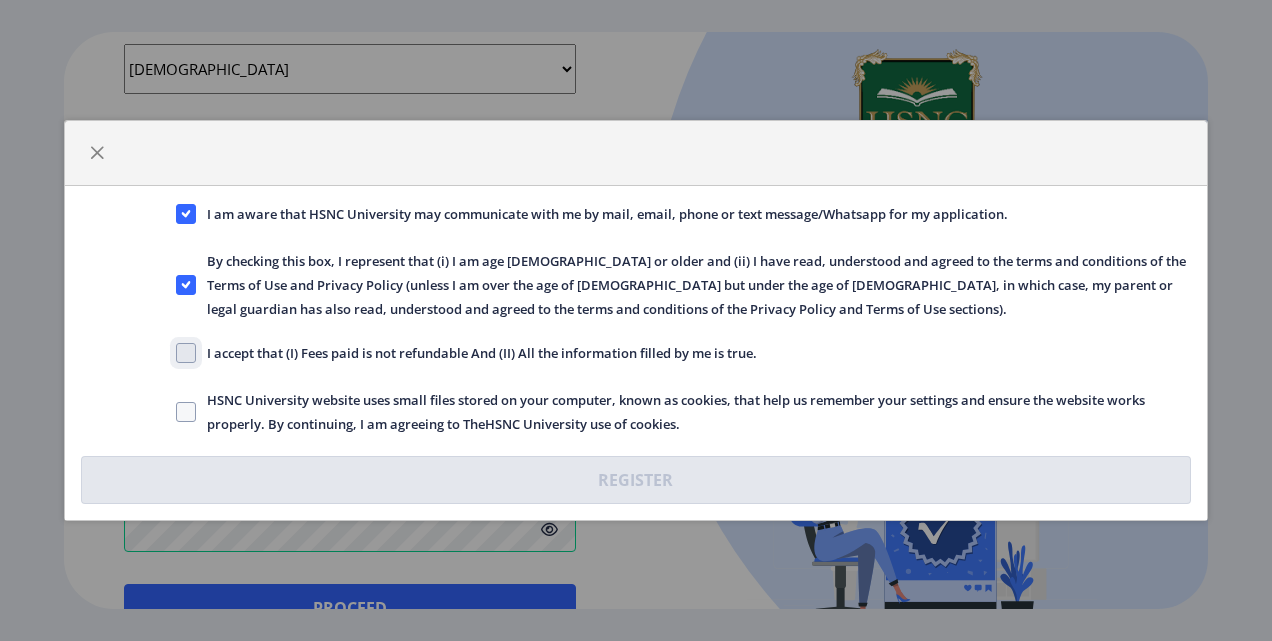 checkbox on "true" 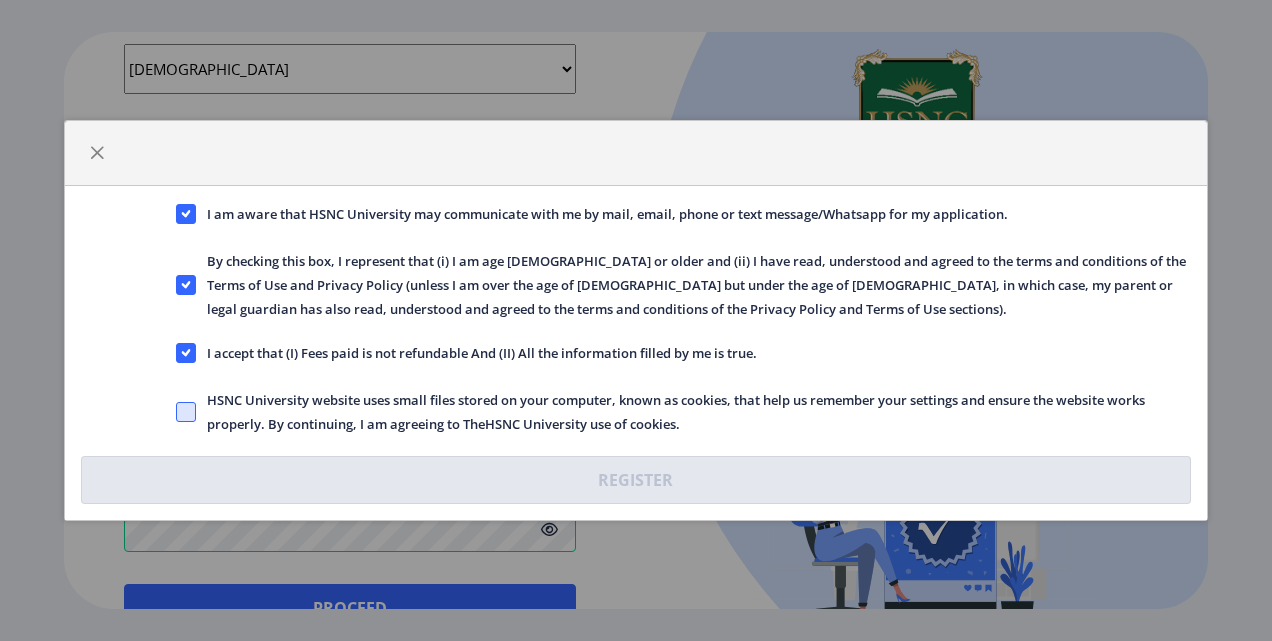 click 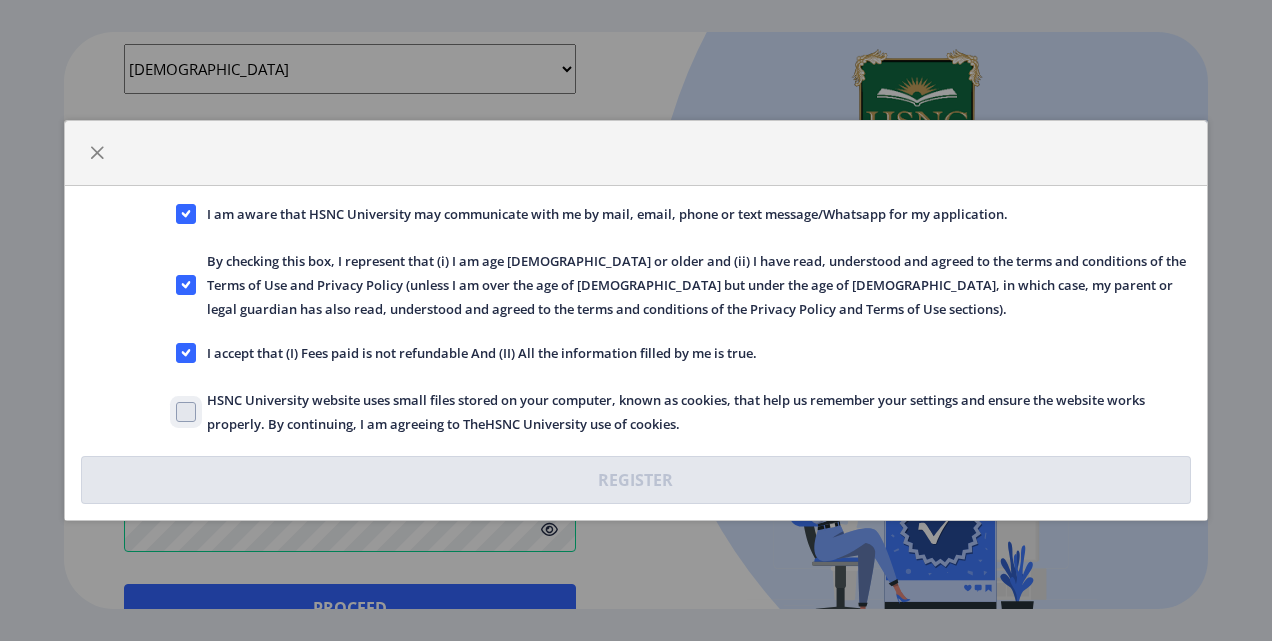 click on "HSNC University website uses small files stored on your computer, known as cookies, that help us remember your settings and ensure the website works properly. By continuing, I am agreeing to TheHSNC University use of cookies." 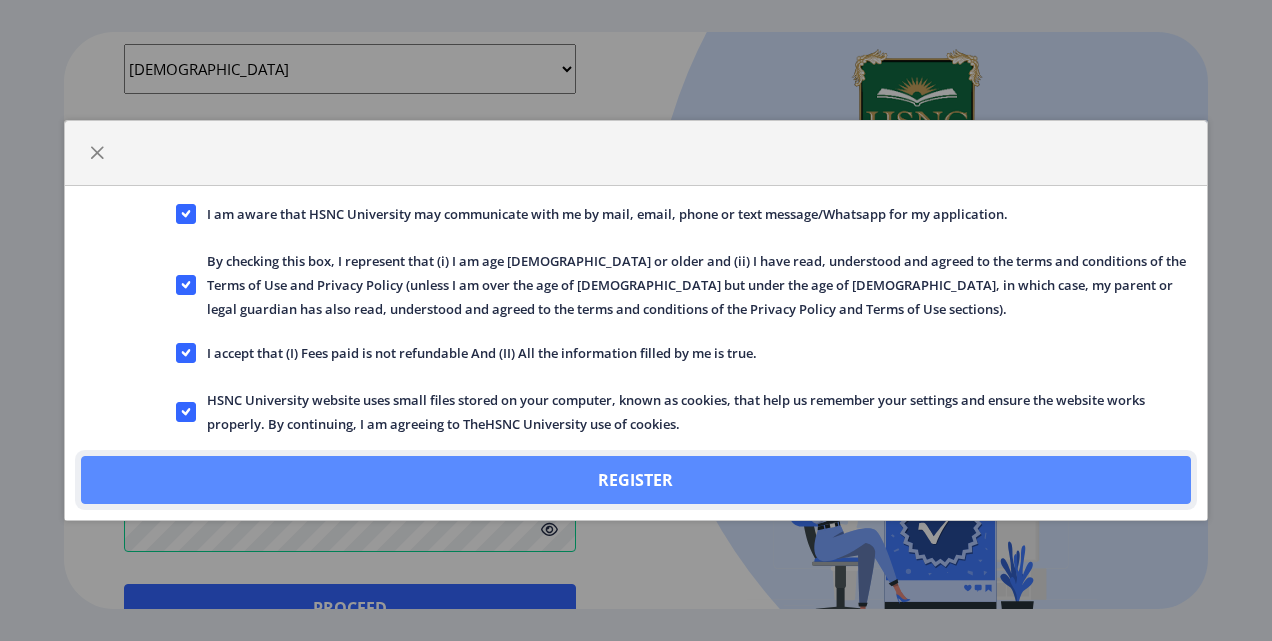 click on "Register" 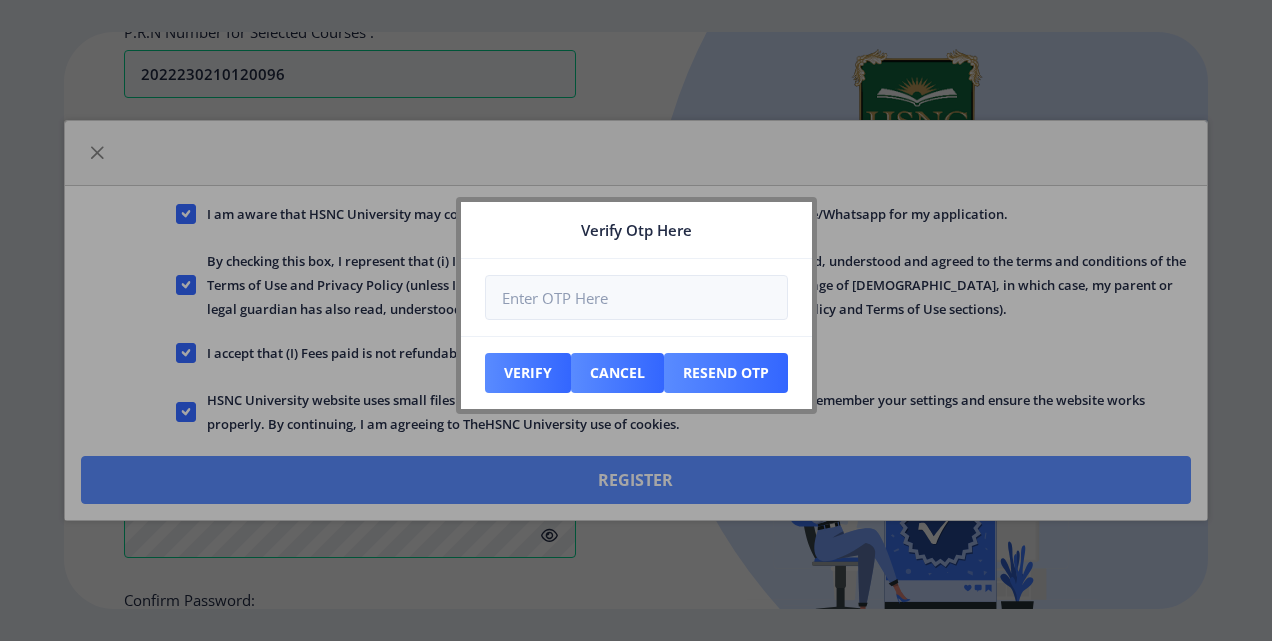 scroll, scrollTop: 898, scrollLeft: 0, axis: vertical 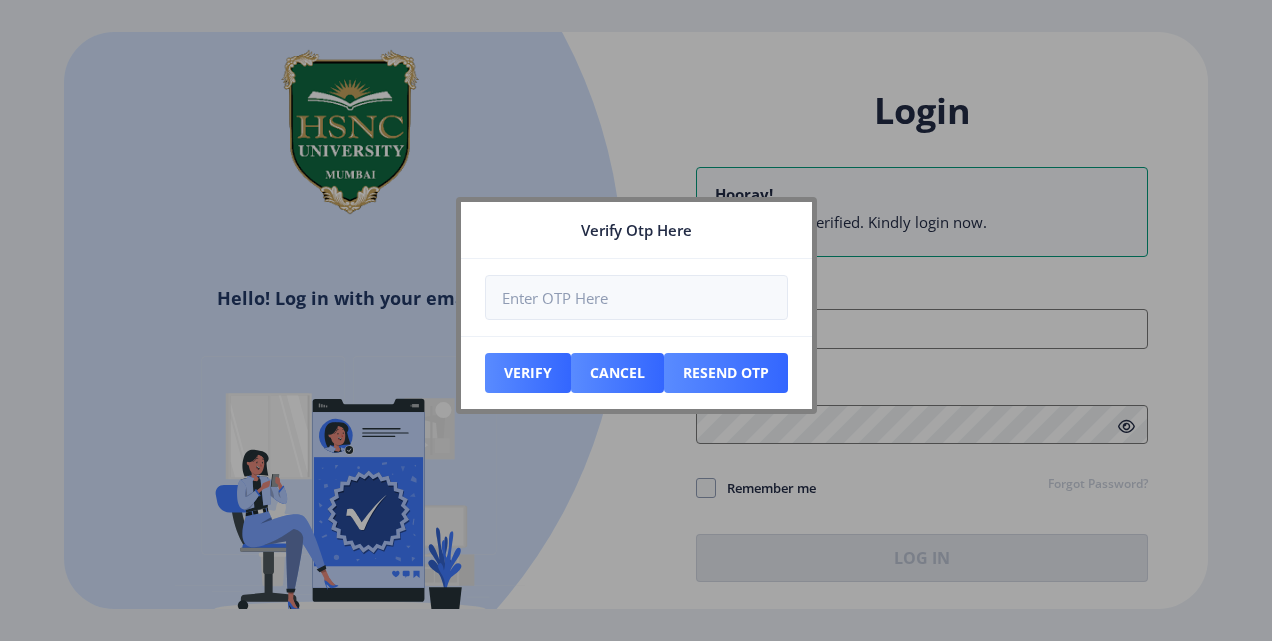 type on "[DOMAIN_NAME]" 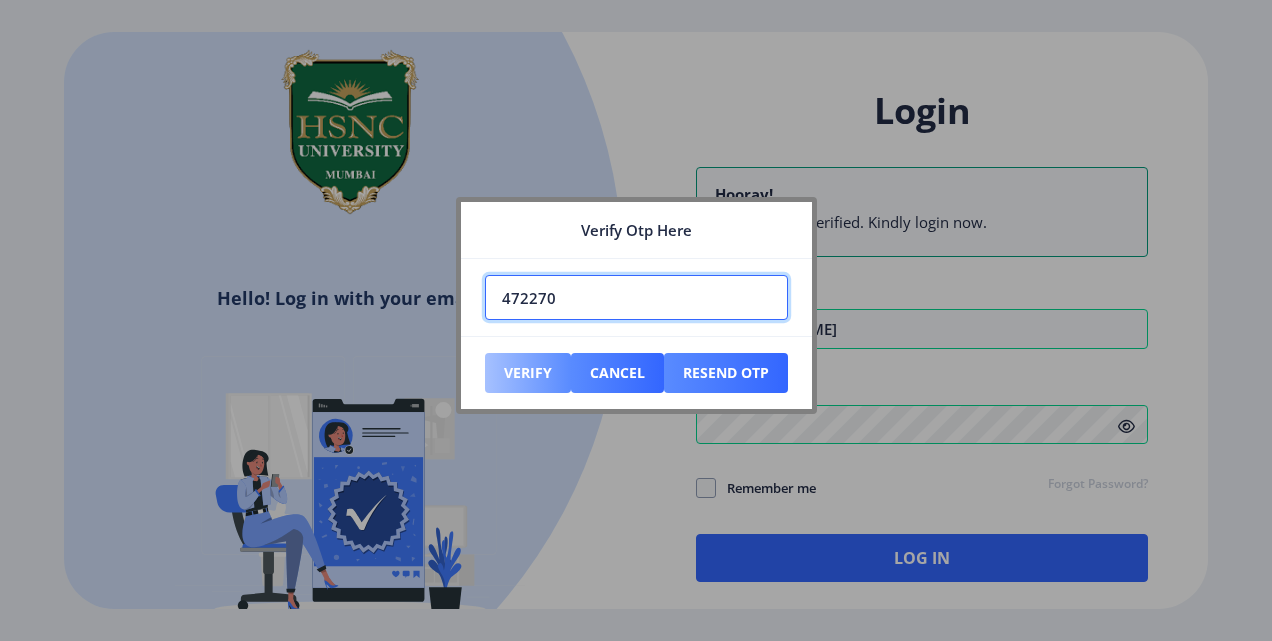 type on "472270" 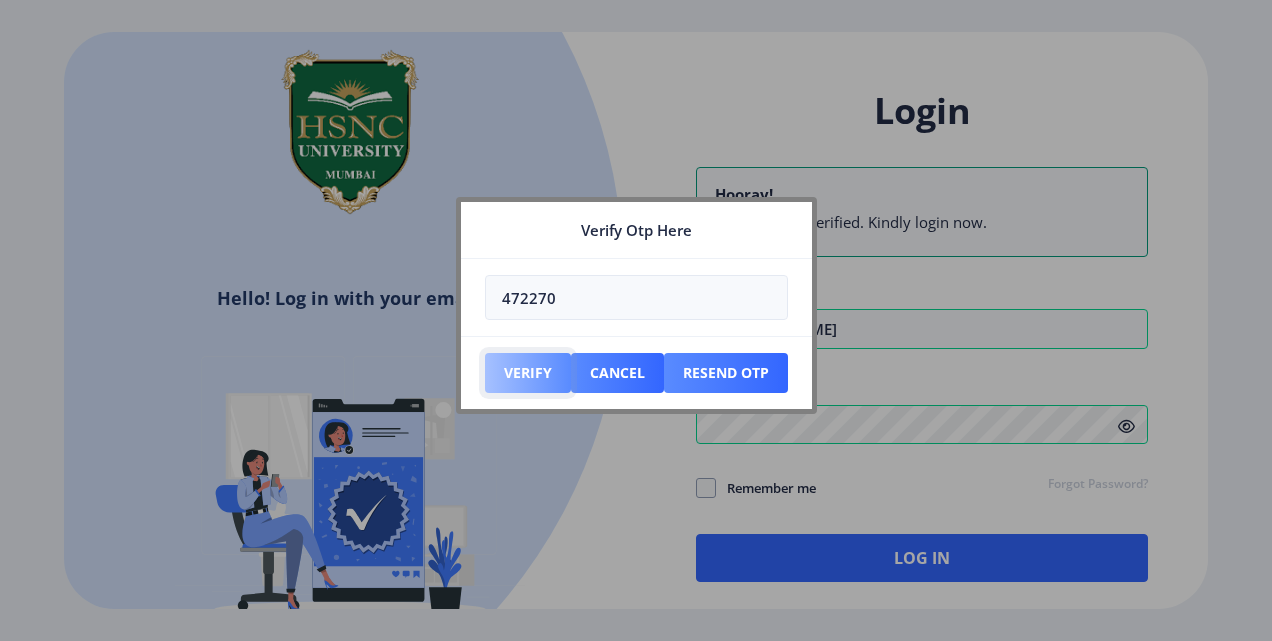 click on "Verify" at bounding box center (528, 373) 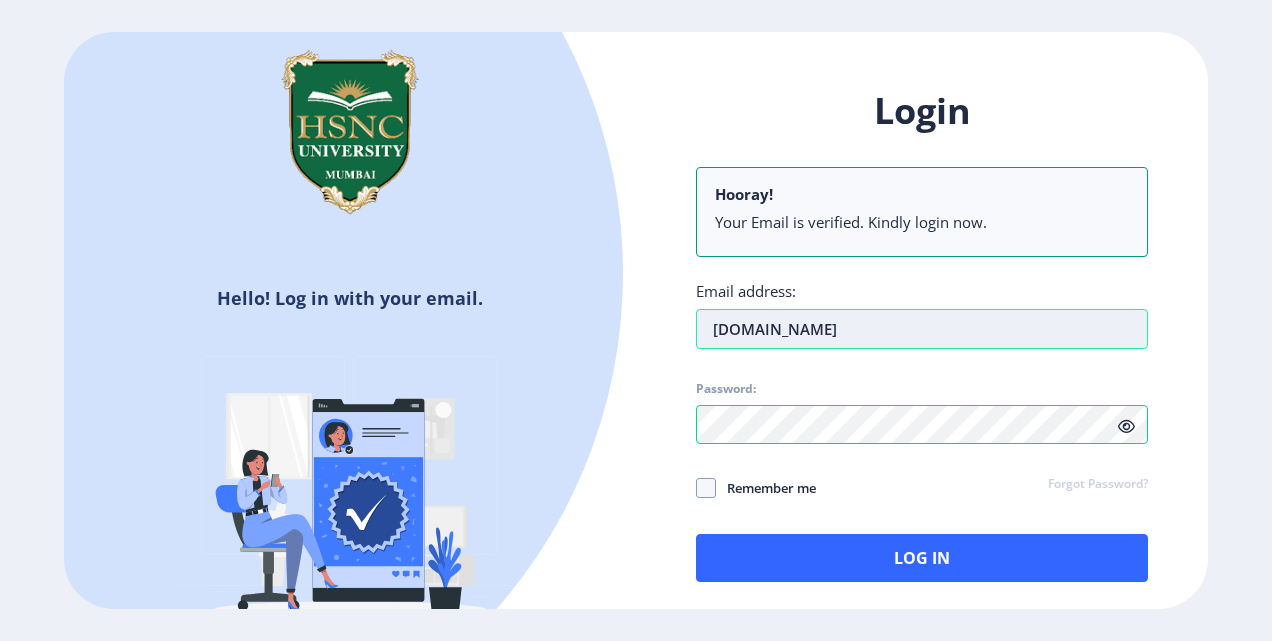 click on "[DOMAIN_NAME]" at bounding box center [922, 329] 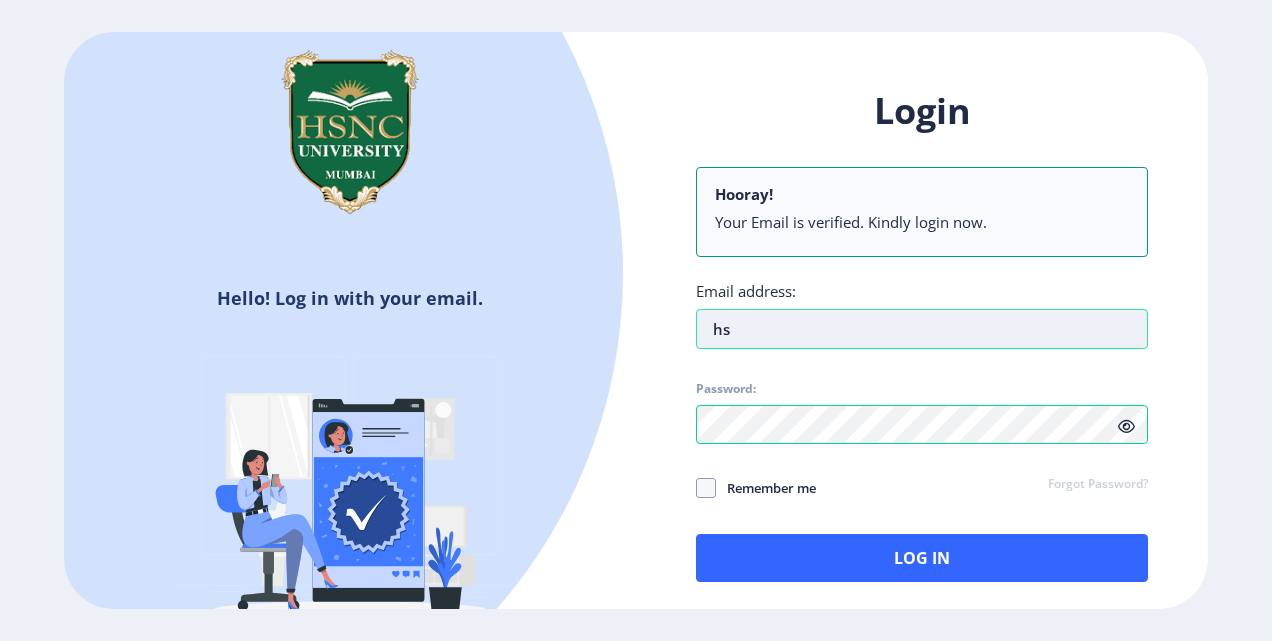 type on "h" 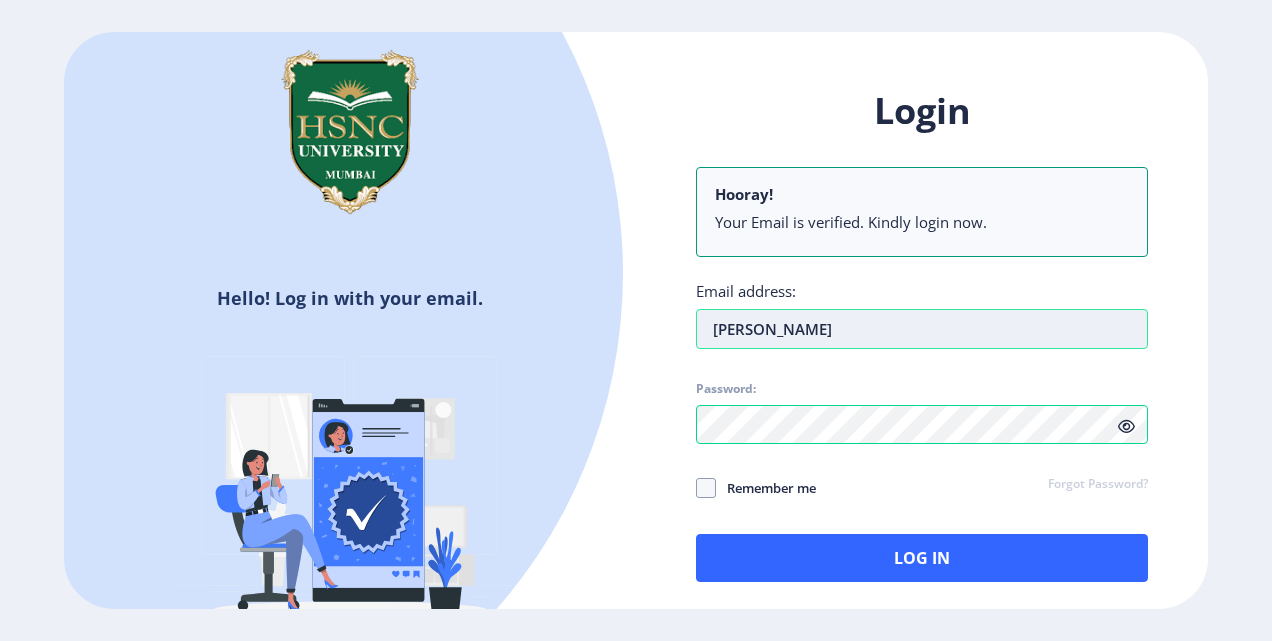type on "[EMAIL_ADDRESS][DOMAIN_NAME]" 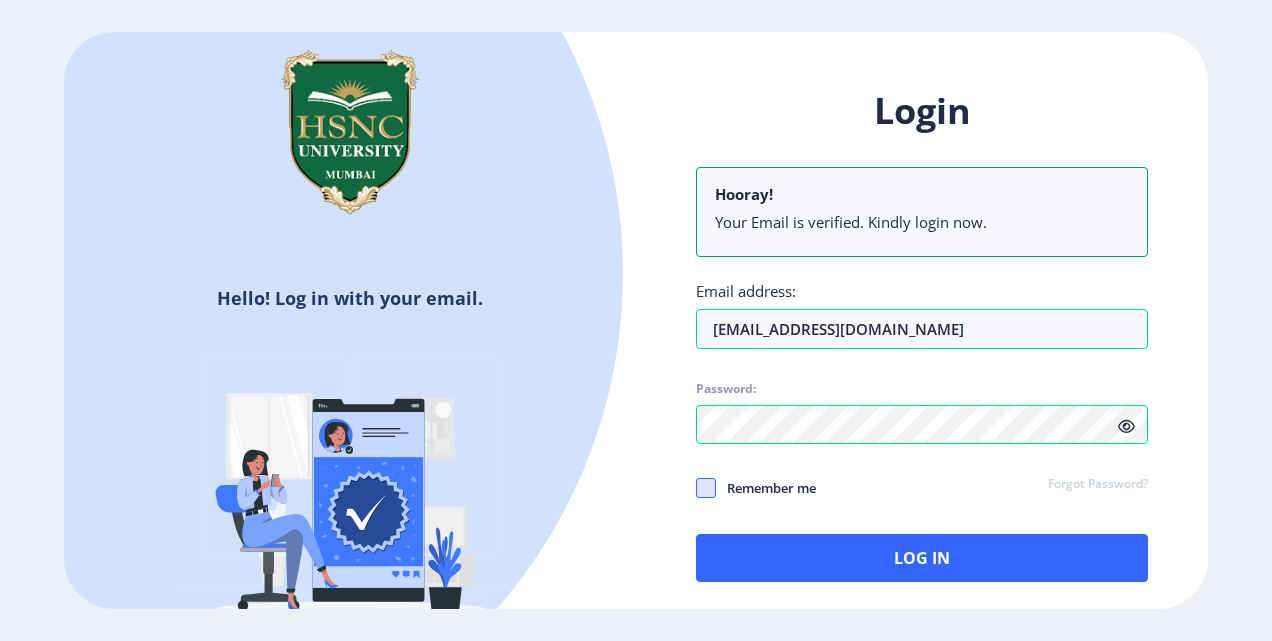 click 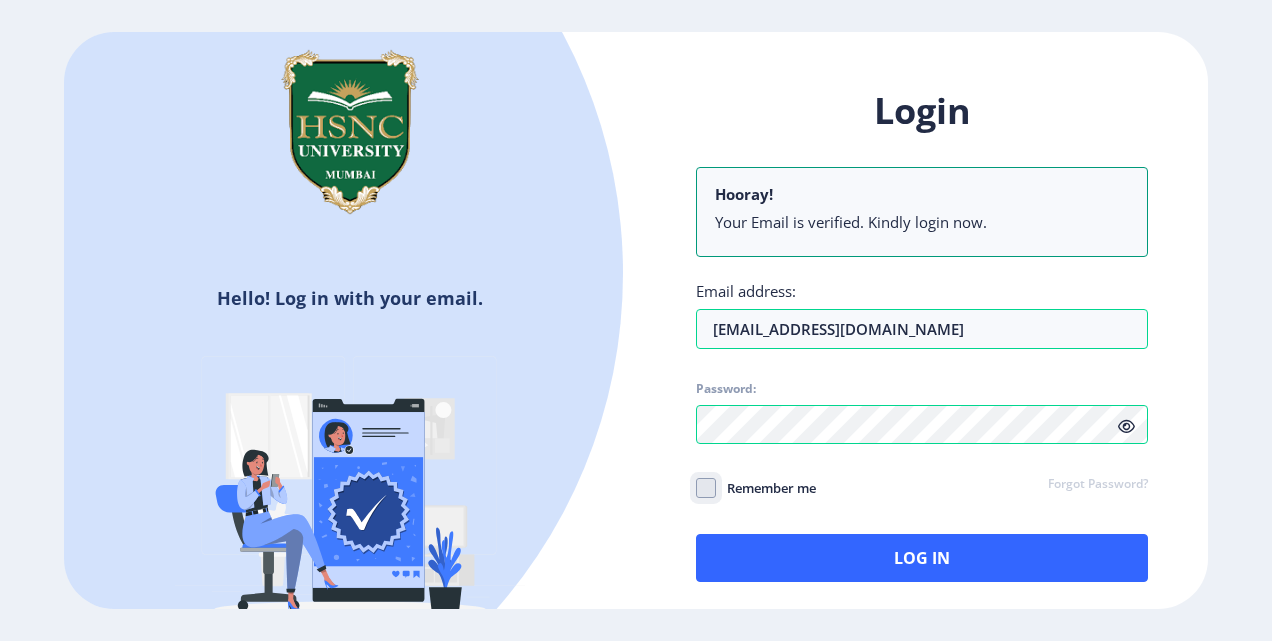 click on "Remember me" 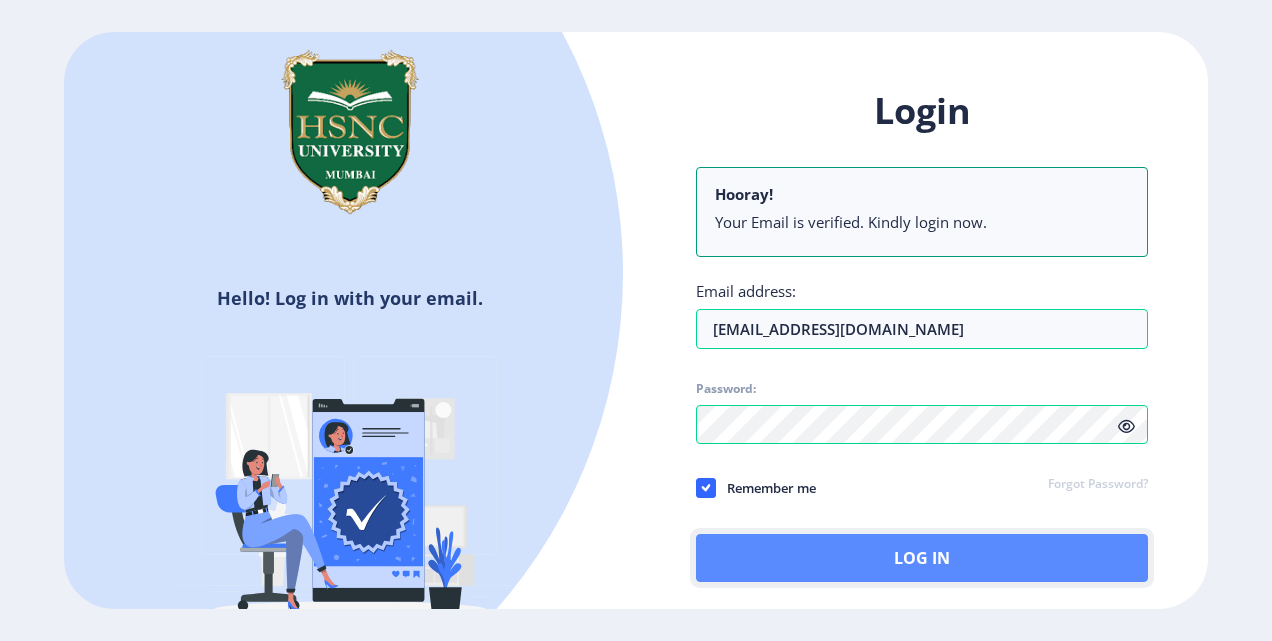 click on "Log In" 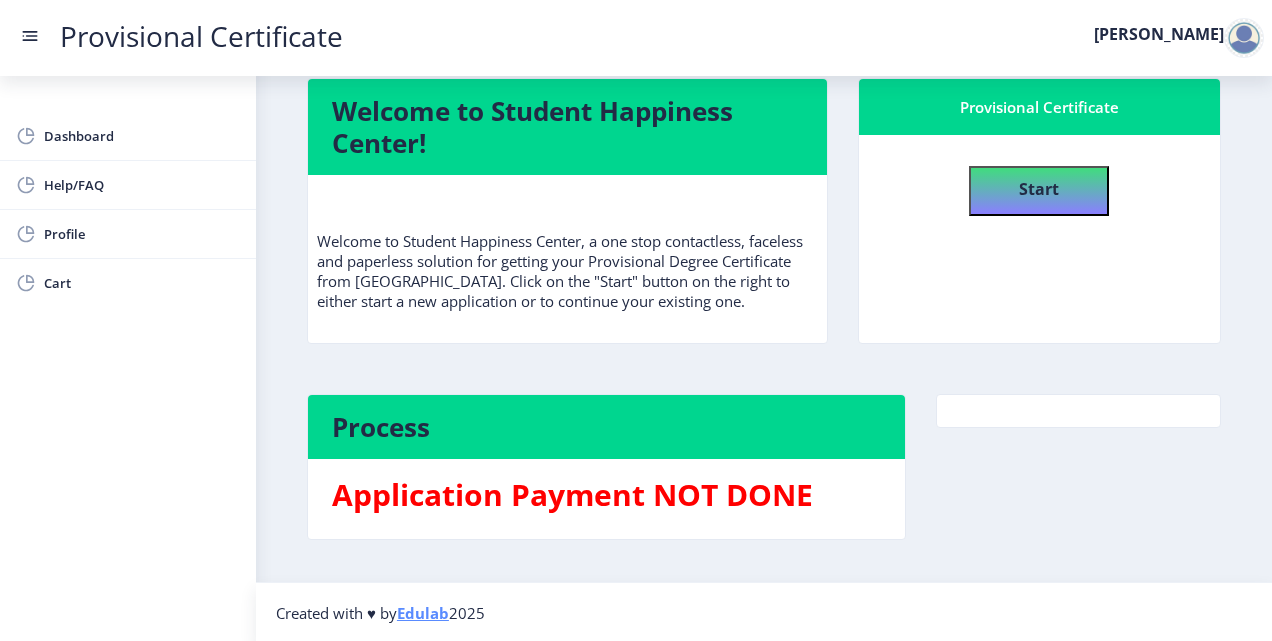 scroll, scrollTop: 0, scrollLeft: 0, axis: both 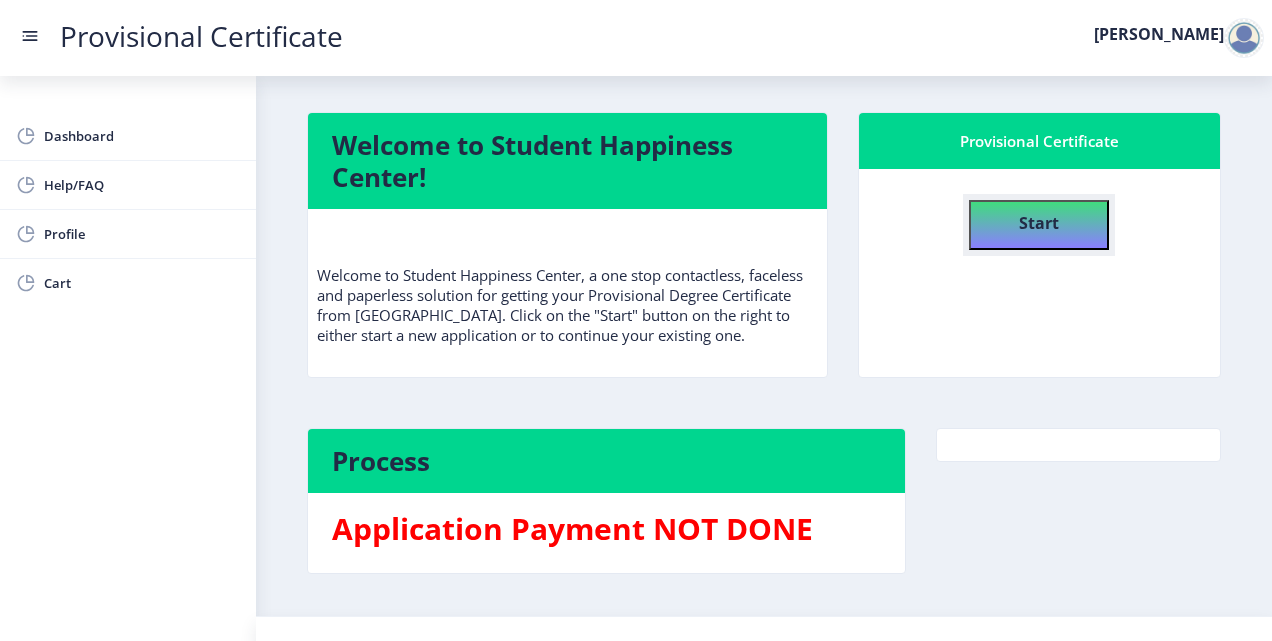 click on "Start" 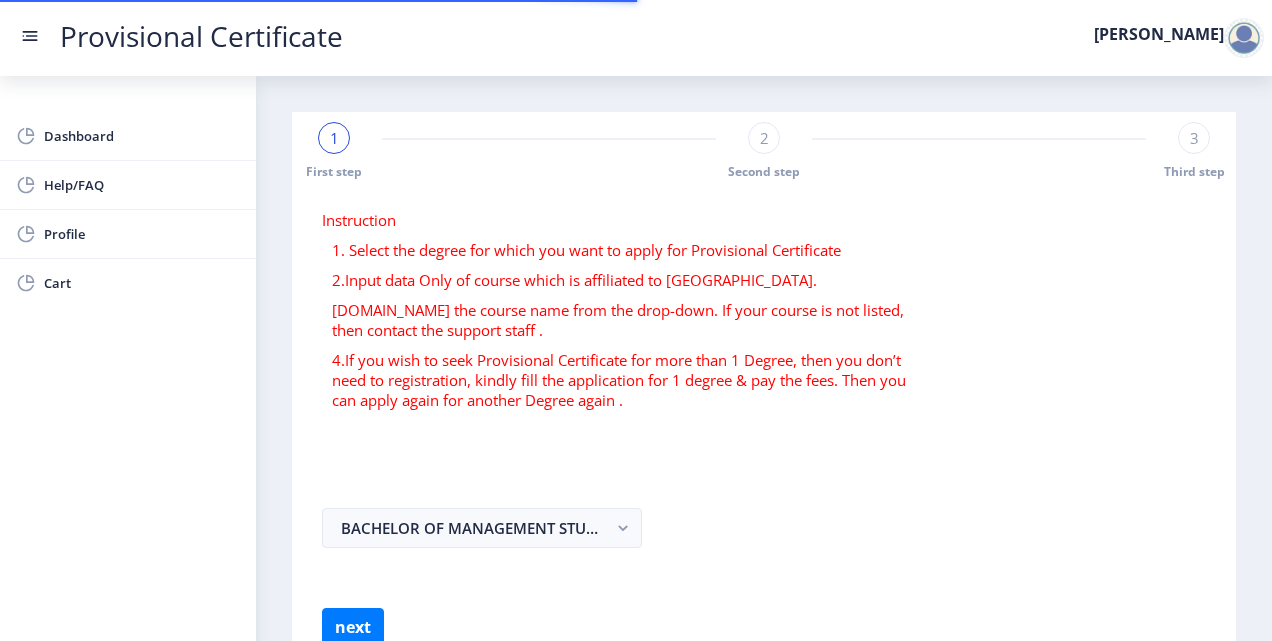 select 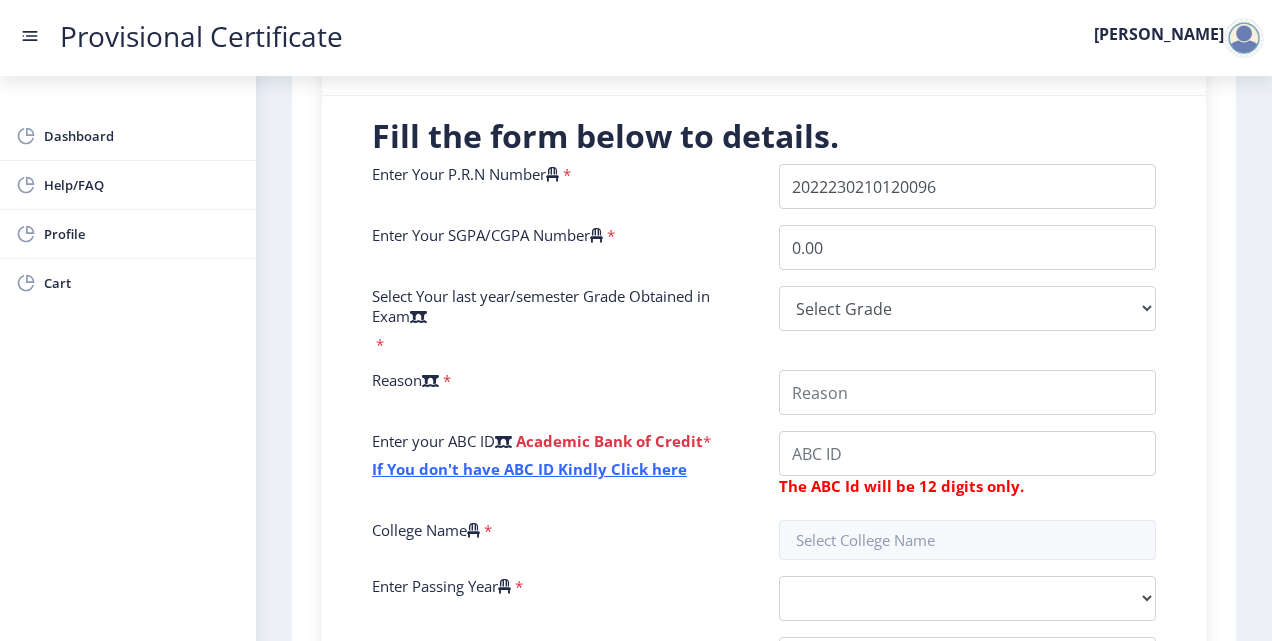 scroll, scrollTop: 460, scrollLeft: 0, axis: vertical 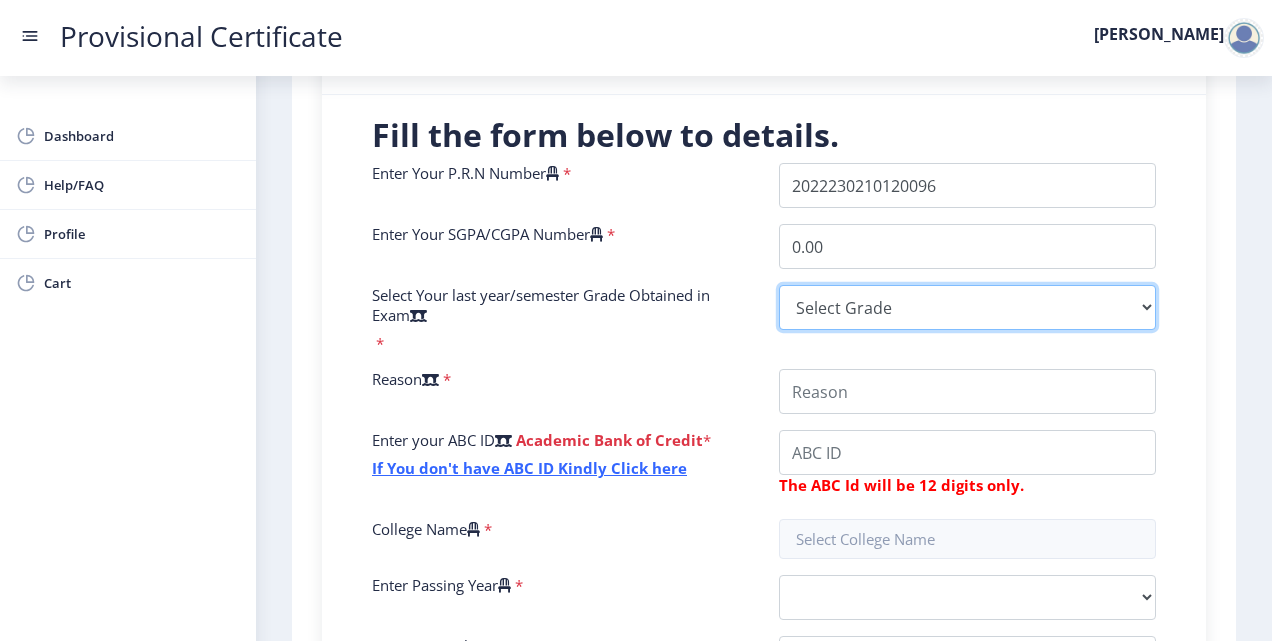 click on "Select Grade  O   A+   A   B+   B   C   D   F(Fail)" at bounding box center [967, 307] 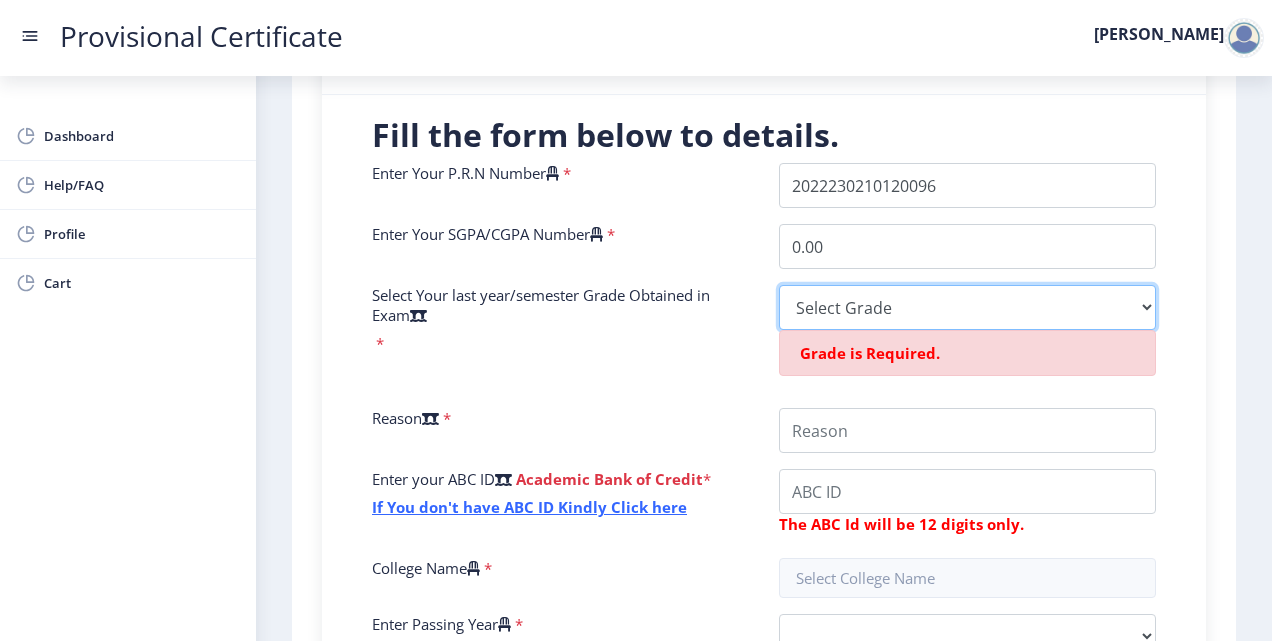 click on "Select Grade  O   A+   A   B+   B   C   D   F(Fail)" at bounding box center (967, 307) 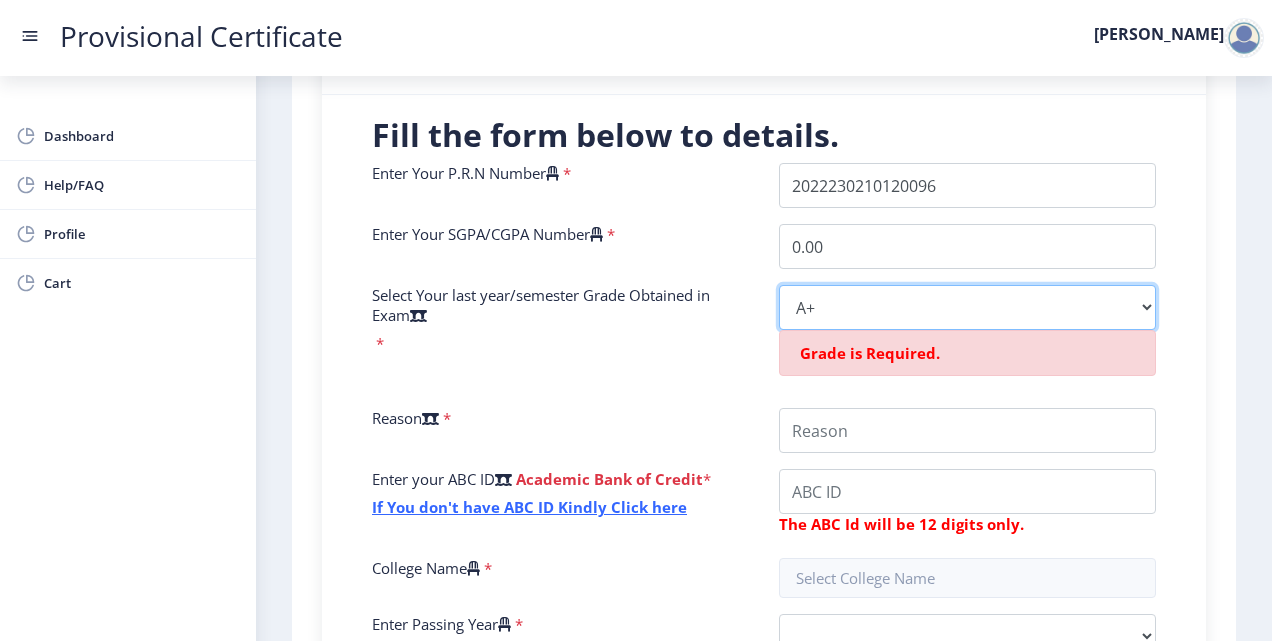 click on "Select Grade  O   A+   A   B+   B   C   D   F(Fail)" at bounding box center [967, 307] 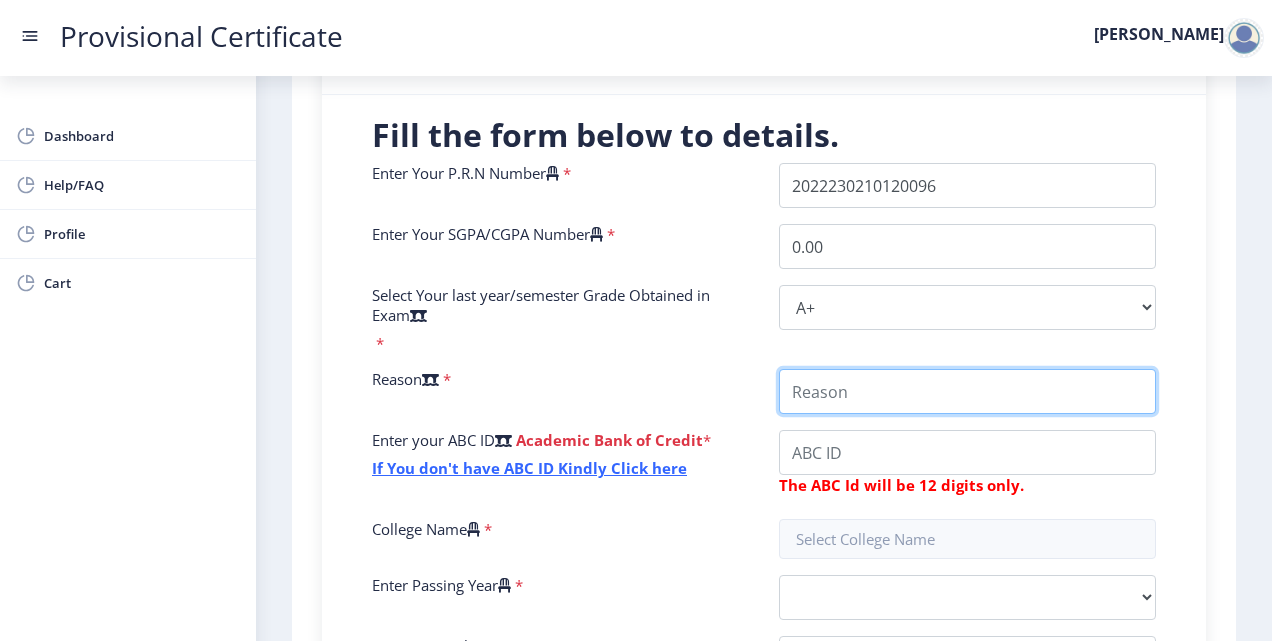 click on "College Name" at bounding box center (967, 391) 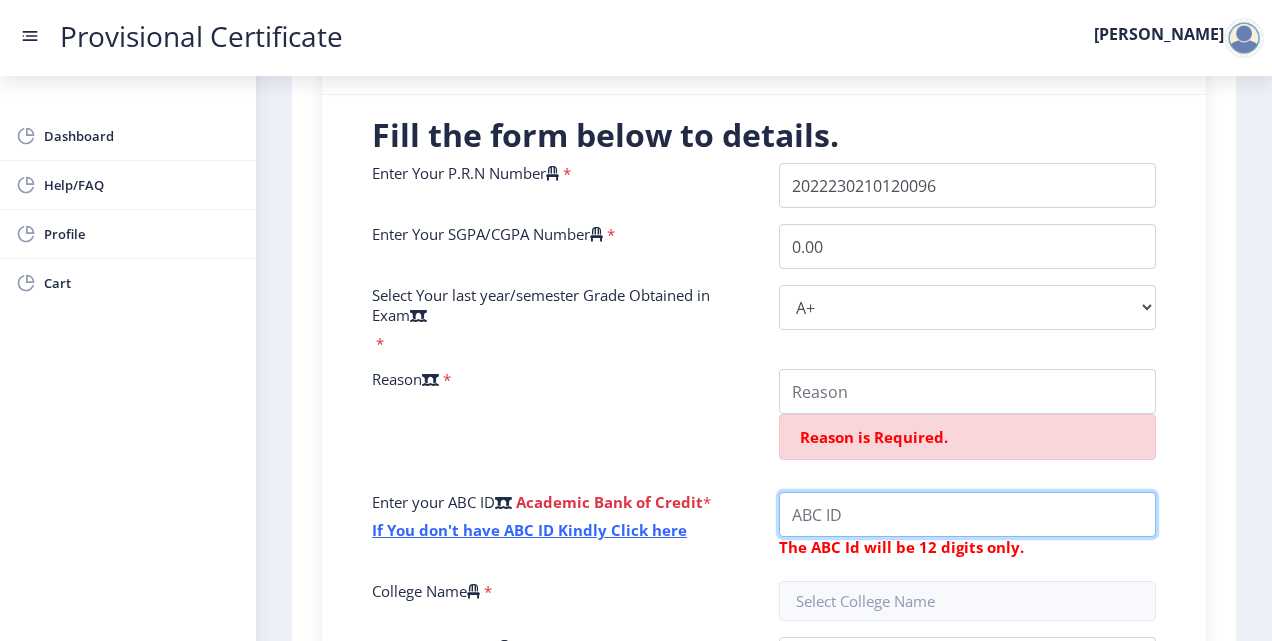 click on "Enter Your P.R.N Number   *  Enter Your SGPA/CGPA Number   * 0.00 Select Your last year/semester Grade Obtained in Exam   * Select Grade  O   A+   A   B+   B   C   D   F(Fail)  Reason   * Reason is Required. Enter your ABC ID   Academic Bank of Credit  * If You don't have ABC ID Kindly Click here  The ABC Id will be 12 digits only.  College Name   * Enter Passing Year   *  2025   2024   2023   2022   2021   2020   2019   2018   2017   2016   2015   2014   2013   2012   2011   2010   2009   2008   2007   2006   2005   2004   2003   2002   2001   2000   1999   1998   1997   1996   1995   1994   1993   1992   1991   1990   1989   1988   1987   1986   1985   1984   1983   1982   1981   1980   1979   1978   1977   1976   1975   1974   1973   1972   1971   1970   1969   1968   1967  Passing Month   *  Please select PassingMonth  (01) January (02) February (03) March (04) April (05) May (06) June (07) July (08) August (09) September (10) October (11) November (12) December" 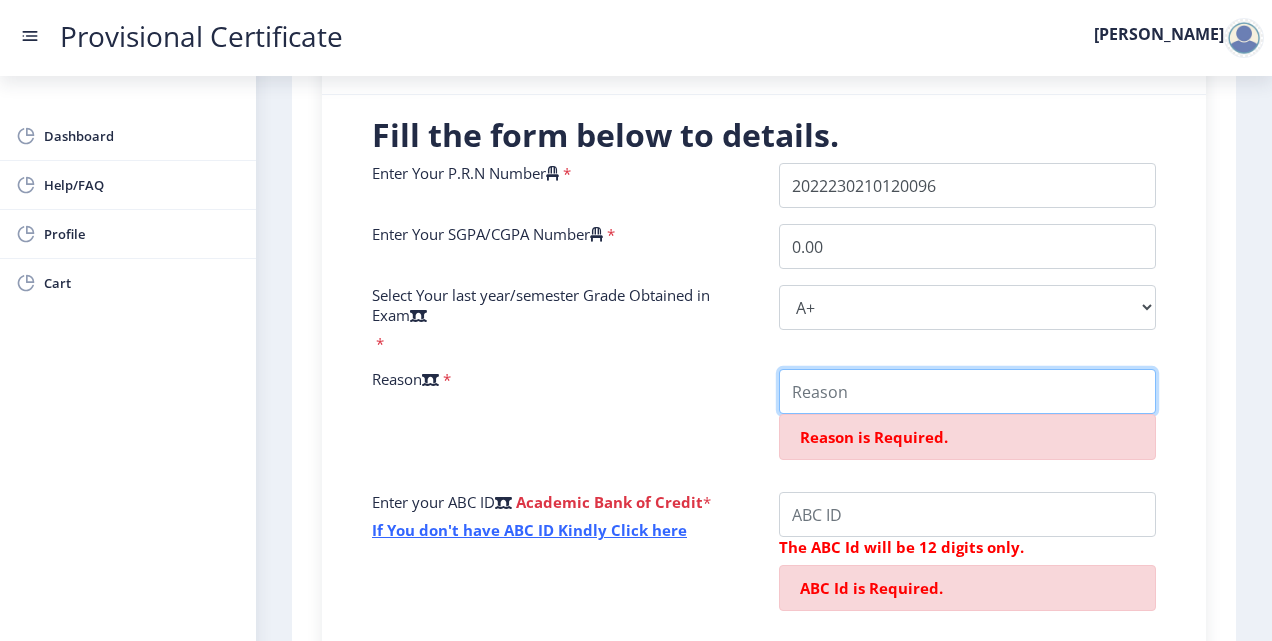 click on "College Name" at bounding box center (967, 391) 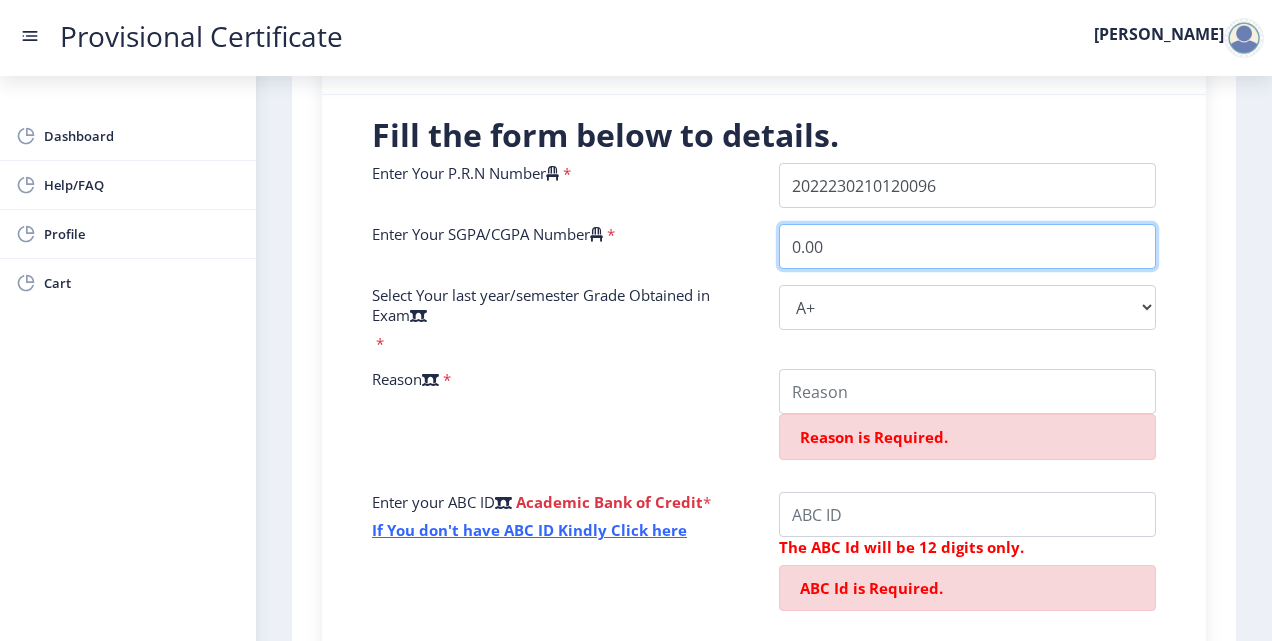 click on "0.00" at bounding box center (967, 246) 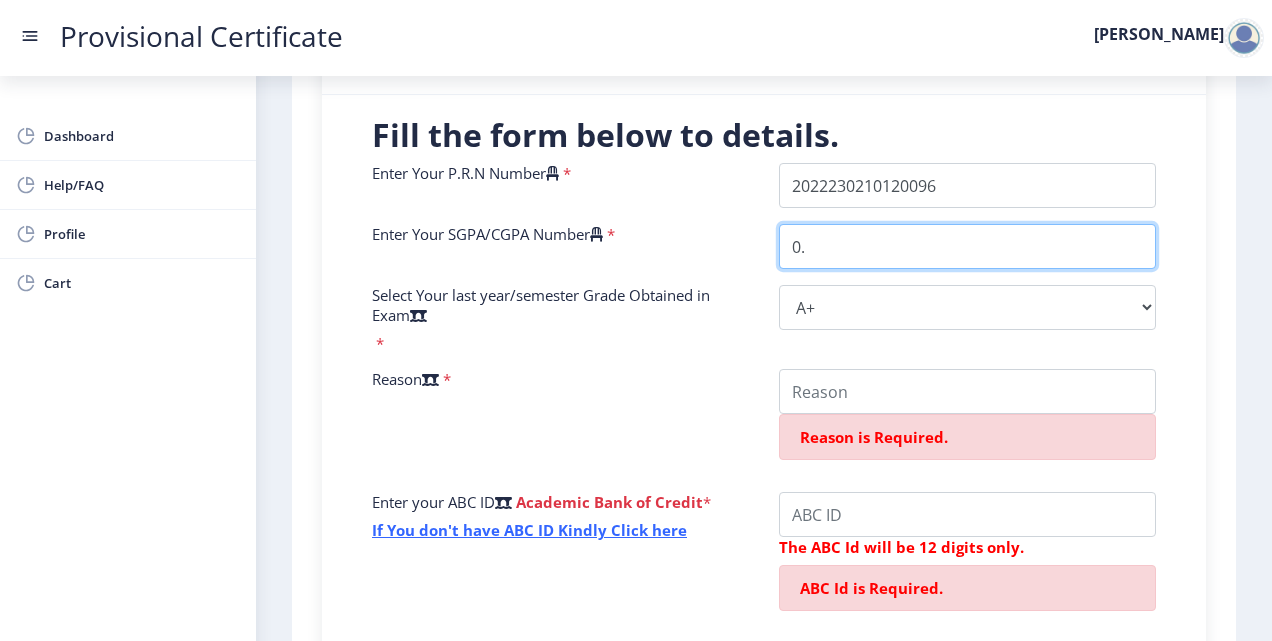 type on "0" 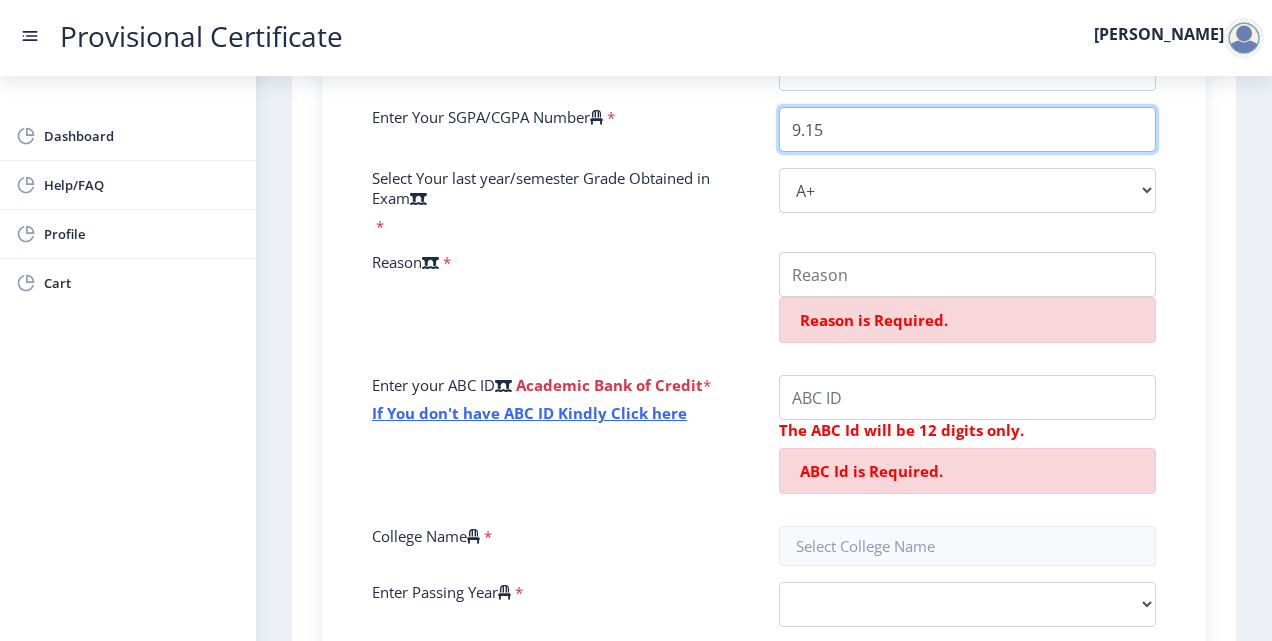 scroll, scrollTop: 572, scrollLeft: 0, axis: vertical 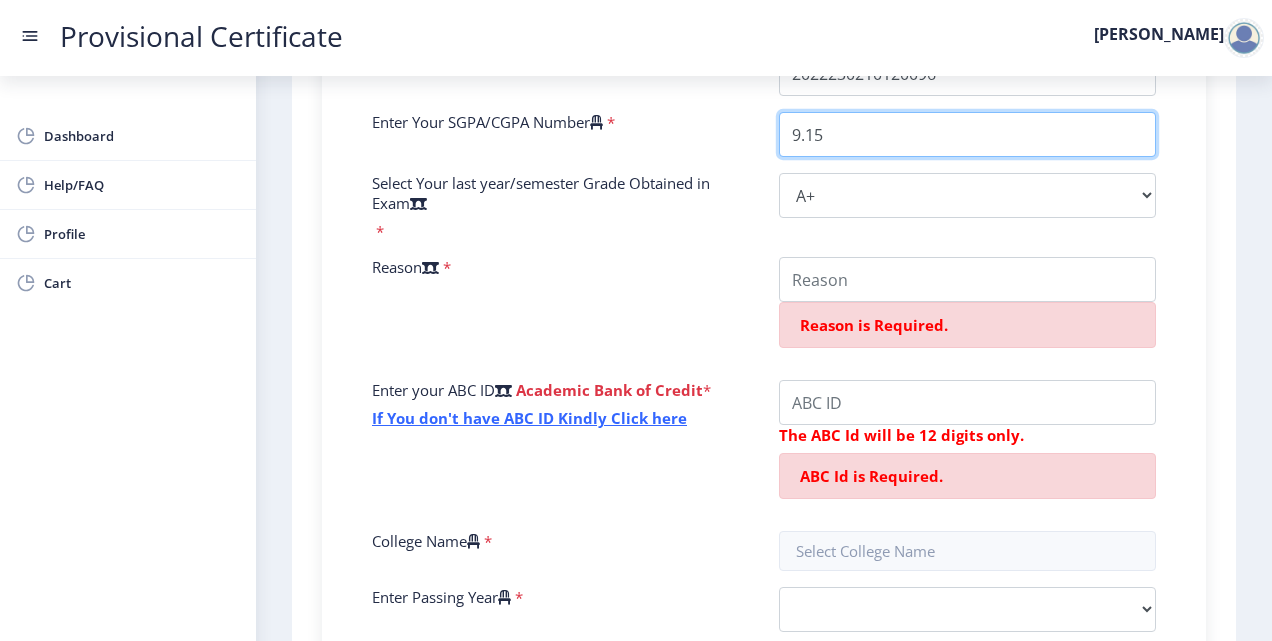 type on "9.15" 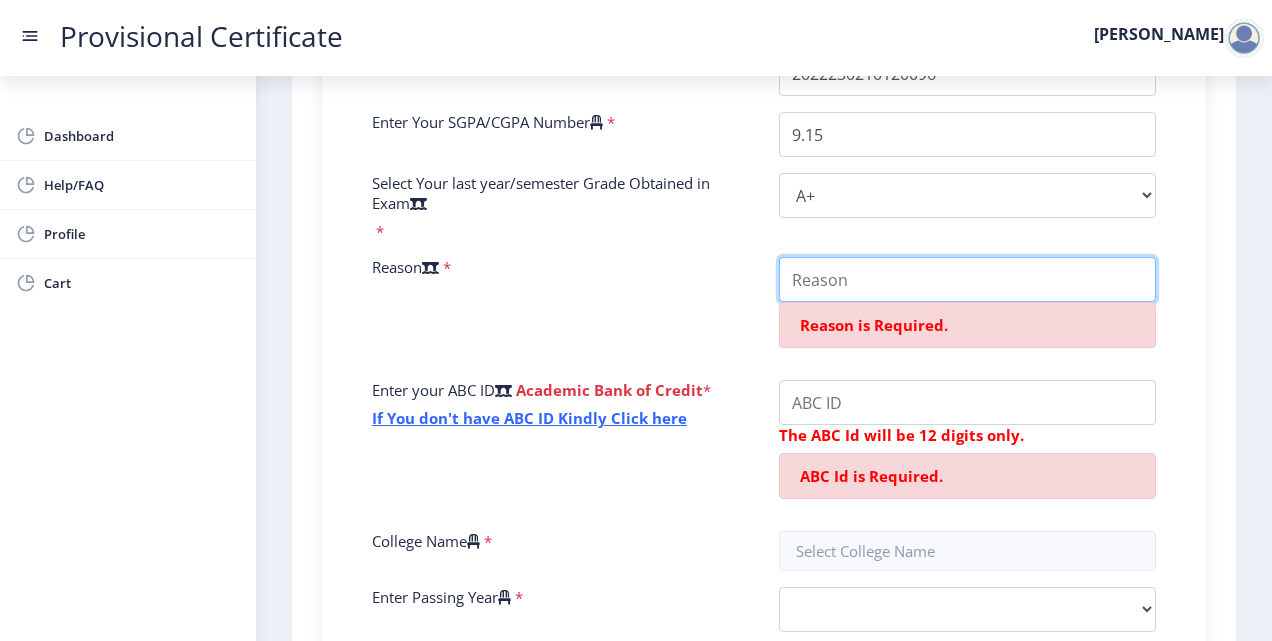 click on "College Name" at bounding box center (967, 279) 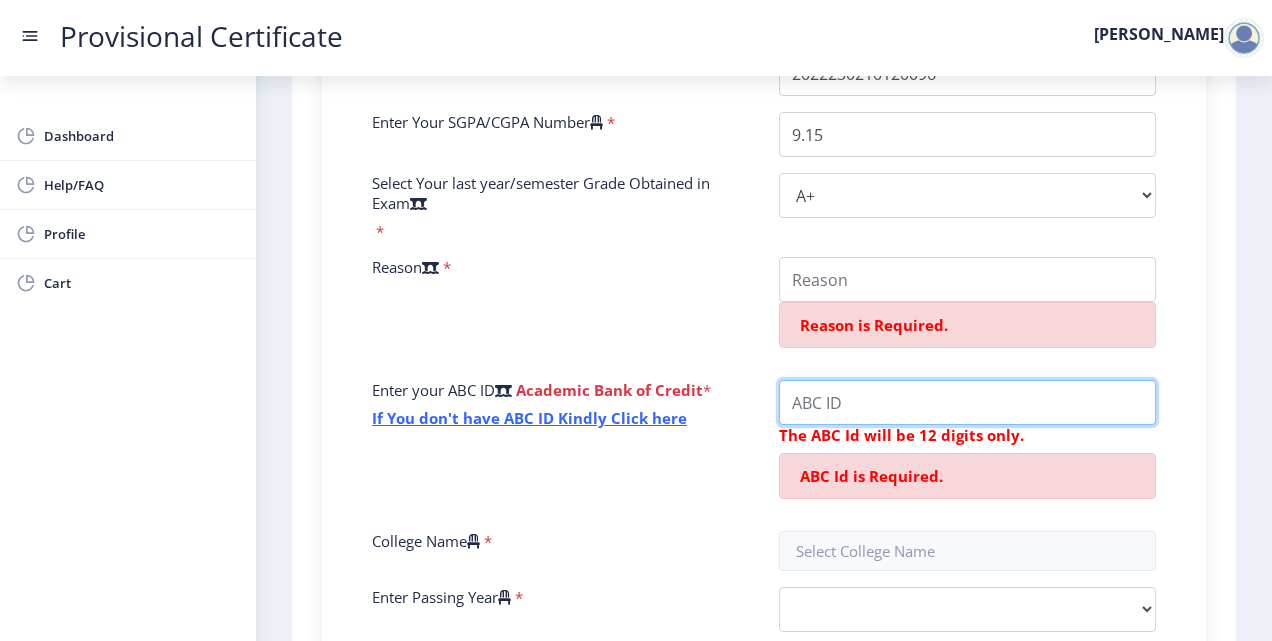 click on "College Name" at bounding box center [967, 279] 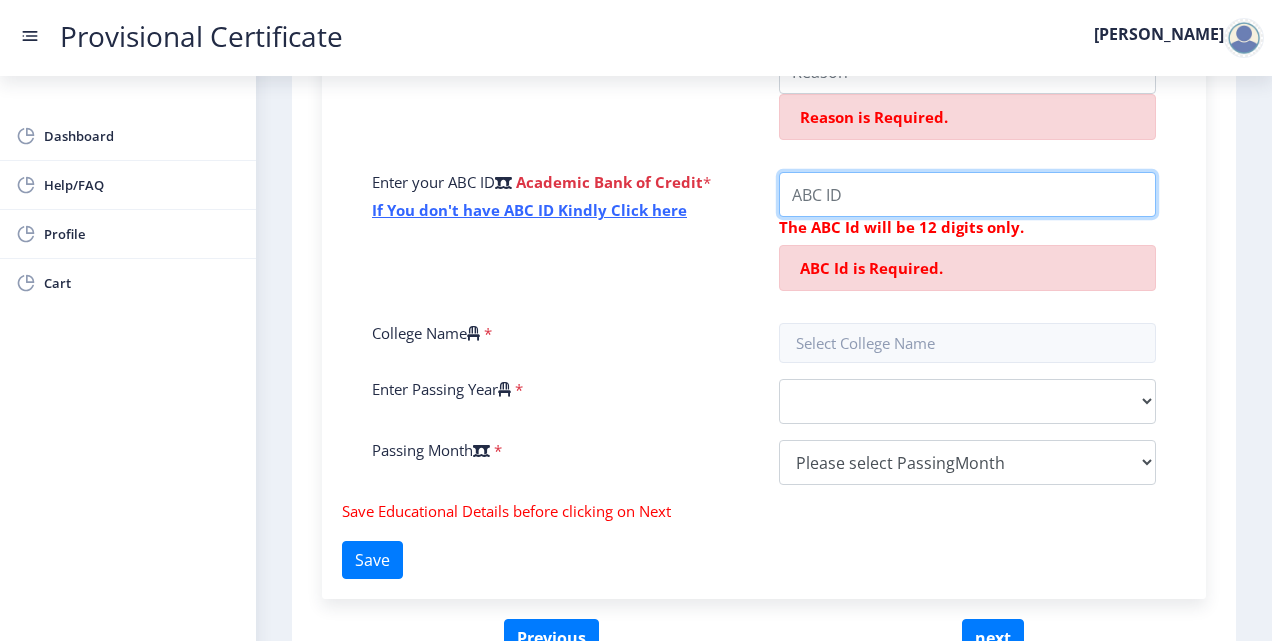 scroll, scrollTop: 781, scrollLeft: 0, axis: vertical 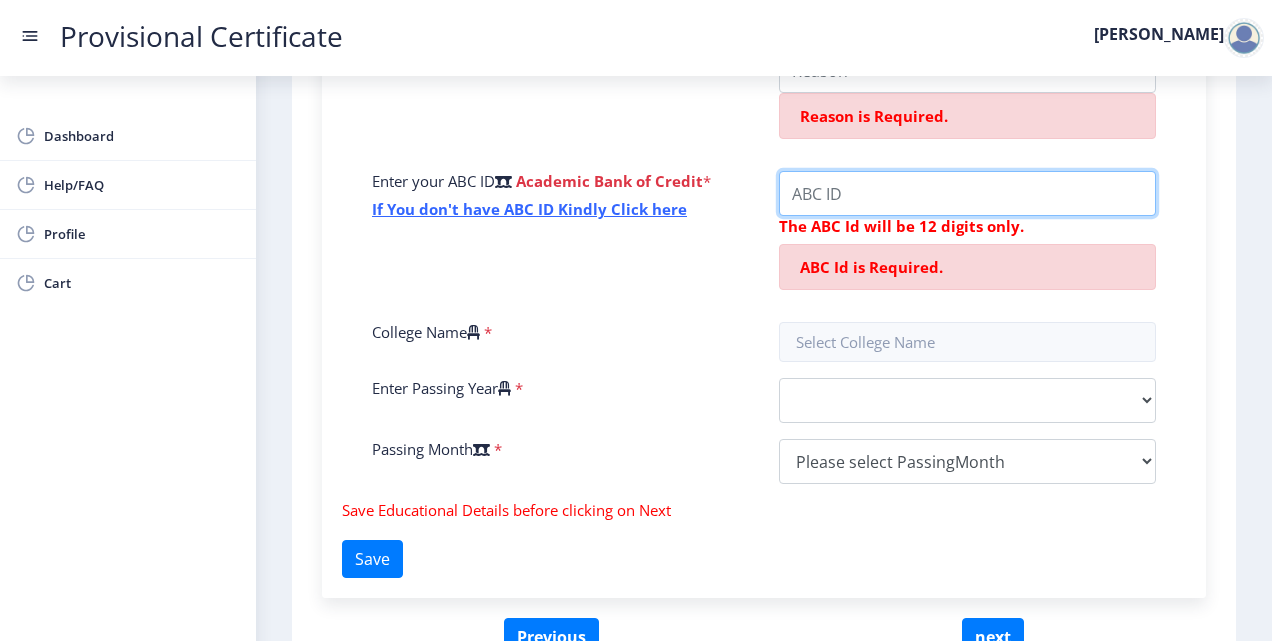 click on "College Name" at bounding box center [967, 70] 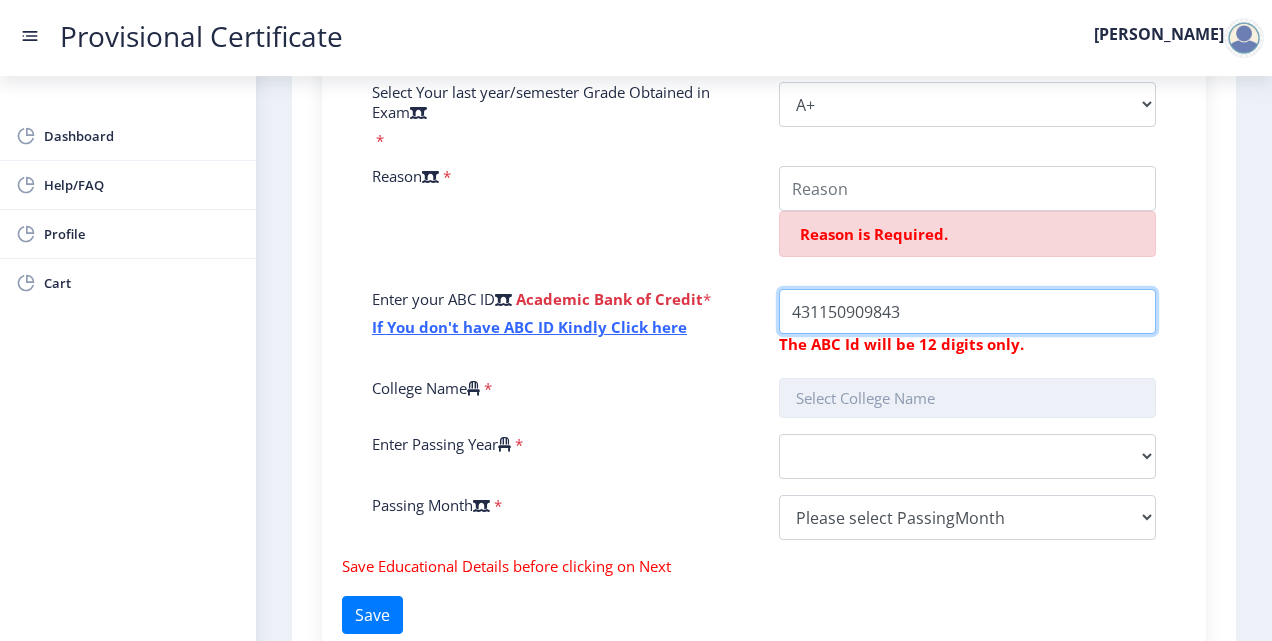 scroll, scrollTop: 630, scrollLeft: 0, axis: vertical 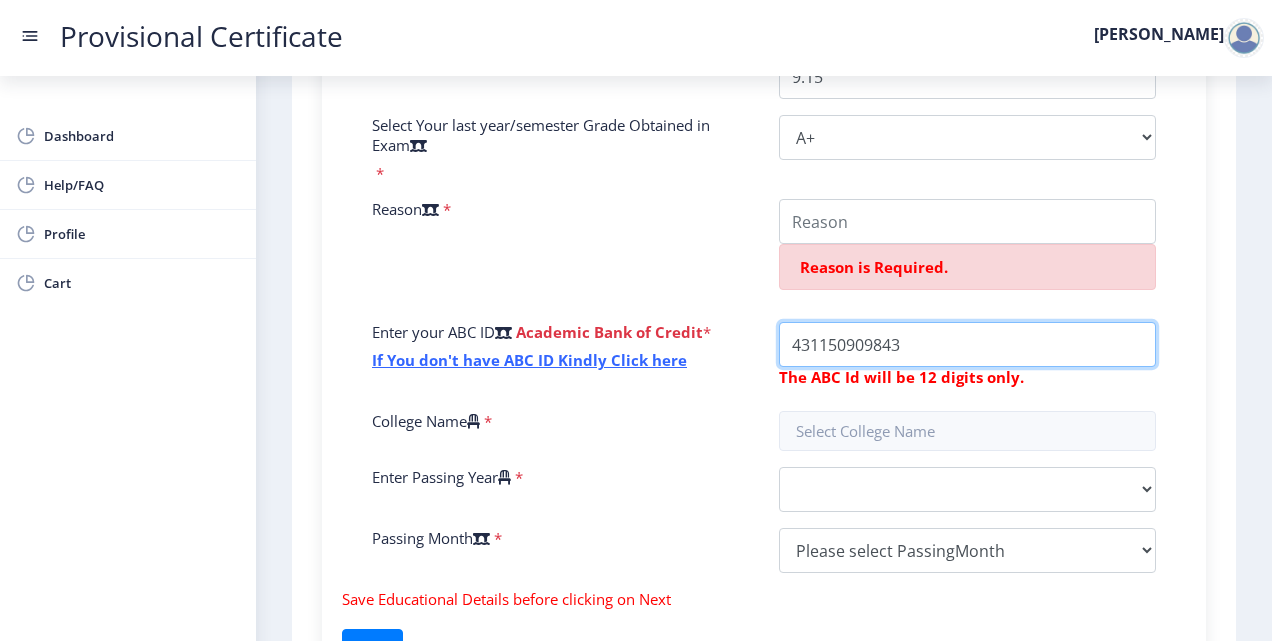 click on "College Name" at bounding box center (967, 344) 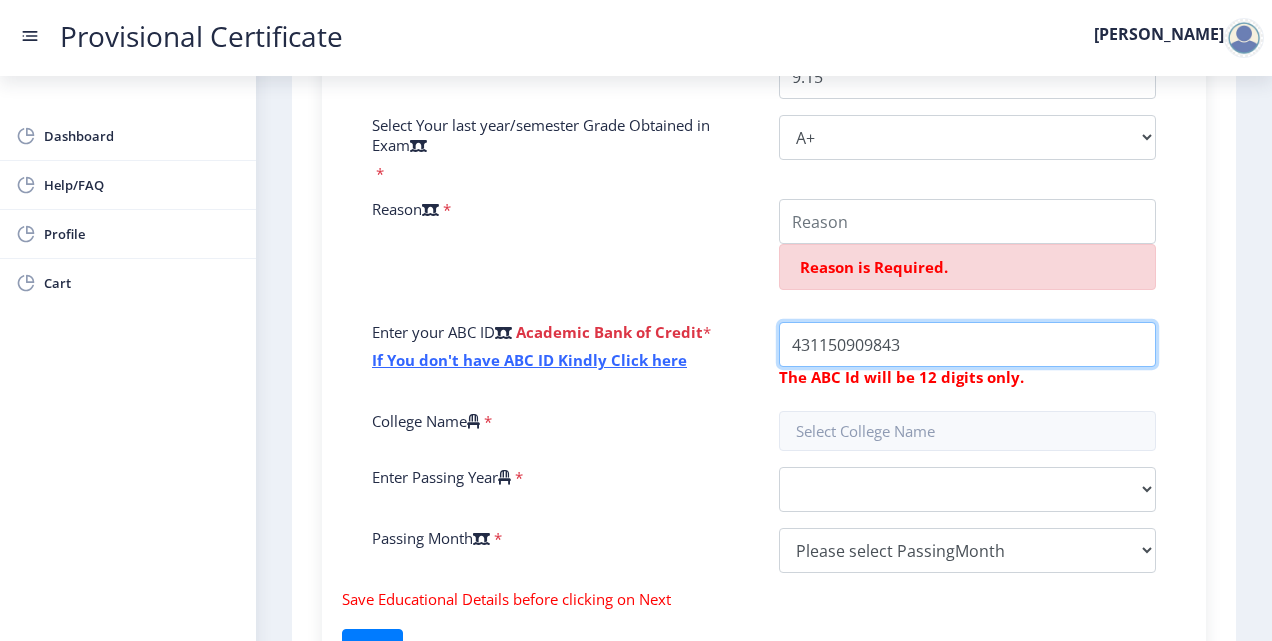 click on "College Name" at bounding box center [967, 344] 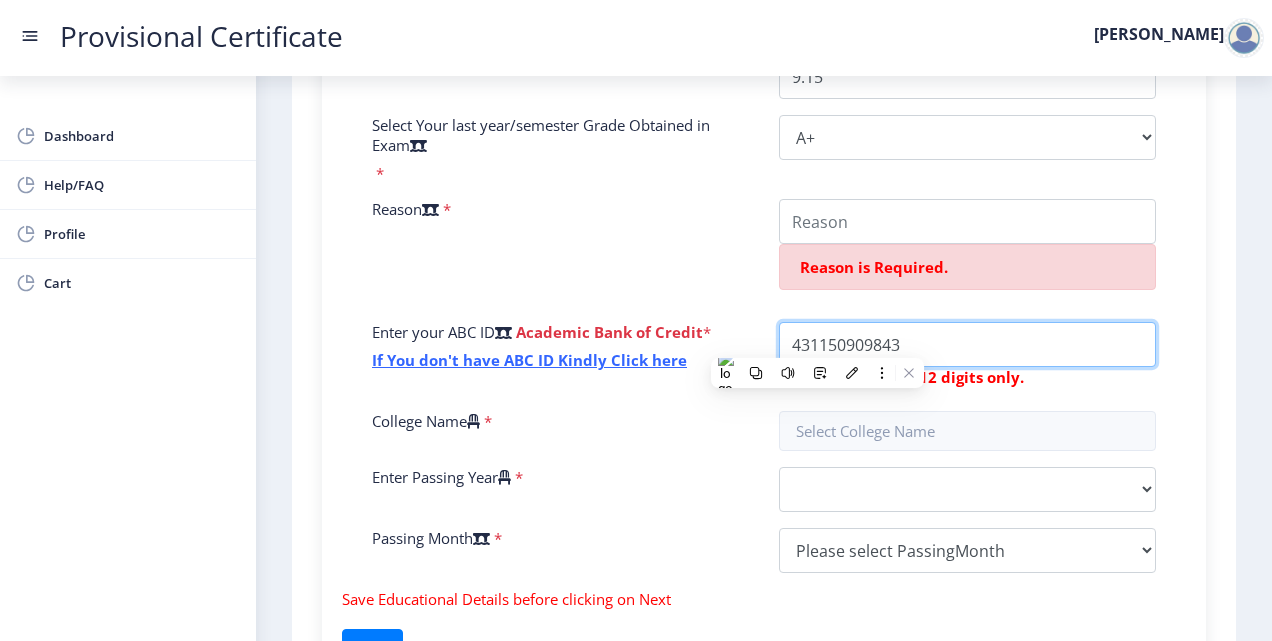 click on "College Name" at bounding box center (967, 344) 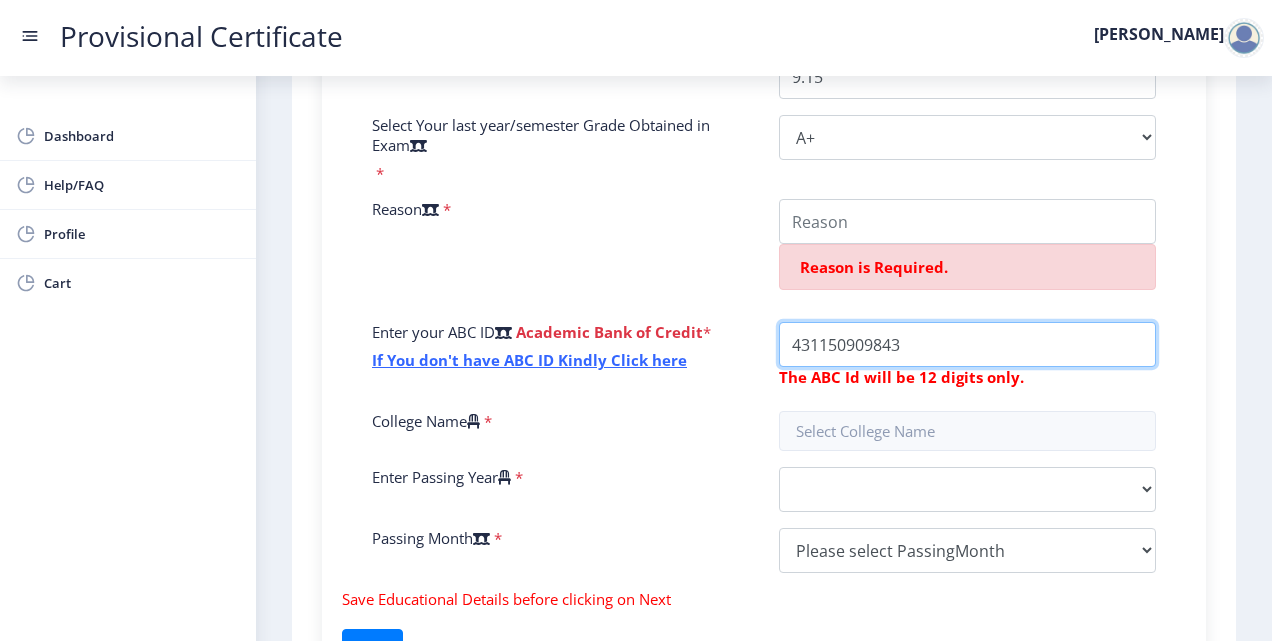 click on "College Name" at bounding box center [967, 344] 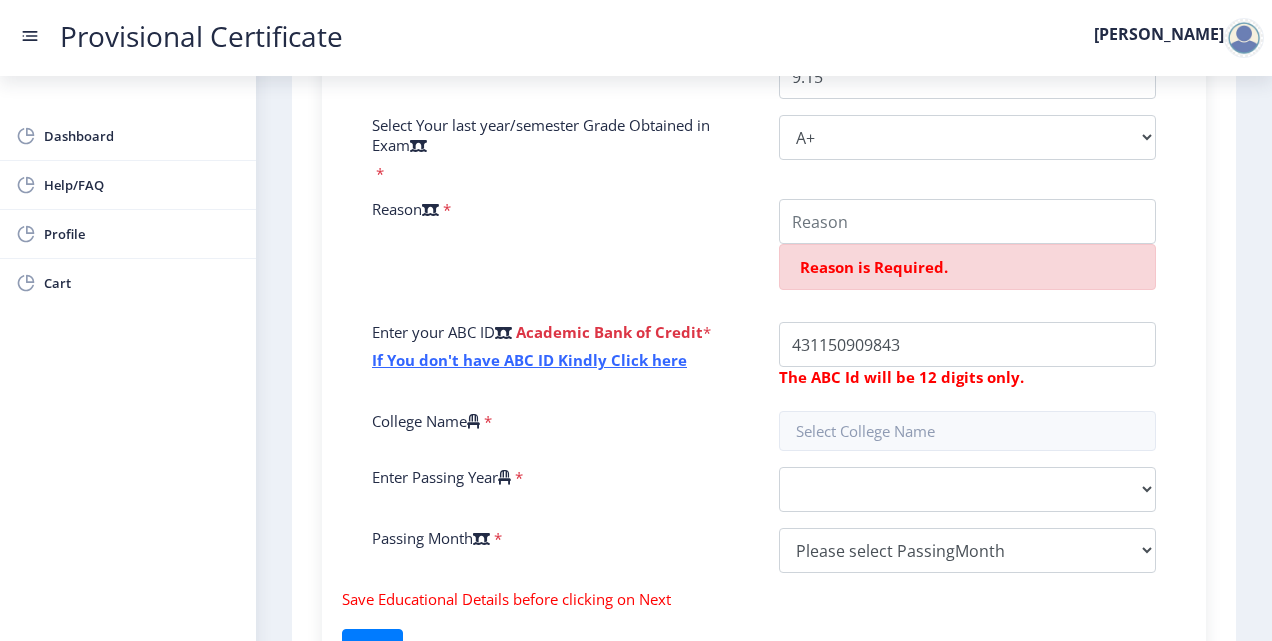 click on "Enter Your P.R.N Number   *  Enter Your SGPA/CGPA Number   * 9.15 Select Your last year/semester Grade Obtained in Exam   * Select Grade  O   A+   A   B+   B   C   D   F(Fail)  Reason   * Reason is Required. Enter your ABC ID   Academic Bank of Credit  * If You don't have ABC ID Kindly Click here  The ABC Id will be 12 digits only.  College Name   * Enter Passing Year   *  2025   2024   2023   2022   2021   2020   2019   2018   2017   2016   2015   2014   2013   2012   2011   2010   2009   2008   2007   2006   2005   2004   2003   2002   2001   2000   1999   1998   1997   1996   1995   1994   1993   1992   1991   1990   1989   1988   1987   1986   1985   1984   1983   1982   1981   1980   1979   1978   1977   1976   1975   1974   1973   1972   1971   1970   1969   1968   1967  Passing Month   *  Please select PassingMonth  (01) January (02) February (03) March (04) April (05) May (06) June (07) July (08) August (09) September (10) October (11) November (12) December" 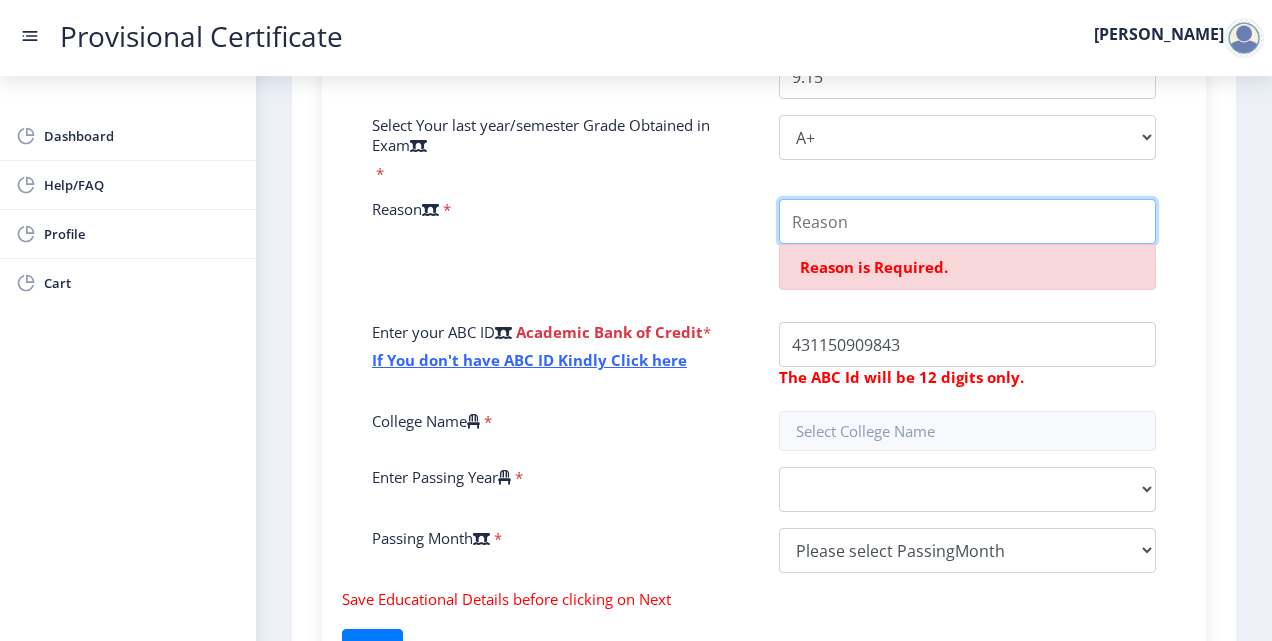 click on "College Name" at bounding box center (967, 221) 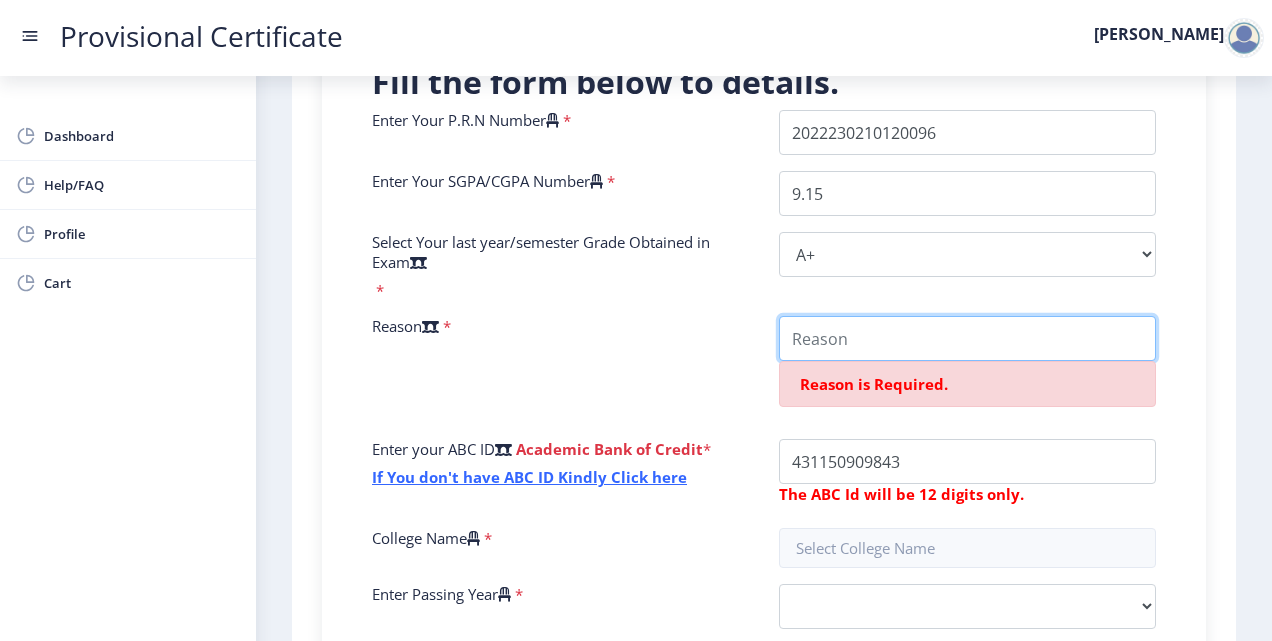 scroll, scrollTop: 512, scrollLeft: 0, axis: vertical 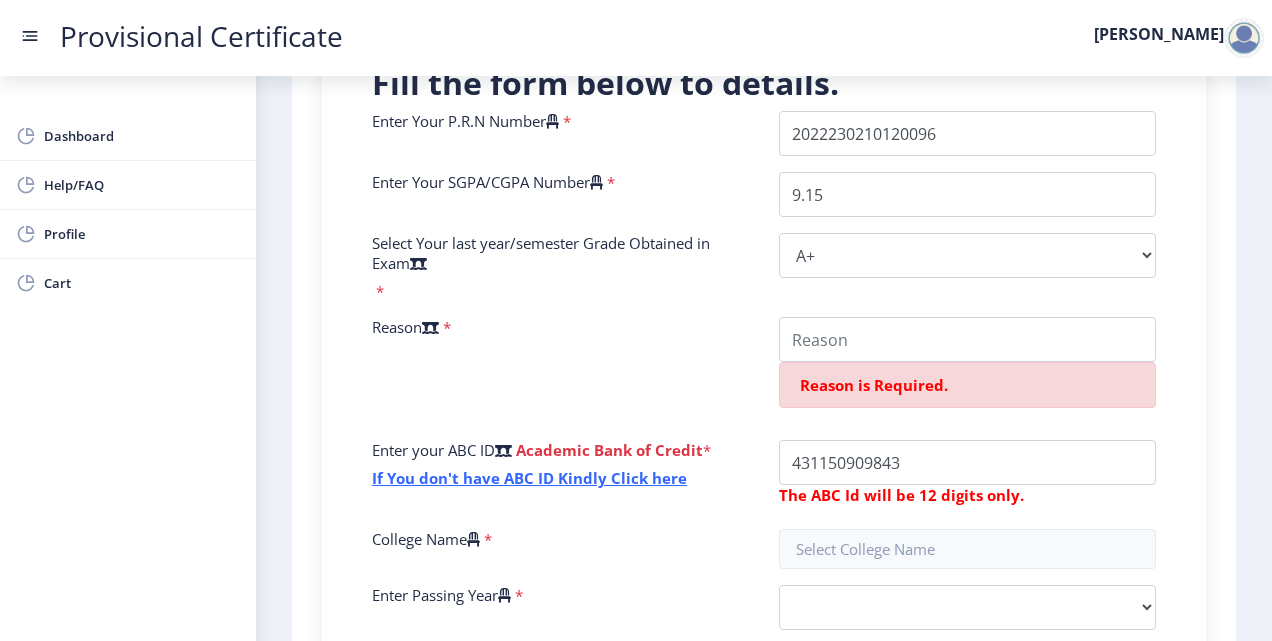click 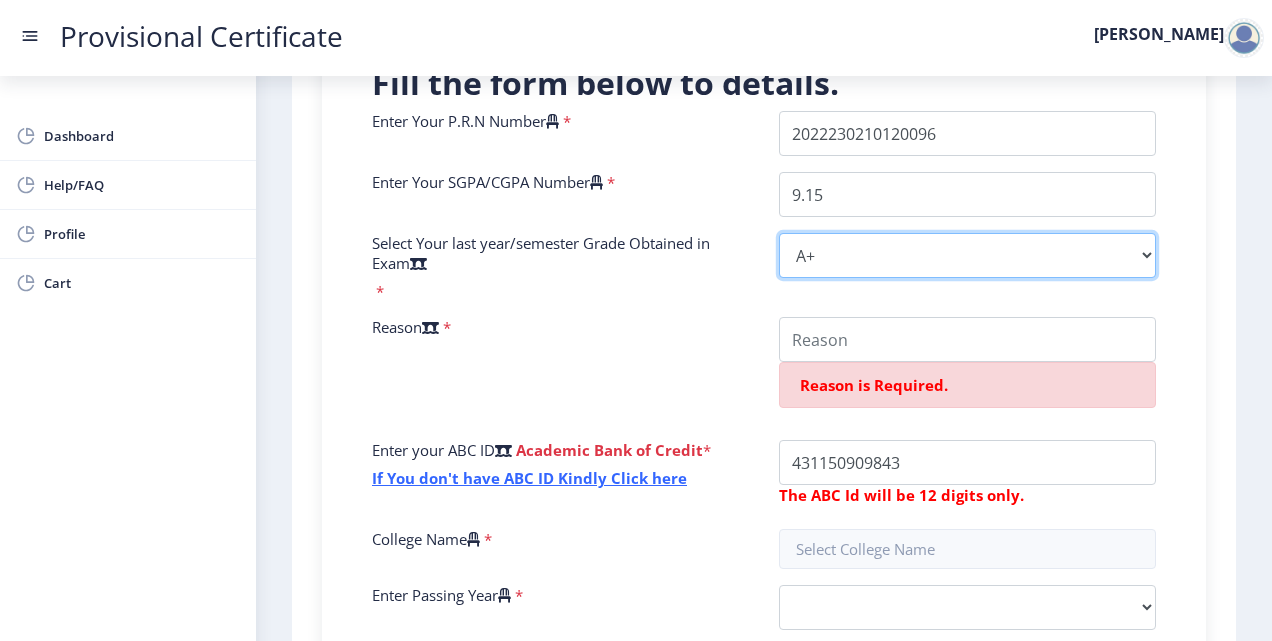 click on "Select Grade  O   A+   A   B+   B   C   D   F(Fail)" at bounding box center [967, 255] 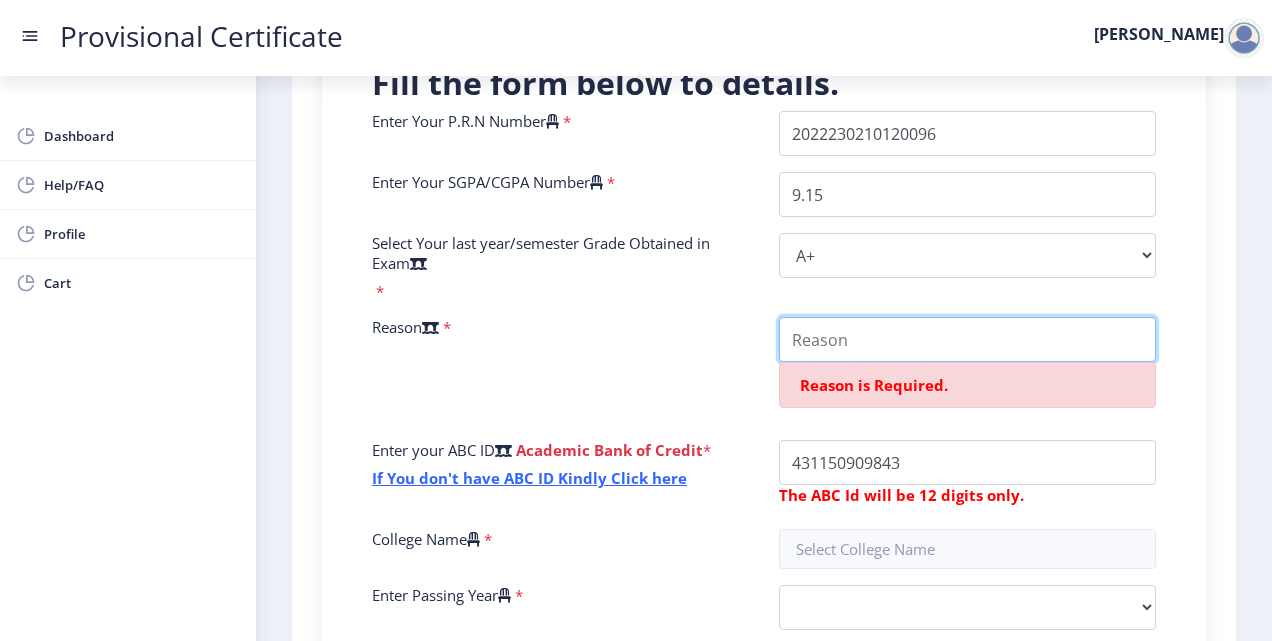 click on "College Name" at bounding box center [967, 339] 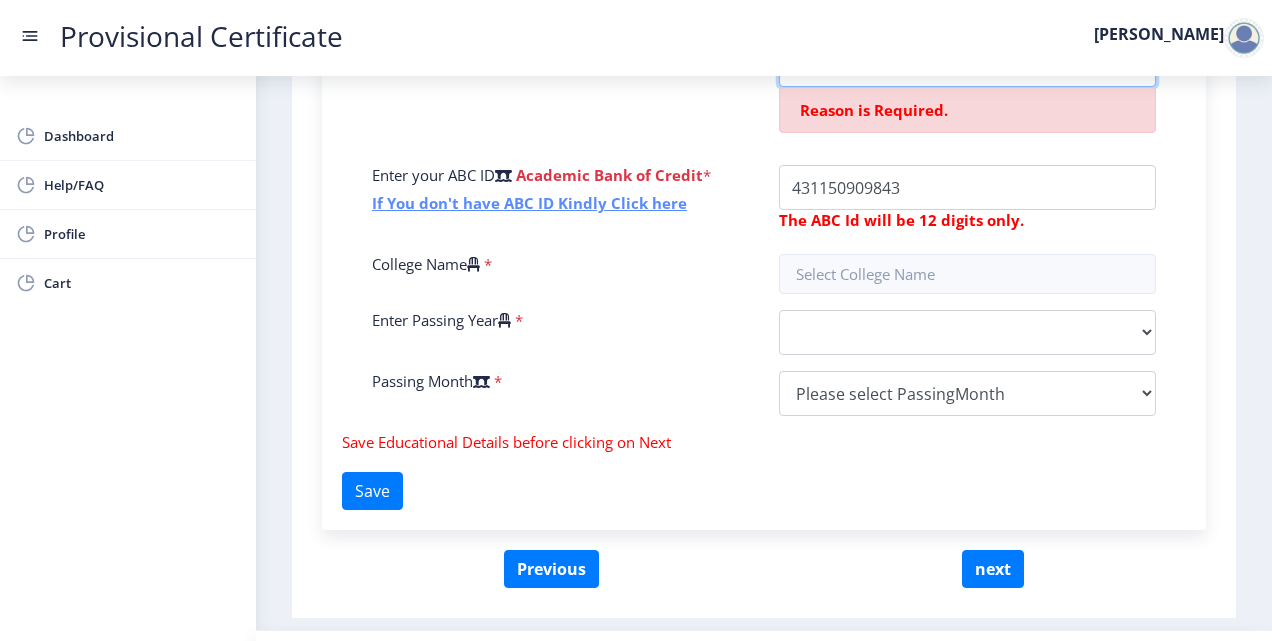 scroll, scrollTop: 818, scrollLeft: 0, axis: vertical 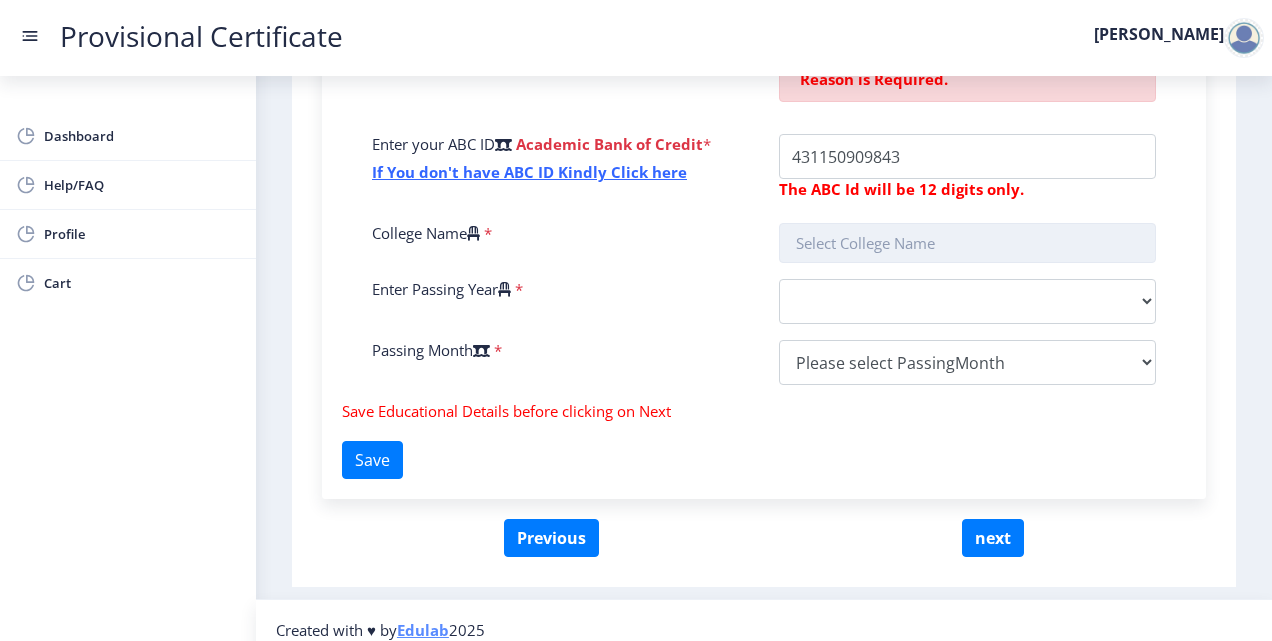 click 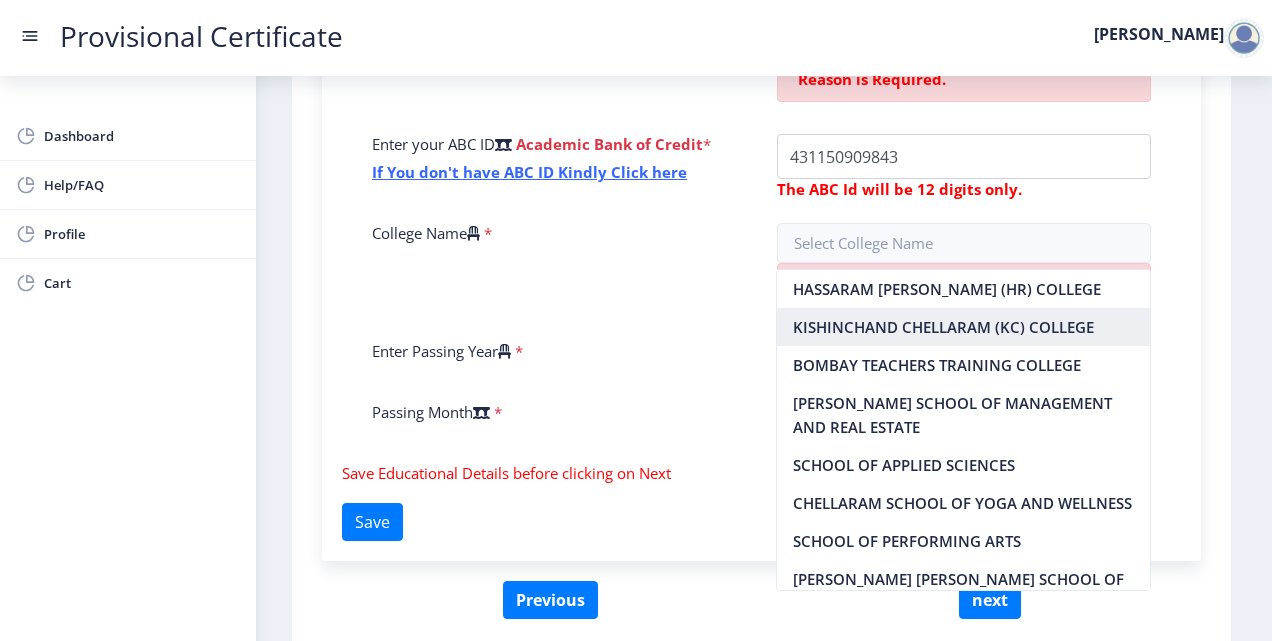 click on "KISHINCHAND CHELLARAM (KC) COLLEGE" at bounding box center [963, 327] 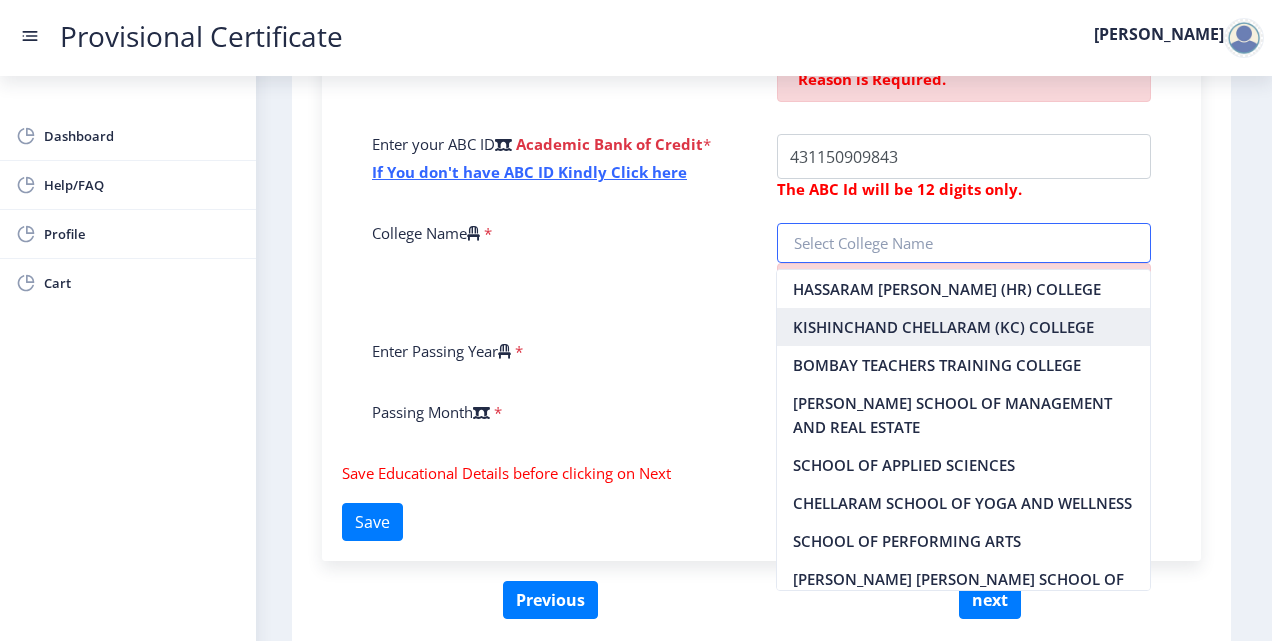 type on "KISHINCHAND CHELLARAM (KC) COLLEGE" 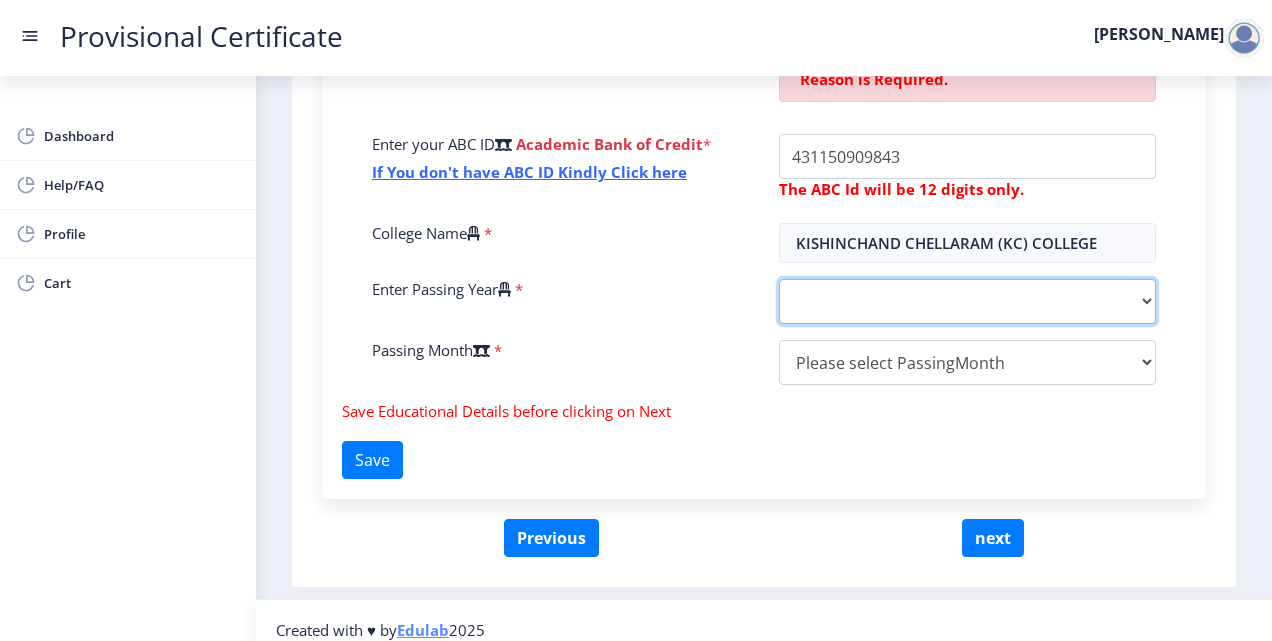 click on "2025   2024   2023   2022   2021   2020   2019   2018   2017   2016   2015   2014   2013   2012   2011   2010   2009   2008   2007   2006   2005   2004   2003   2002   2001   2000   1999   1998   1997   1996   1995   1994   1993   1992   1991   1990   1989   1988   1987   1986   1985   1984   1983   1982   1981   1980   1979   1978   1977   1976   1975   1974   1973   1972   1971   1970   1969   1968   1967" 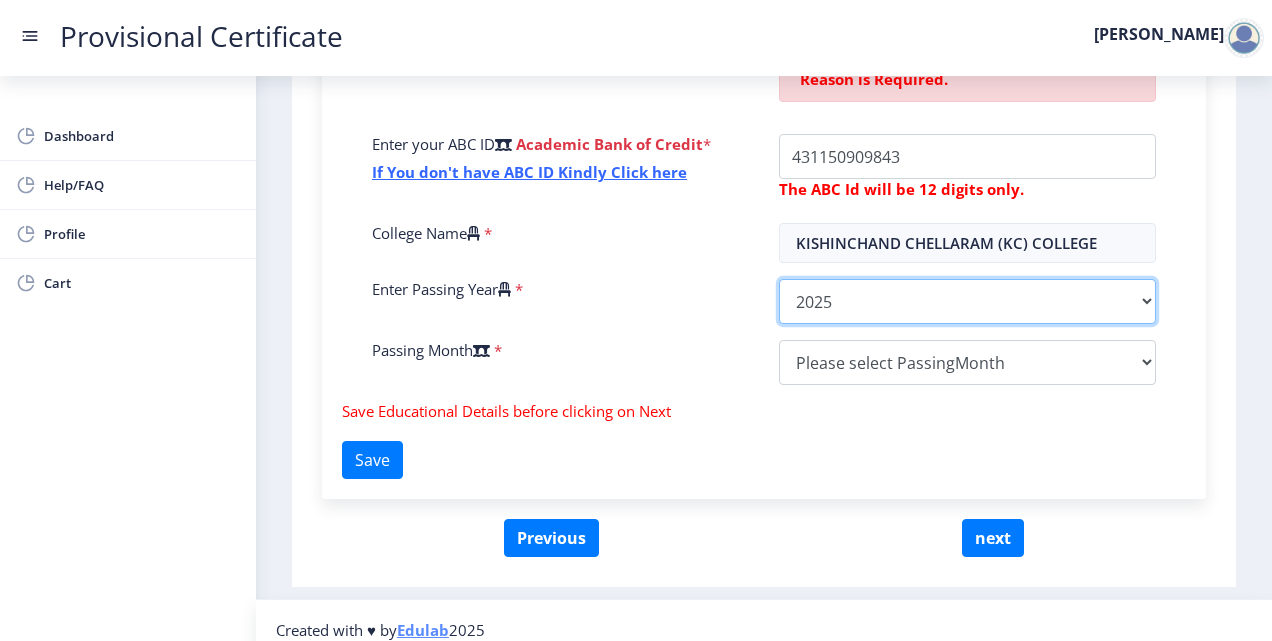 click on "2025   2024   2023   2022   2021   2020   2019   2018   2017   2016   2015   2014   2013   2012   2011   2010   2009   2008   2007   2006   2005   2004   2003   2002   2001   2000   1999   1998   1997   1996   1995   1994   1993   1992   1991   1990   1989   1988   1987   1986   1985   1984   1983   1982   1981   1980   1979   1978   1977   1976   1975   1974   1973   1972   1971   1970   1969   1968   1967" 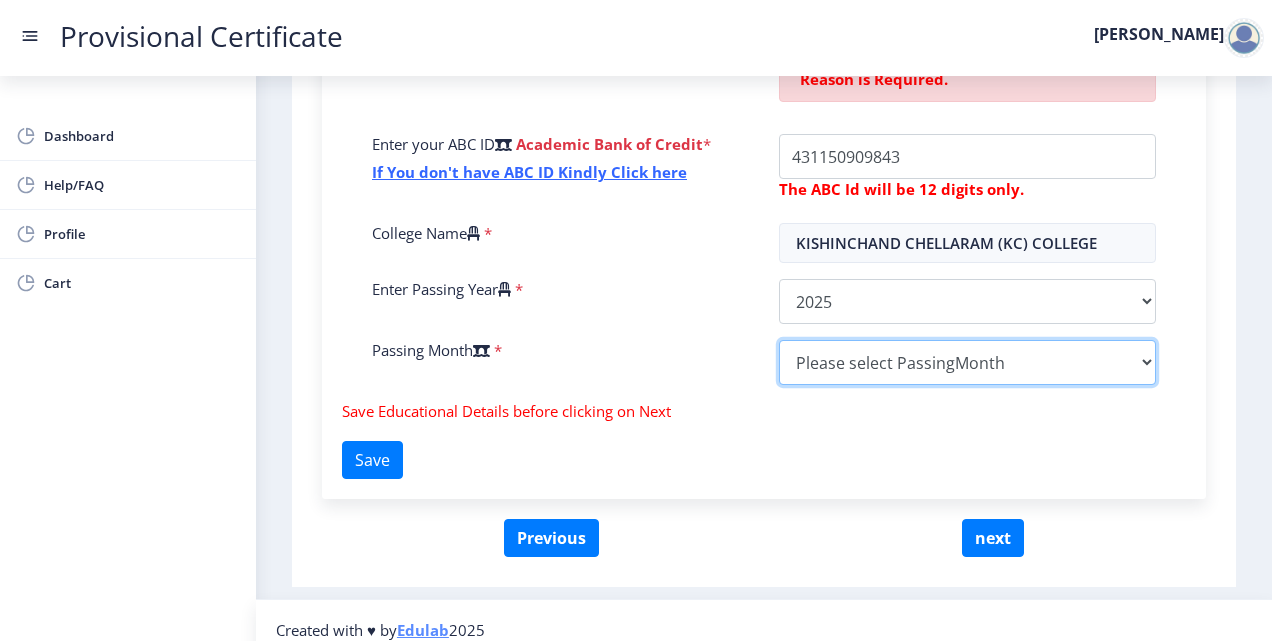 click on "Please select PassingMonth  (01) January (02) February (03) March (04) April (05) May (06) June (07) July (08) August (09) September (10) October (11) November (12) December" at bounding box center (967, 362) 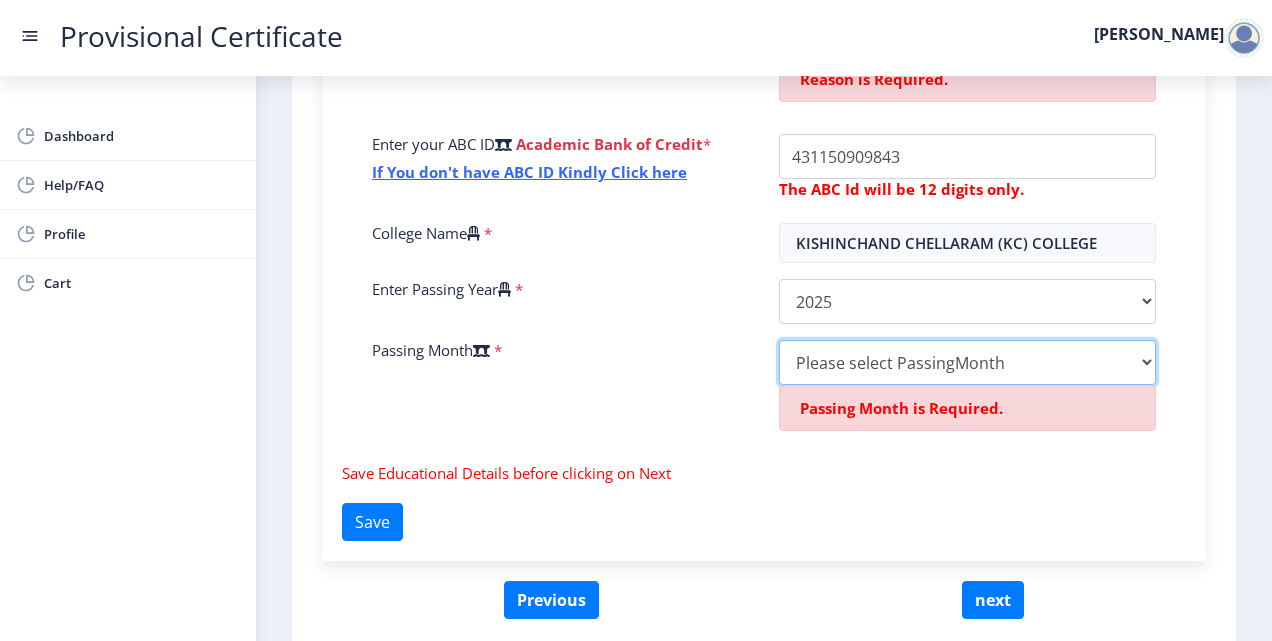 click on "Please select PassingMonth  (01) January (02) February (03) March (04) April (05) May (06) June (07) July (08) August (09) September (10) October (11) November (12) December" at bounding box center [967, 362] 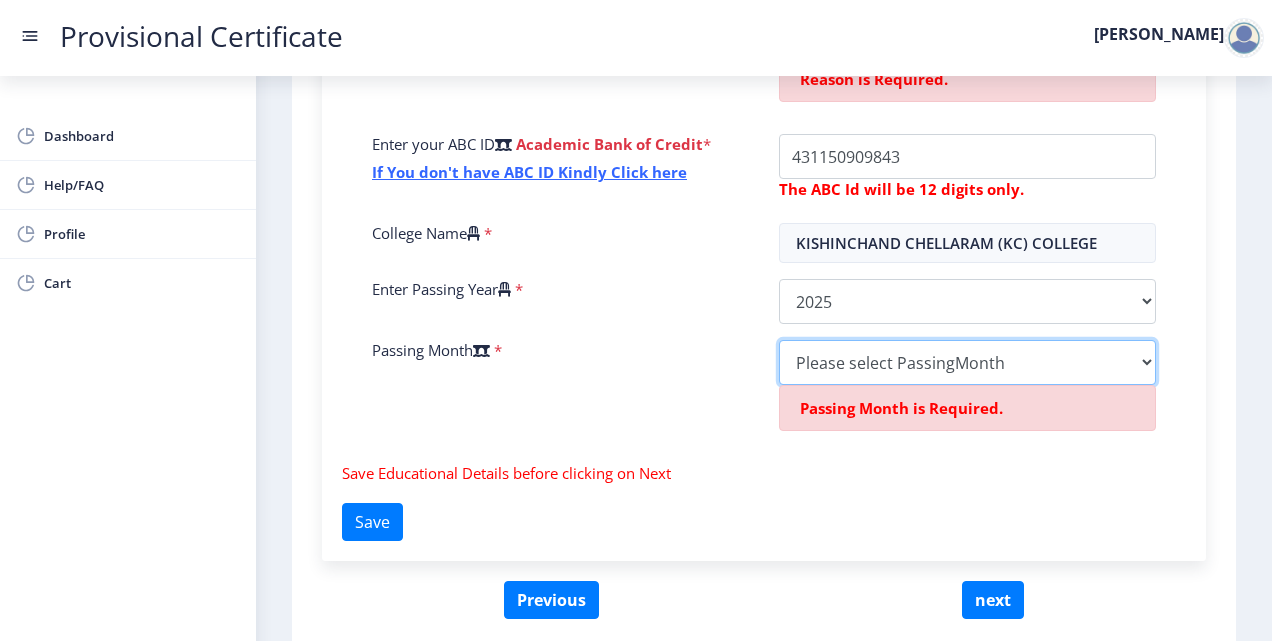 click on "Please select PassingMonth  (01) January (02) February (03) March (04) April (05) May (06) June (07) July (08) August (09) September (10) October (11) November (12) December" at bounding box center [967, 362] 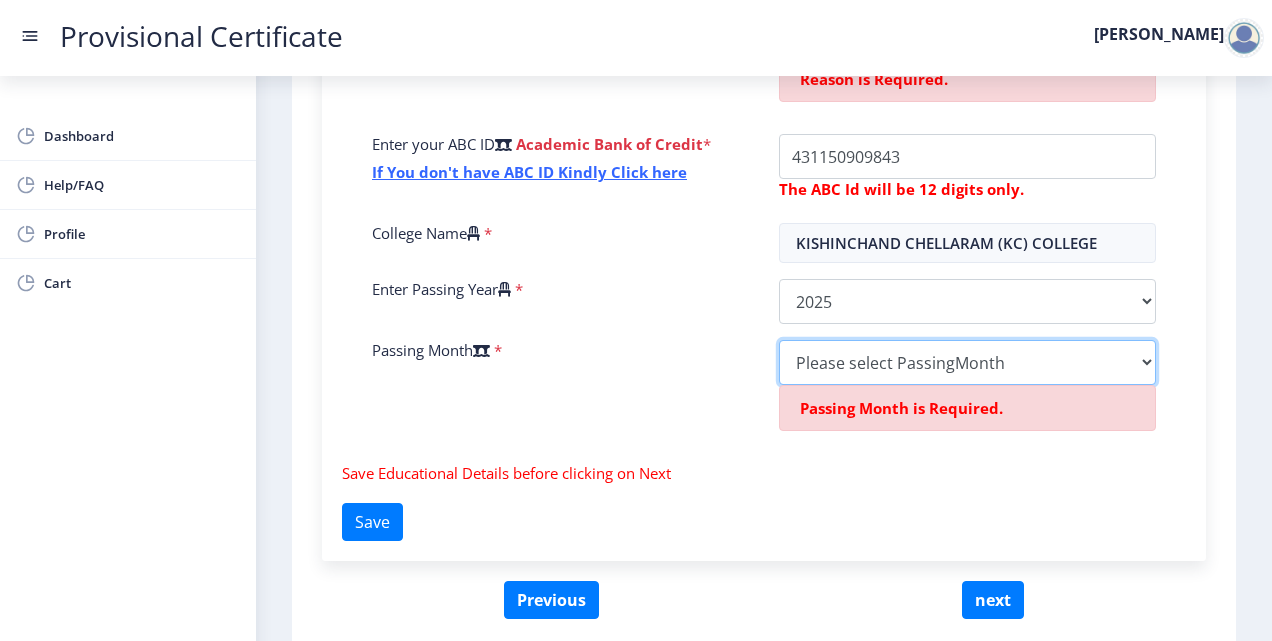 select on "April" 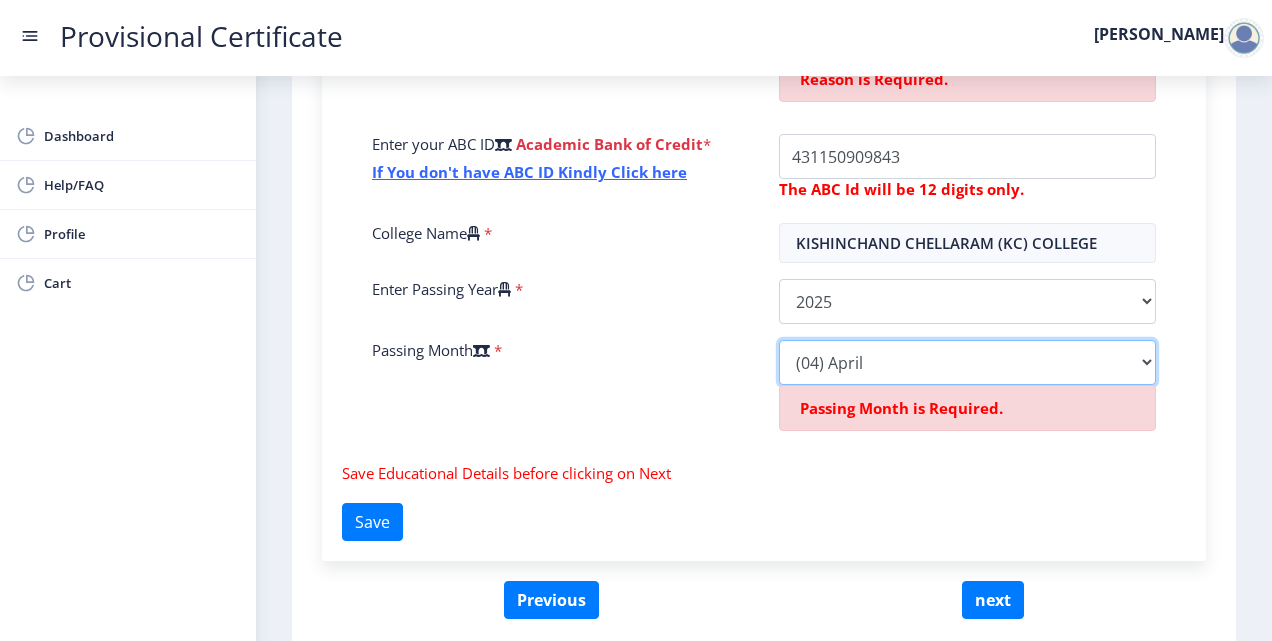 click on "Please select PassingMonth  (01) January (02) February (03) March (04) April (05) May (06) June (07) July (08) August (09) September (10) October (11) November (12) December" at bounding box center (967, 362) 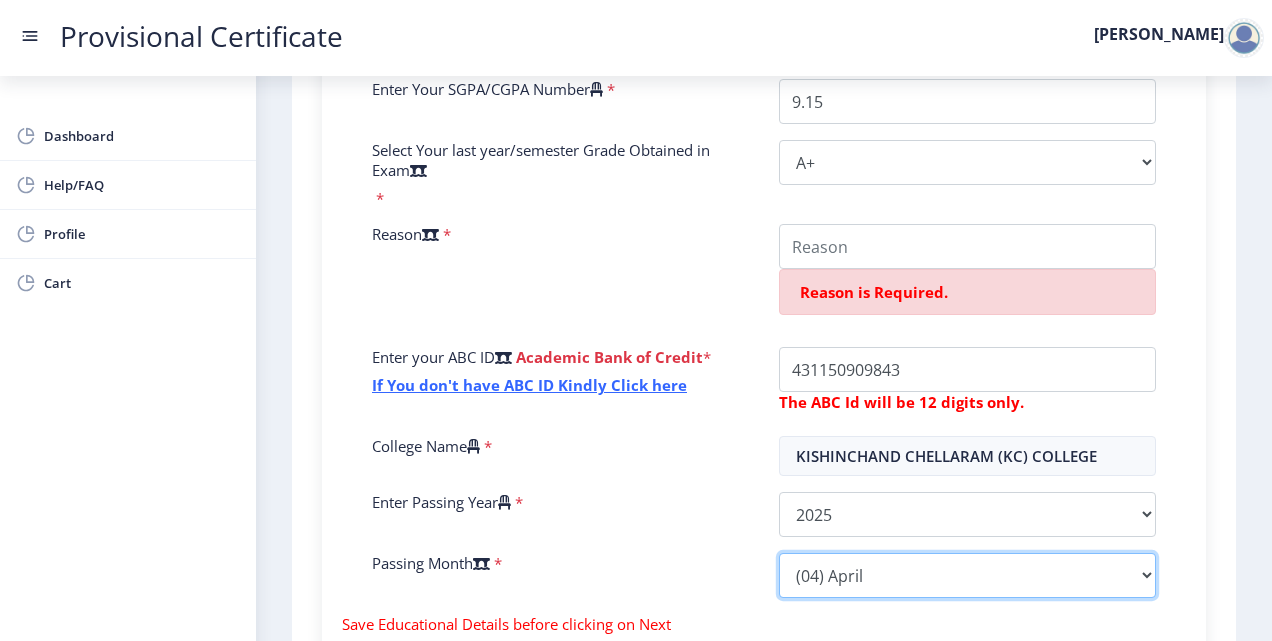 scroll, scrollTop: 566, scrollLeft: 0, axis: vertical 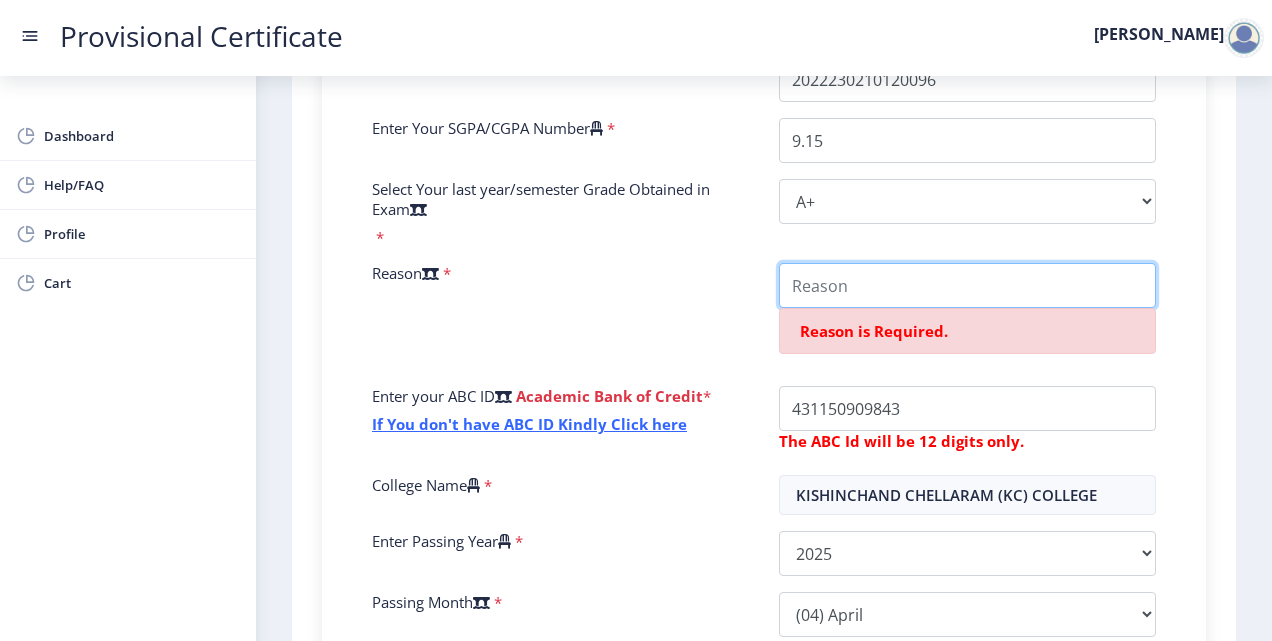 click on "College Name" at bounding box center (967, 285) 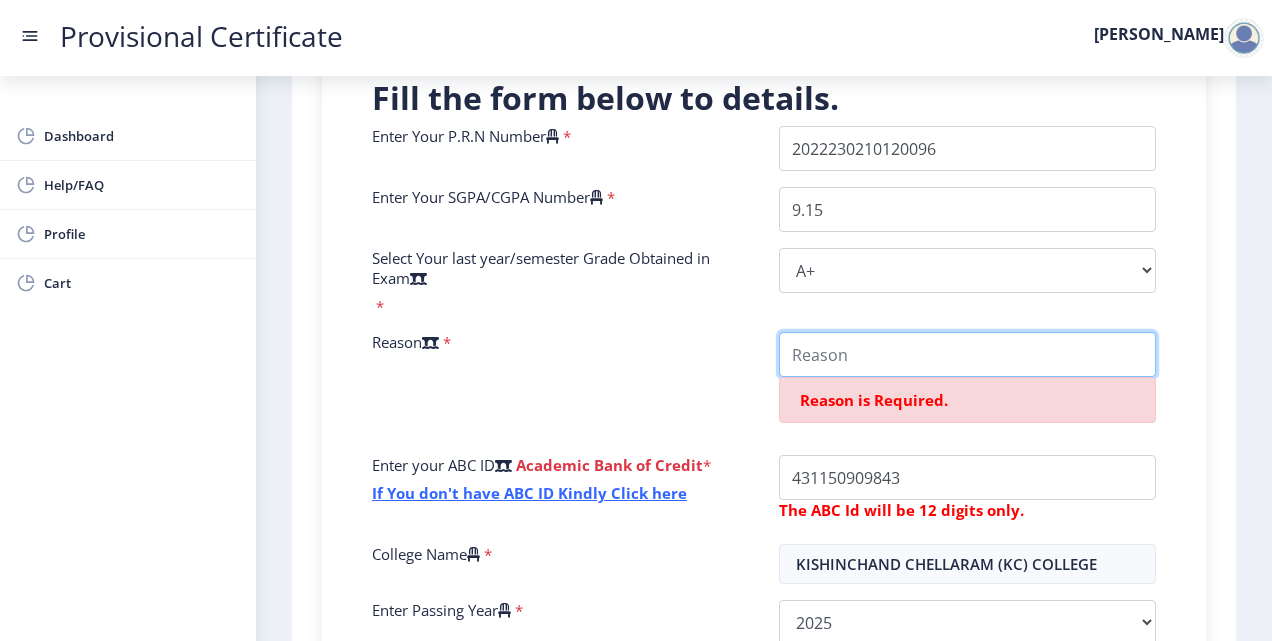 scroll, scrollTop: 500, scrollLeft: 0, axis: vertical 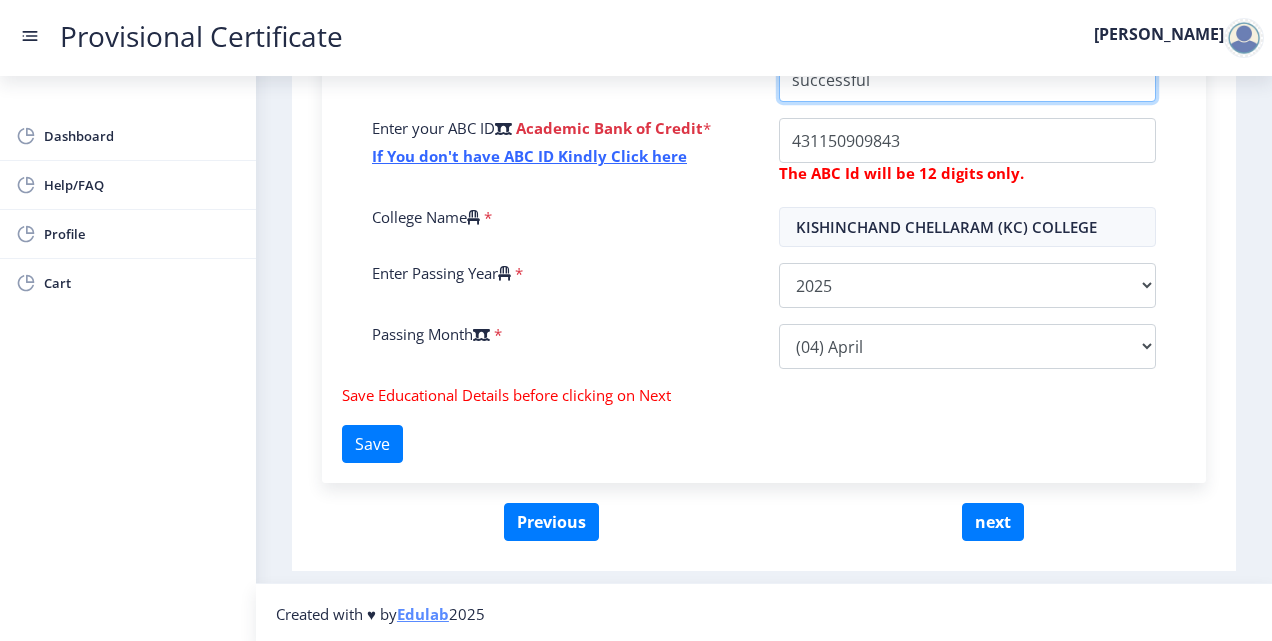 type on "successful" 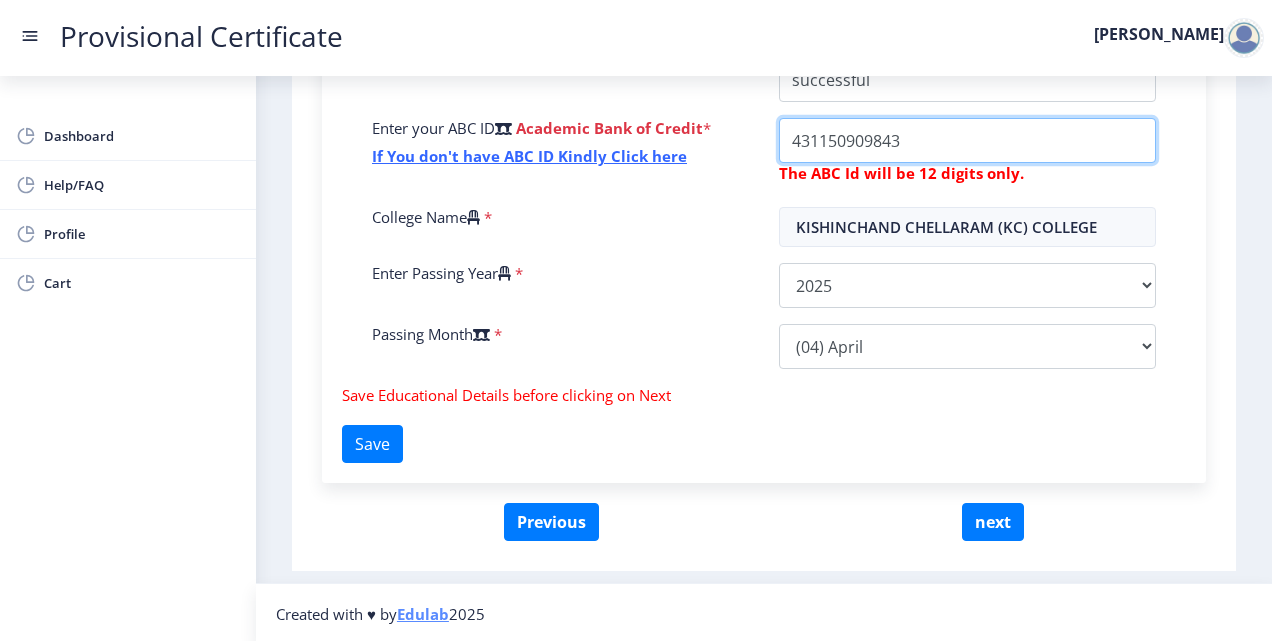 click on "College Name" at bounding box center [967, 79] 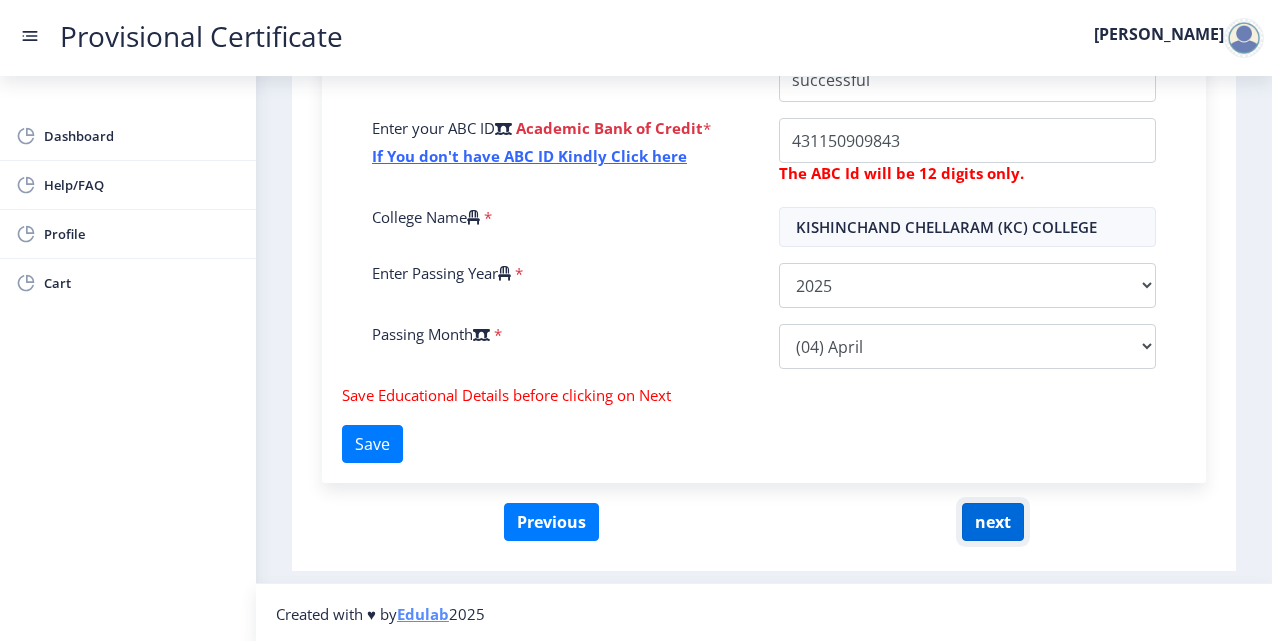 click on "next" 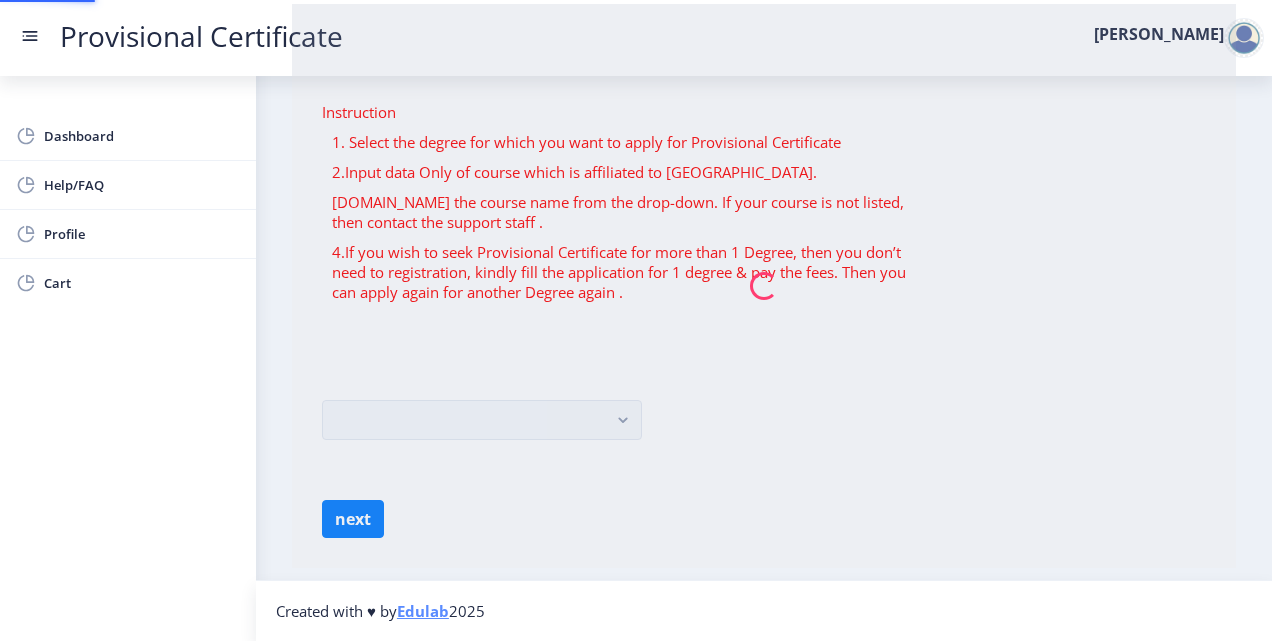 scroll, scrollTop: 0, scrollLeft: 0, axis: both 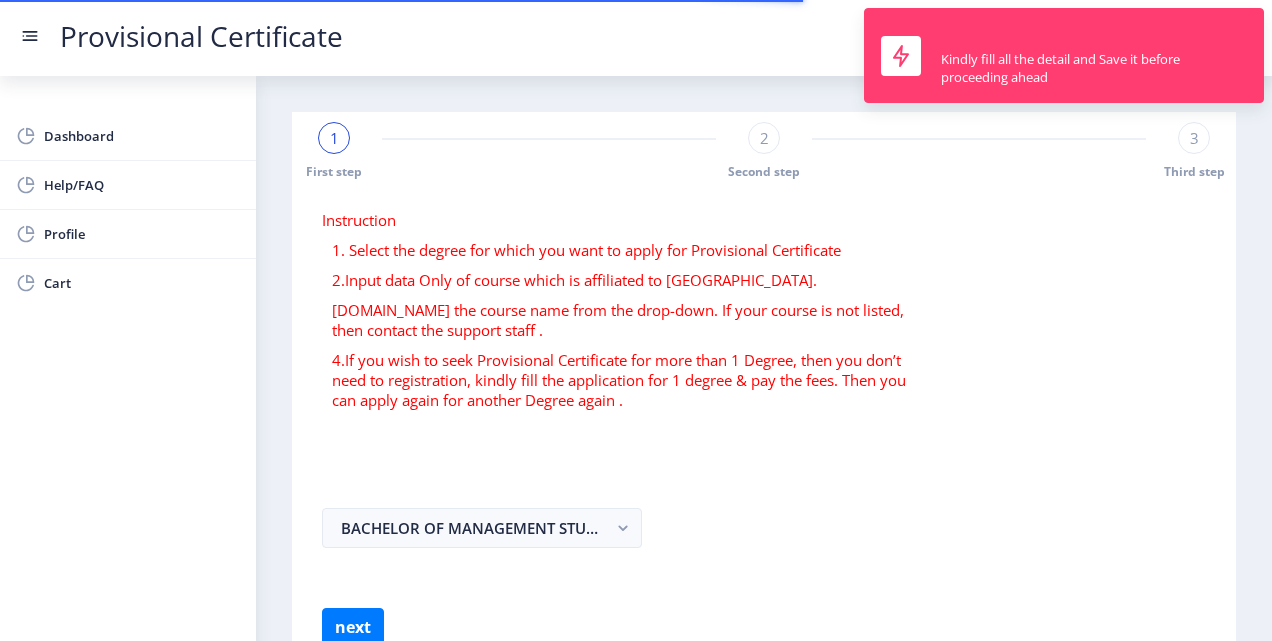 select 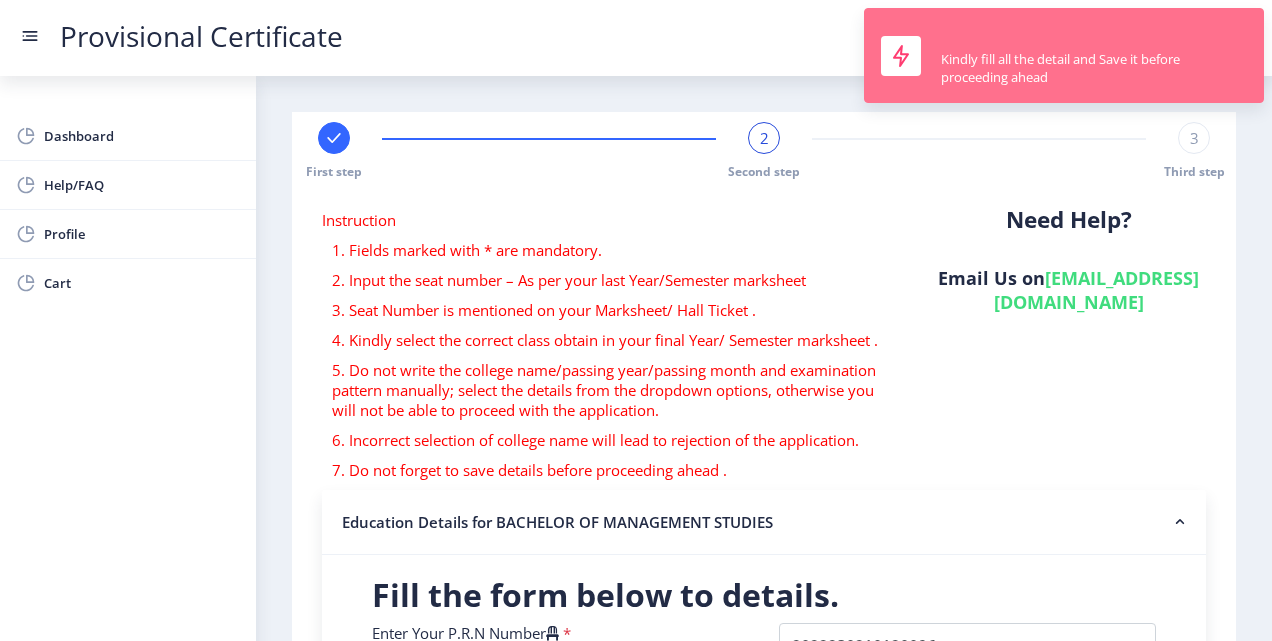 click on "Kindly fill all the detail and Save it before proceeding ahead" at bounding box center [1094, 68] 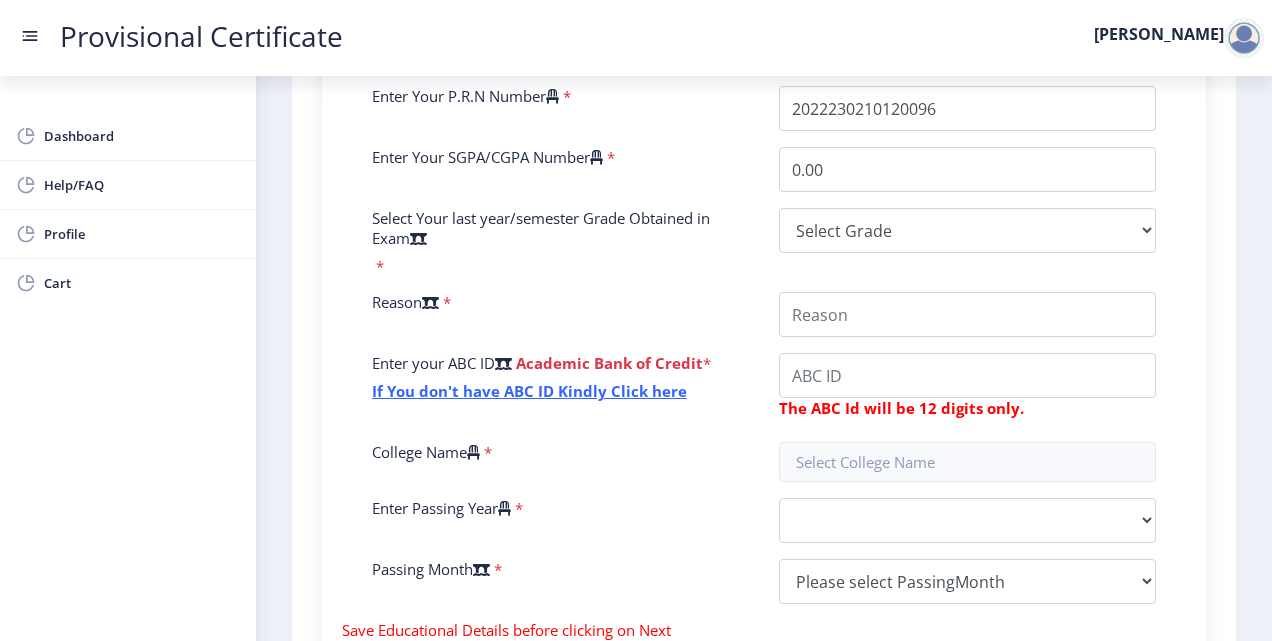 scroll, scrollTop: 507, scrollLeft: 0, axis: vertical 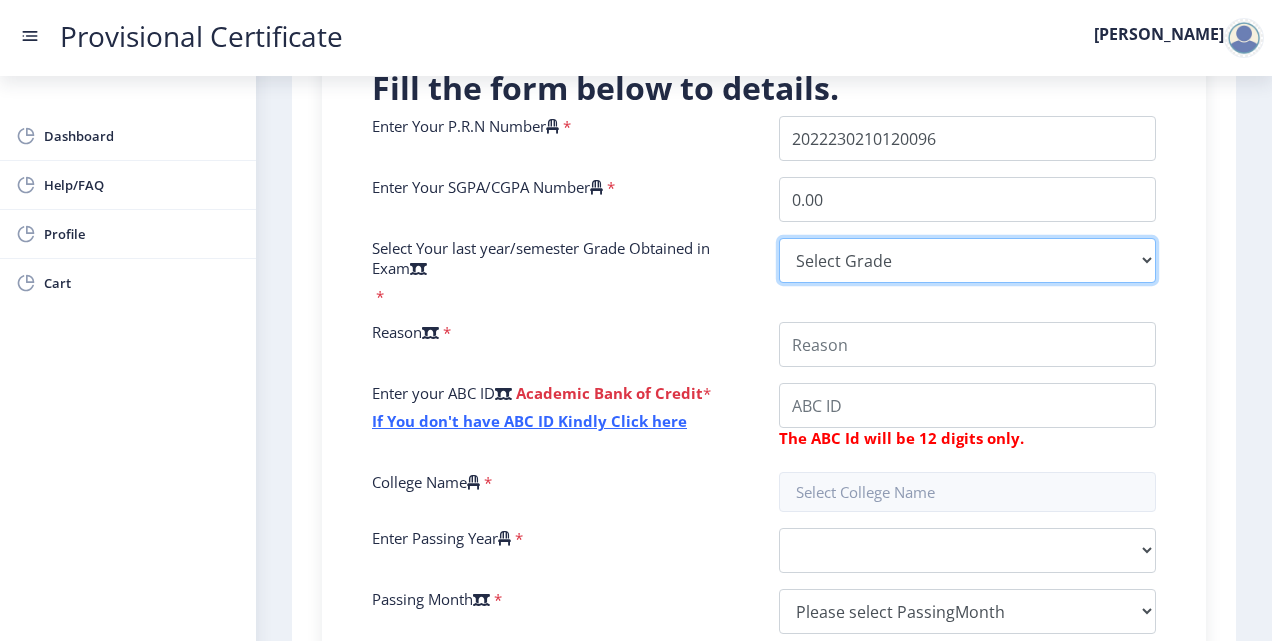 click on "Select Grade  O   A+   A   B+   B   C   D   F(Fail)" at bounding box center (967, 260) 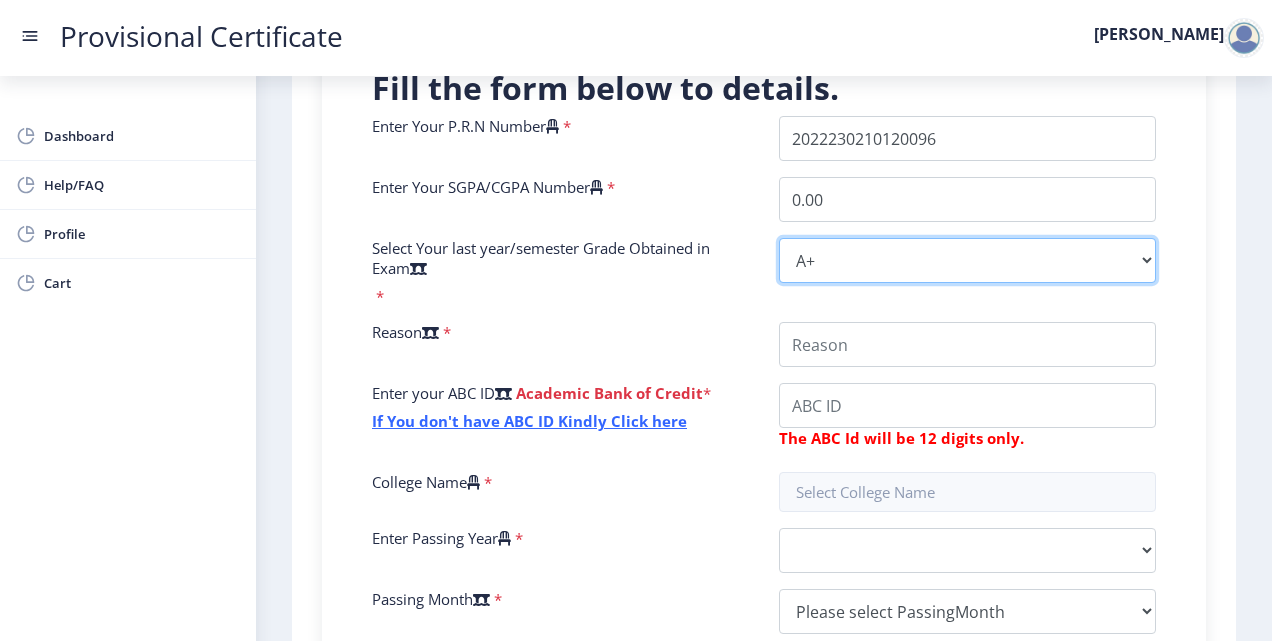click on "Select Grade  O   A+   A   B+   B   C   D   F(Fail)" at bounding box center [967, 260] 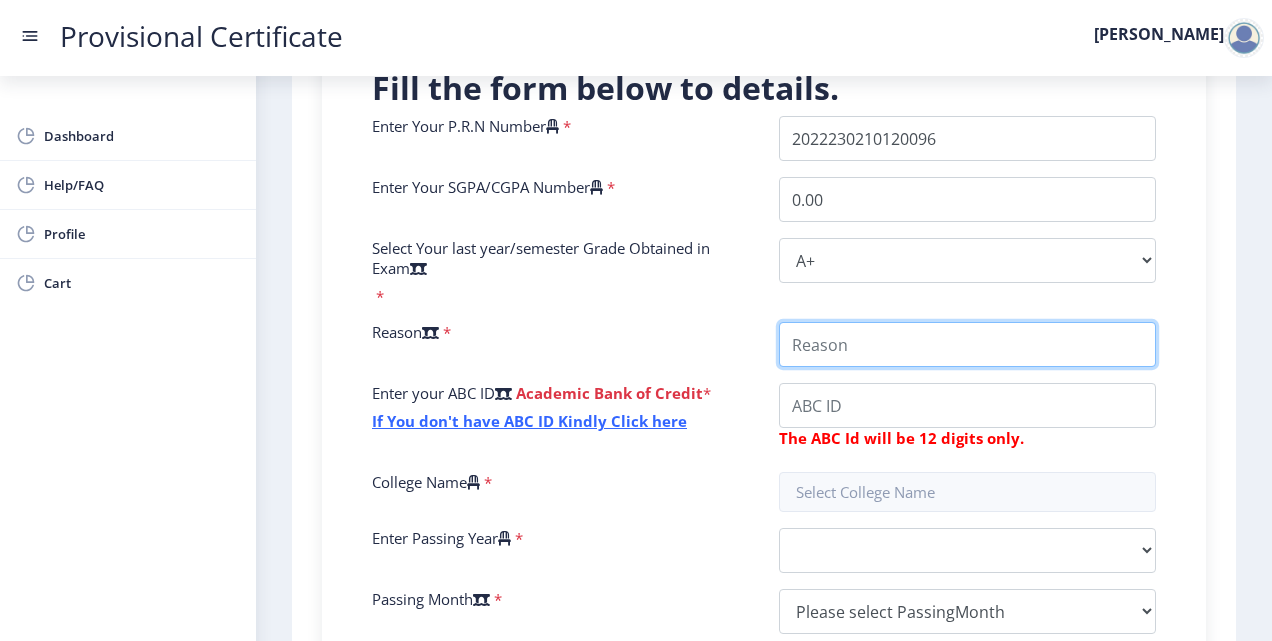 click on "College Name" at bounding box center (967, 344) 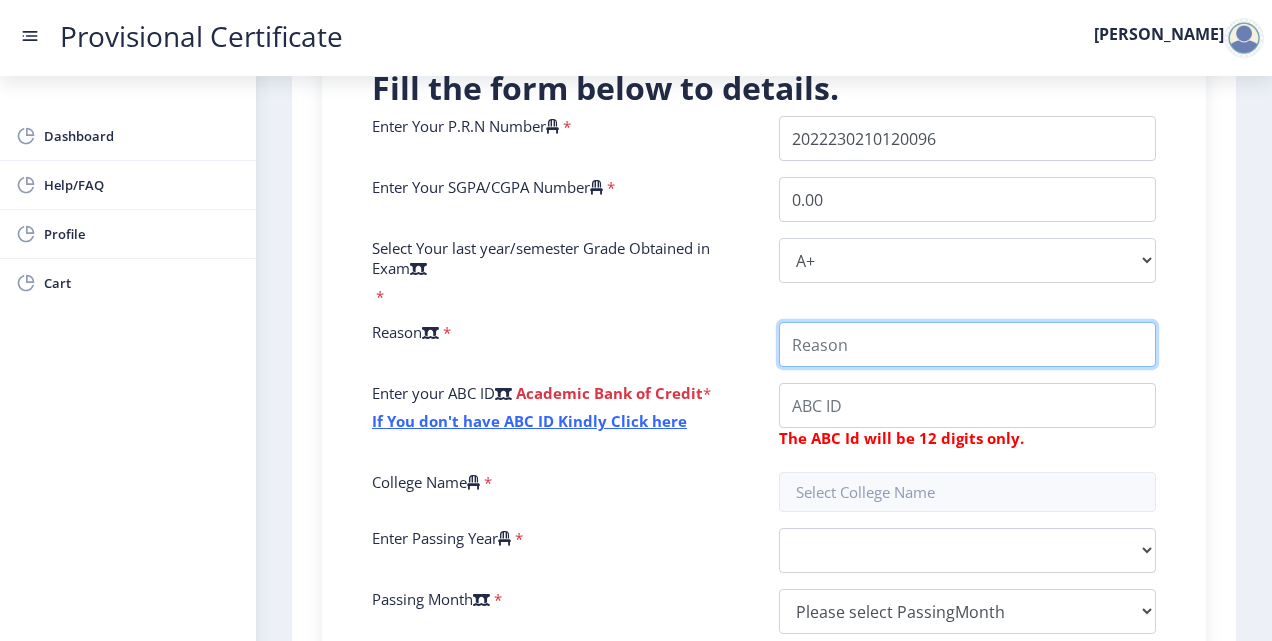 type on "successful" 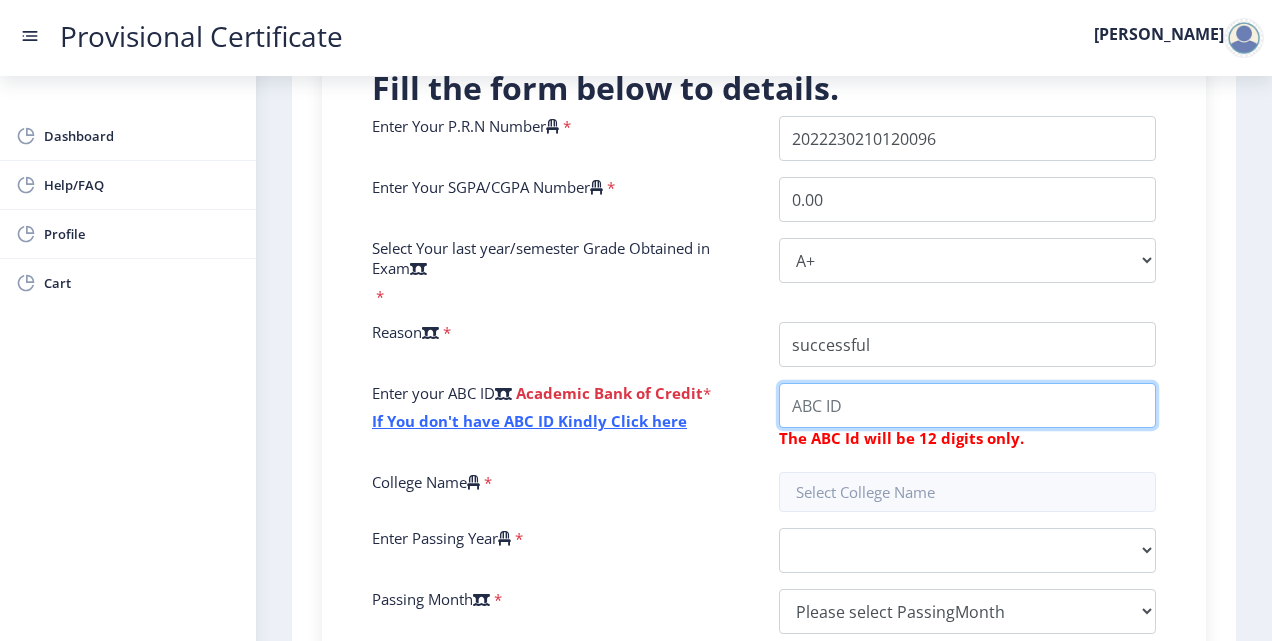 type on "431150909843" 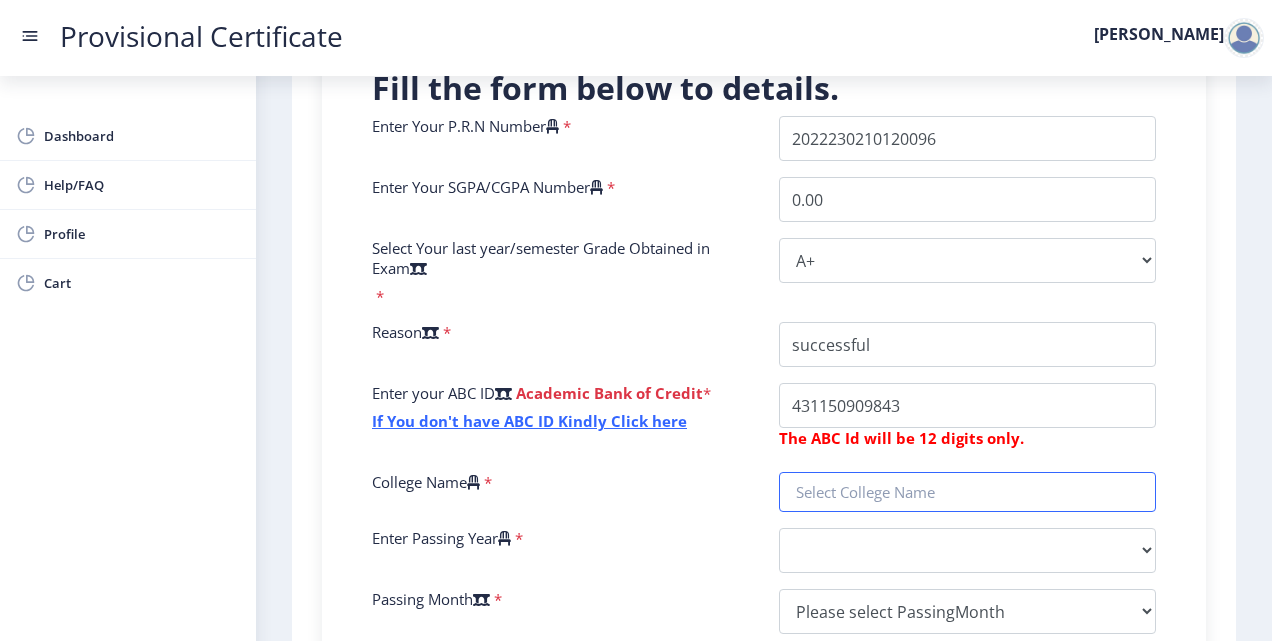 type on "KISHINCHAND CHELLARAM (KC) COLLEGE" 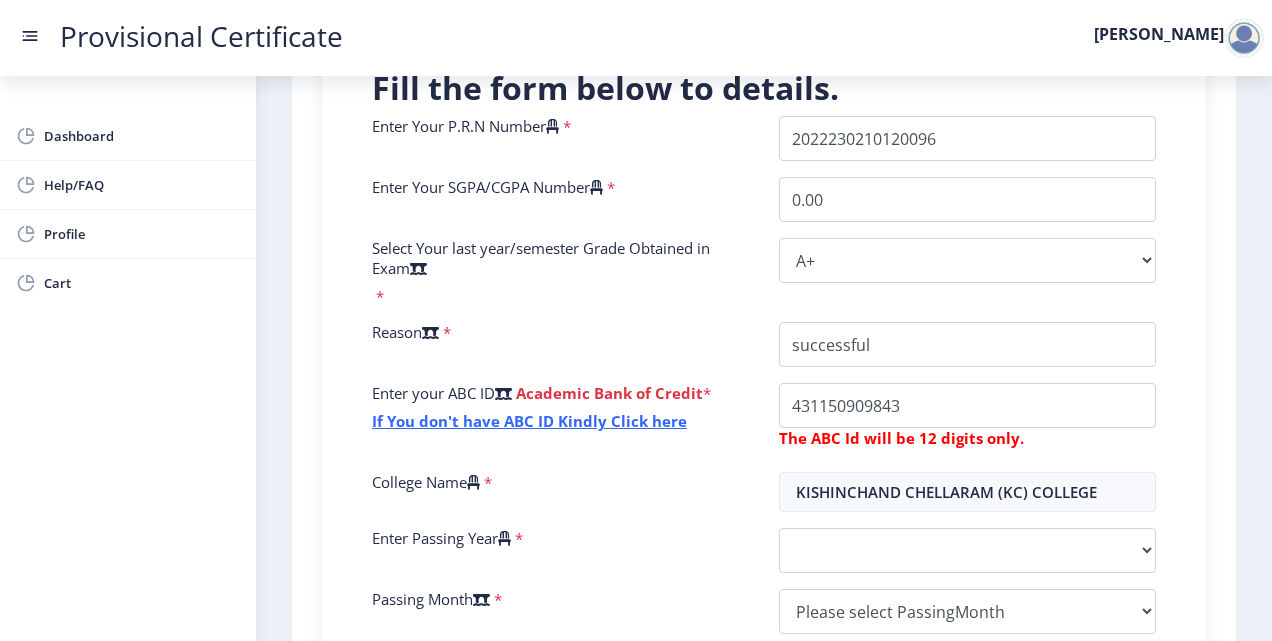select 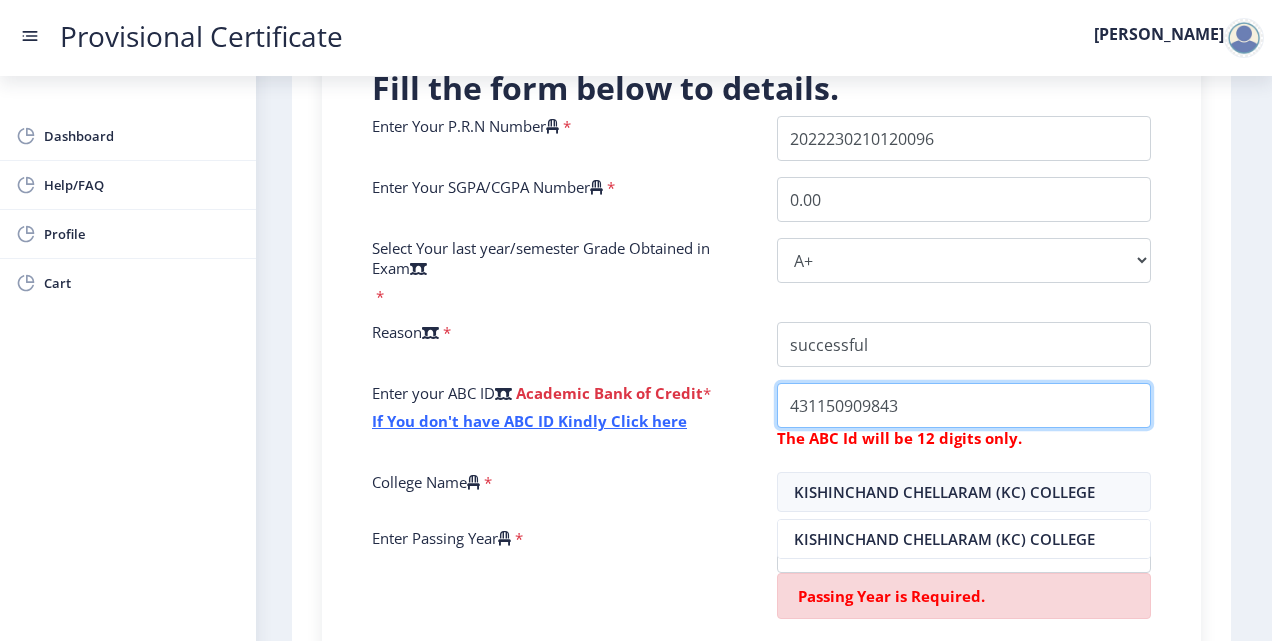 click on "College Name" at bounding box center (964, 344) 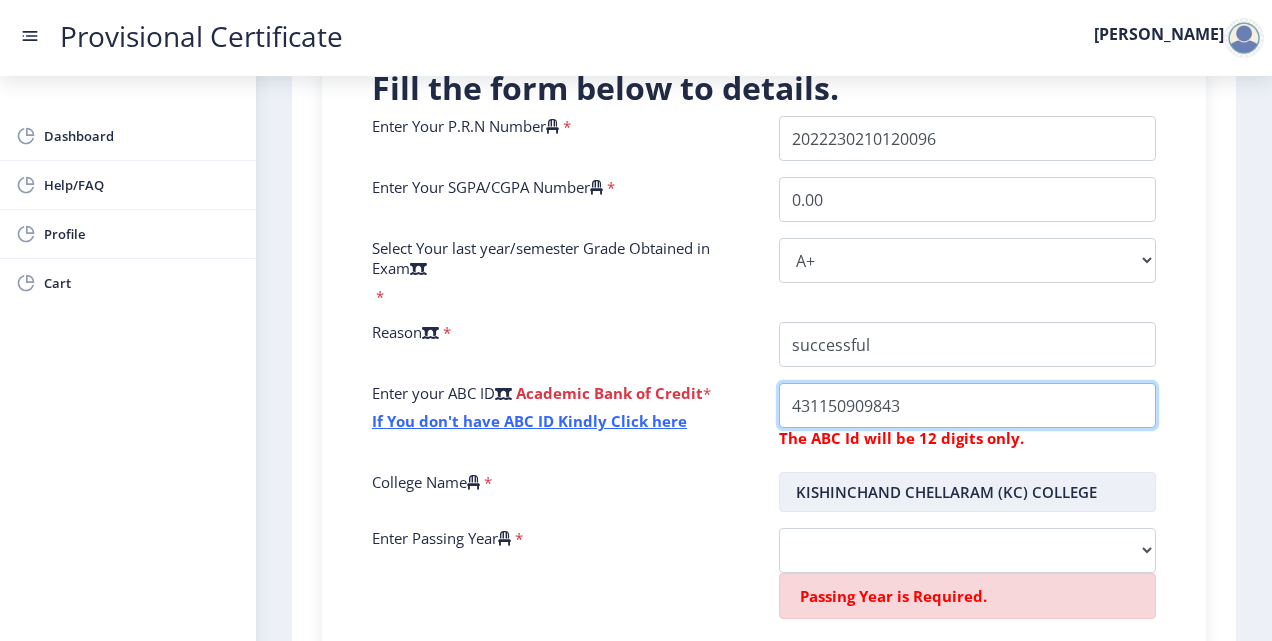 scroll, scrollTop: 690, scrollLeft: 0, axis: vertical 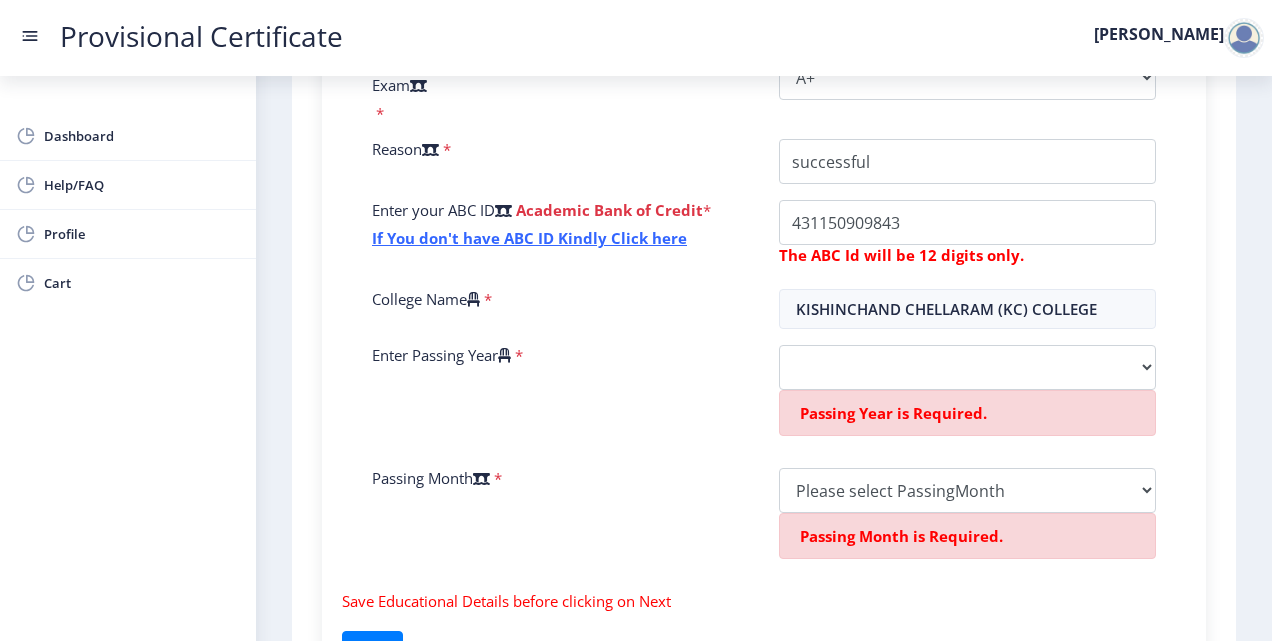 click on "Passing Year is Required." 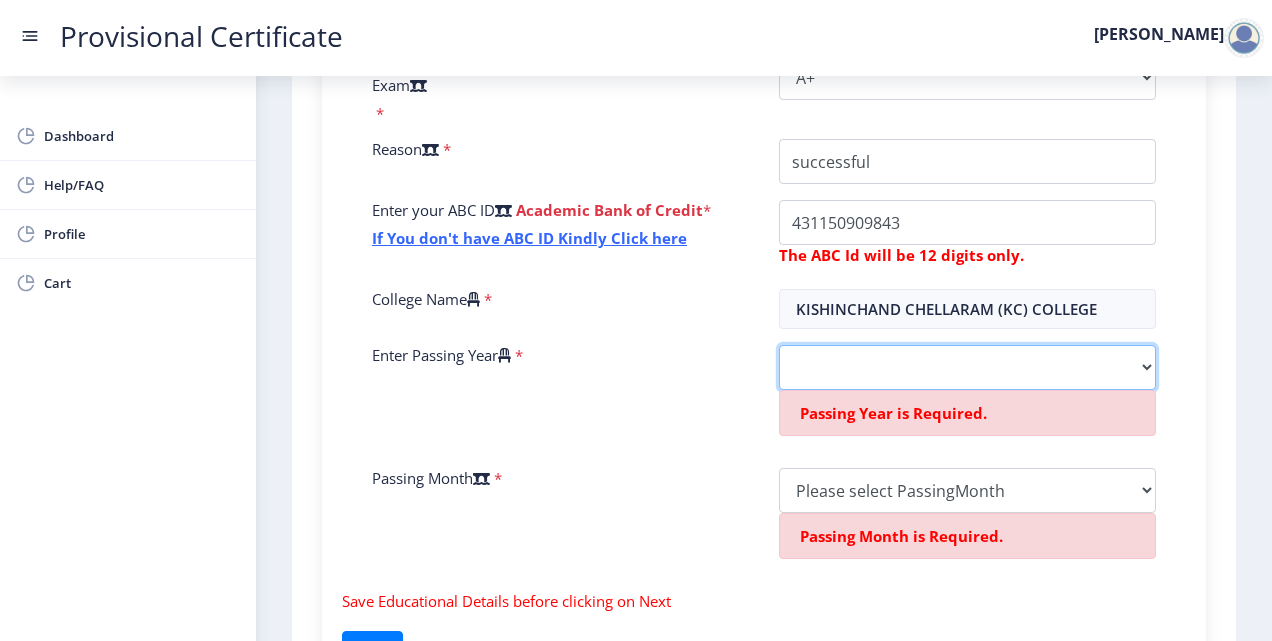 click on "2025   2024   2023   2022   2021   2020   2019   2018   2017   2016   2015   2014   2013   2012   2011   2010   2009   2008   2007   2006   2005   2004   2003   2002   2001   2000   1999   1998   1997   1996   1995   1994   1993   1992   1991   1990   1989   1988   1987   1986   1985   1984   1983   1982   1981   1980   1979   1978   1977   1976   1975   1974   1973   1972   1971   1970   1969   1968   1967" 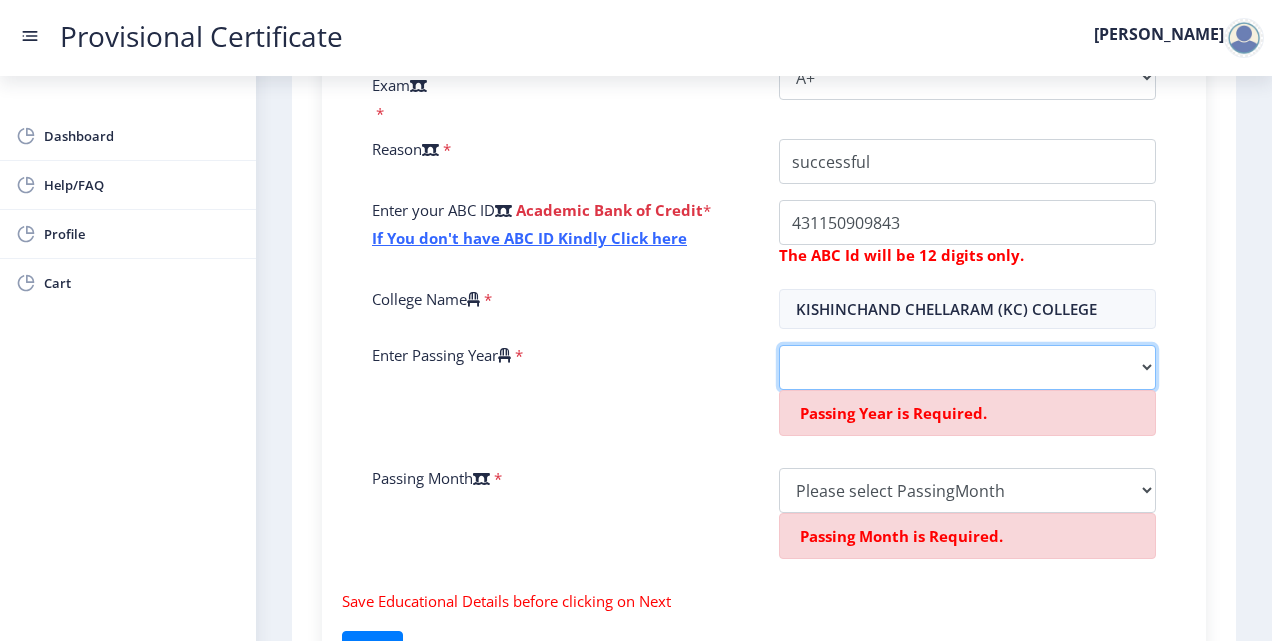 select on "2025" 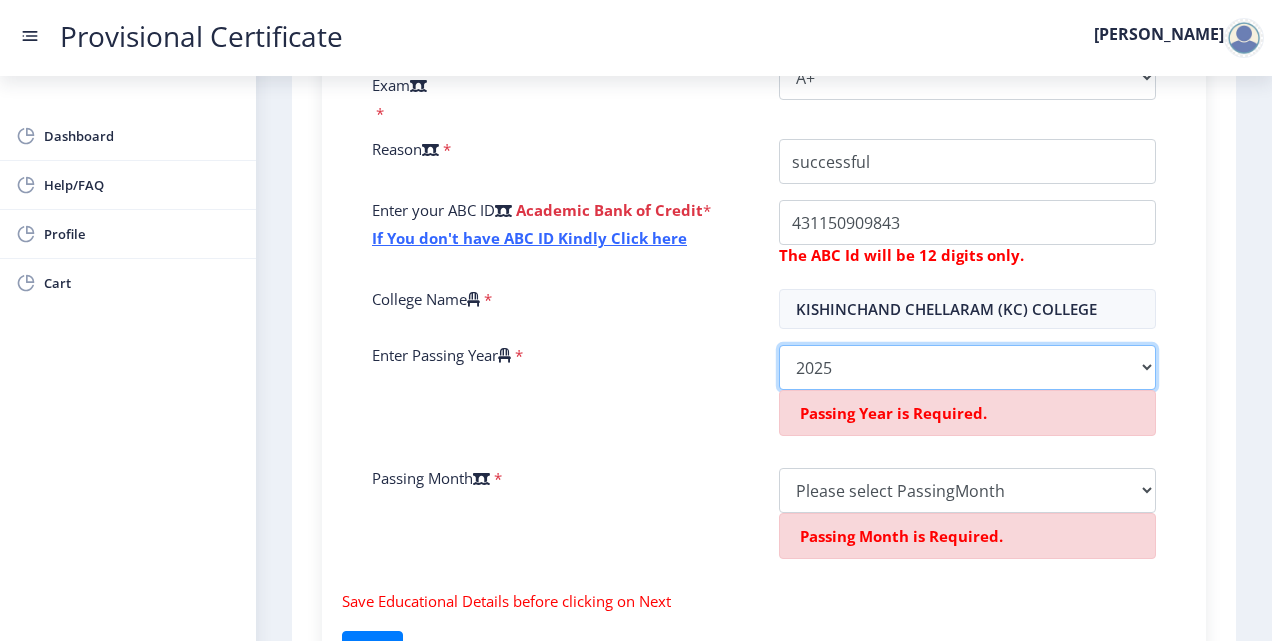click on "2025   2024   2023   2022   2021   2020   2019   2018   2017   2016   2015   2014   2013   2012   2011   2010   2009   2008   2007   2006   2005   2004   2003   2002   2001   2000   1999   1998   1997   1996   1995   1994   1993   1992   1991   1990   1989   1988   1987   1986   1985   1984   1983   1982   1981   1980   1979   1978   1977   1976   1975   1974   1973   1972   1971   1970   1969   1968   1967" 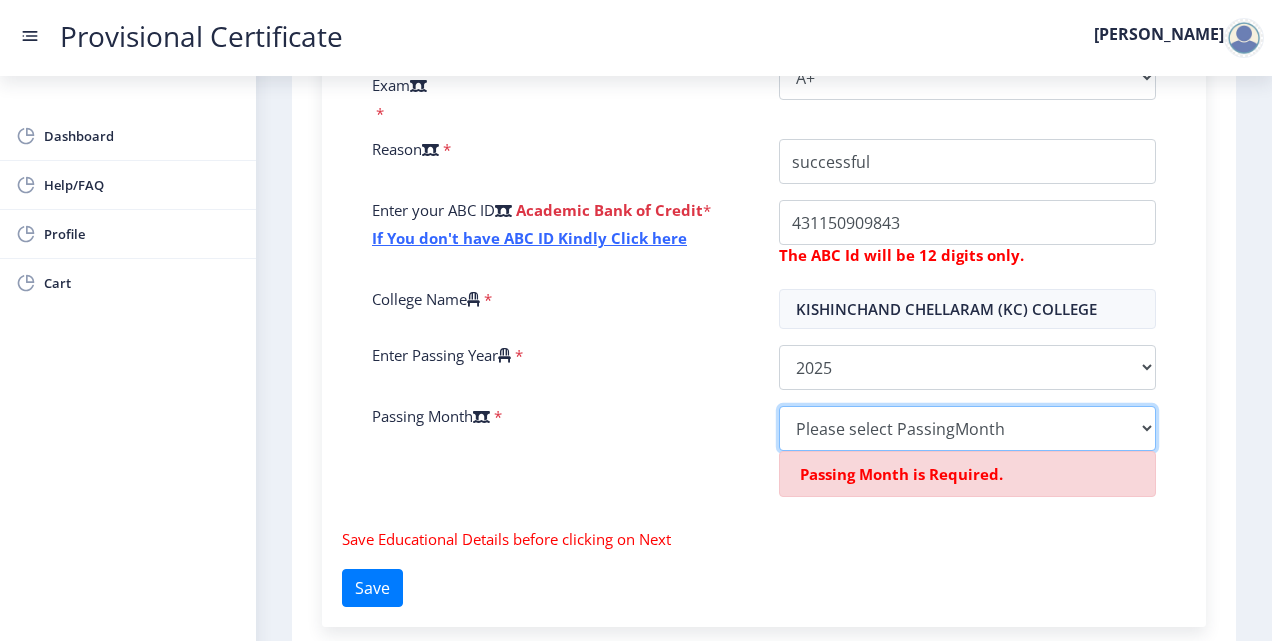 click on "Please select PassingMonth  (01) January (02) February (03) March (04) April (05) May (06) June (07) July (08) August (09) September (10) October (11) November (12) December" at bounding box center (967, 428) 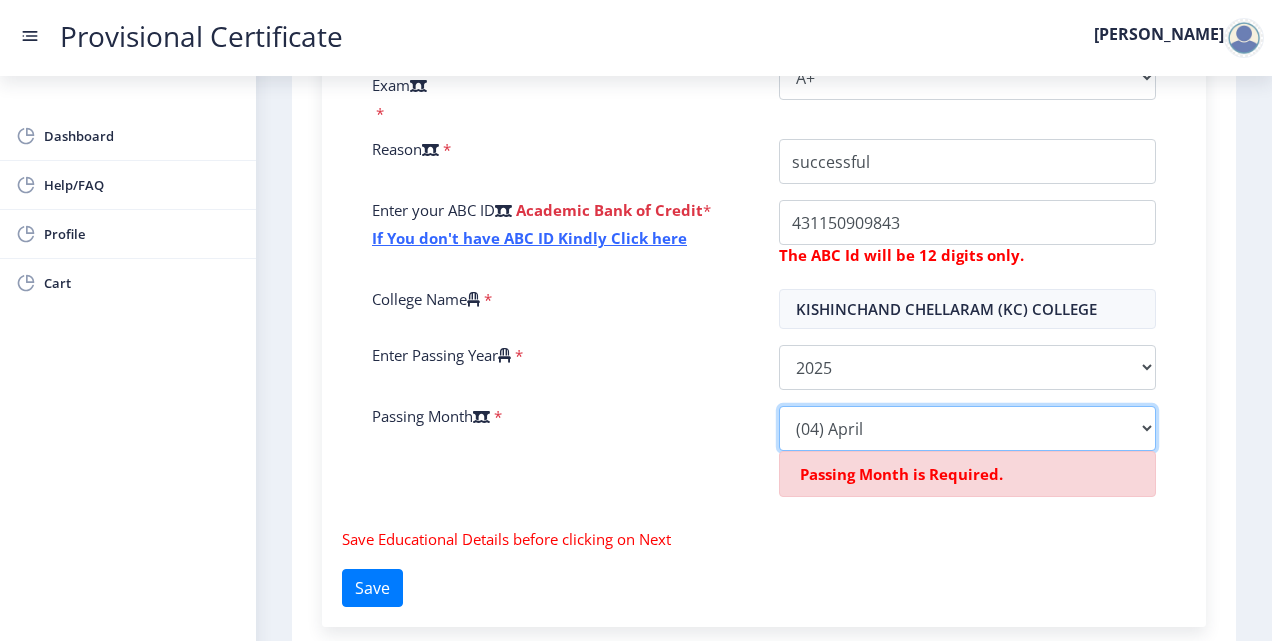 click on "Please select PassingMonth  (01) January (02) February (03) March (04) April (05) May (06) June (07) July (08) August (09) September (10) October (11) November (12) December" at bounding box center [967, 428] 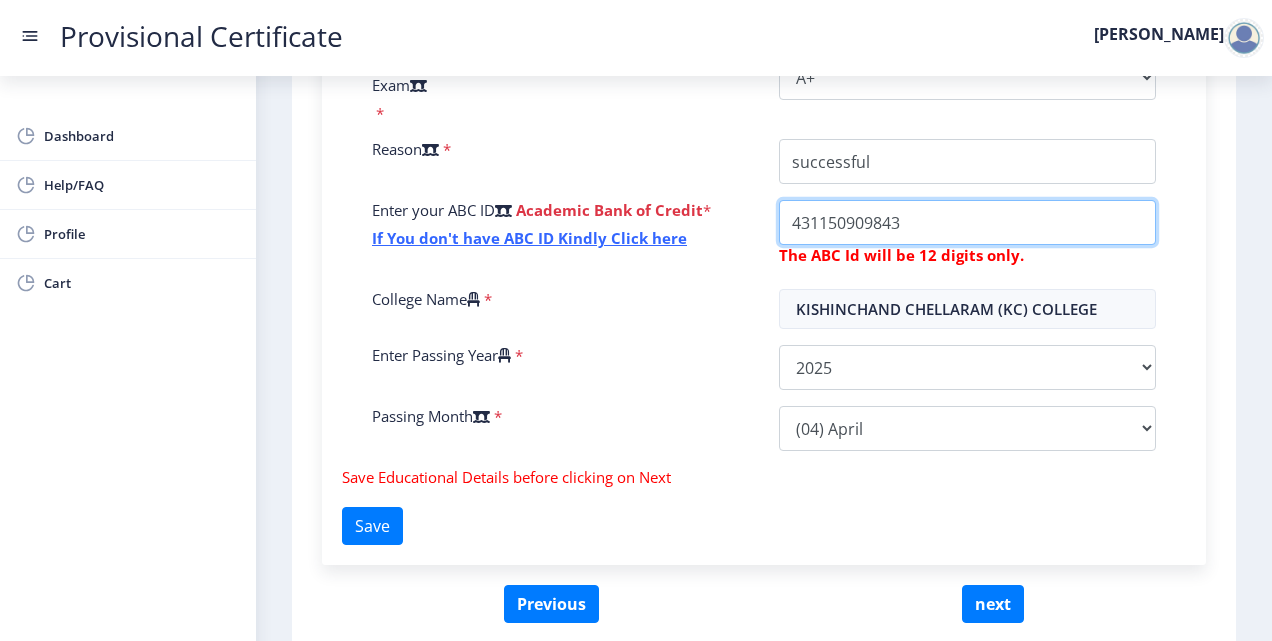 click on "College Name" at bounding box center (967, 161) 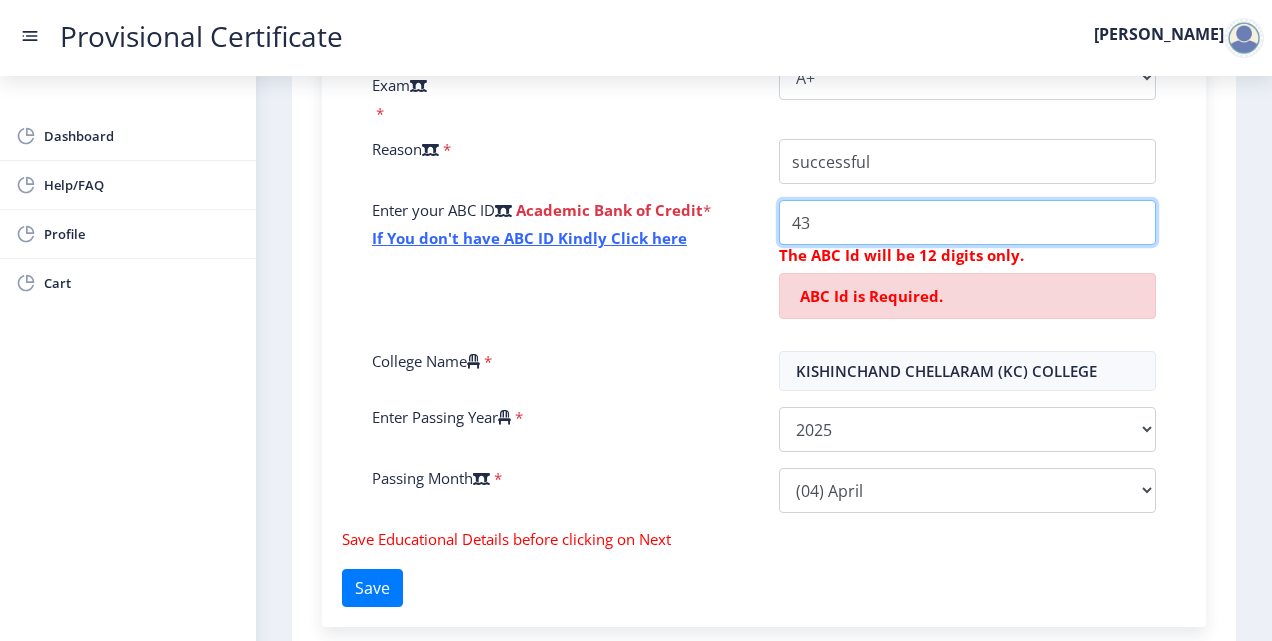 type on "4" 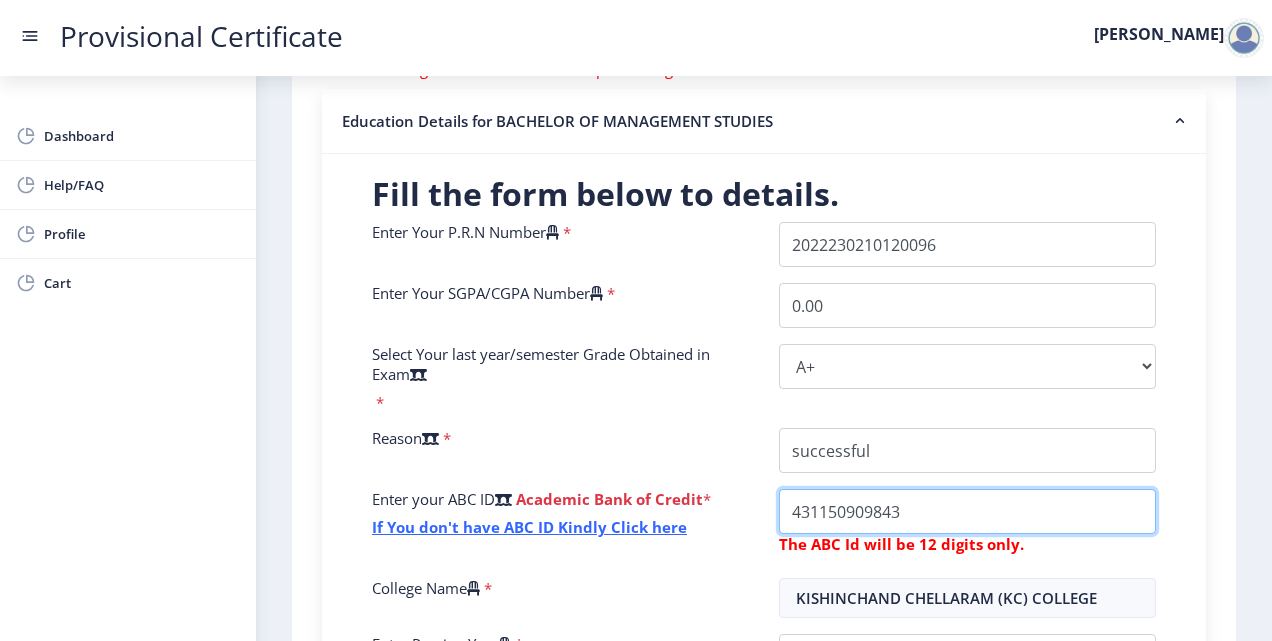 scroll, scrollTop: 400, scrollLeft: 0, axis: vertical 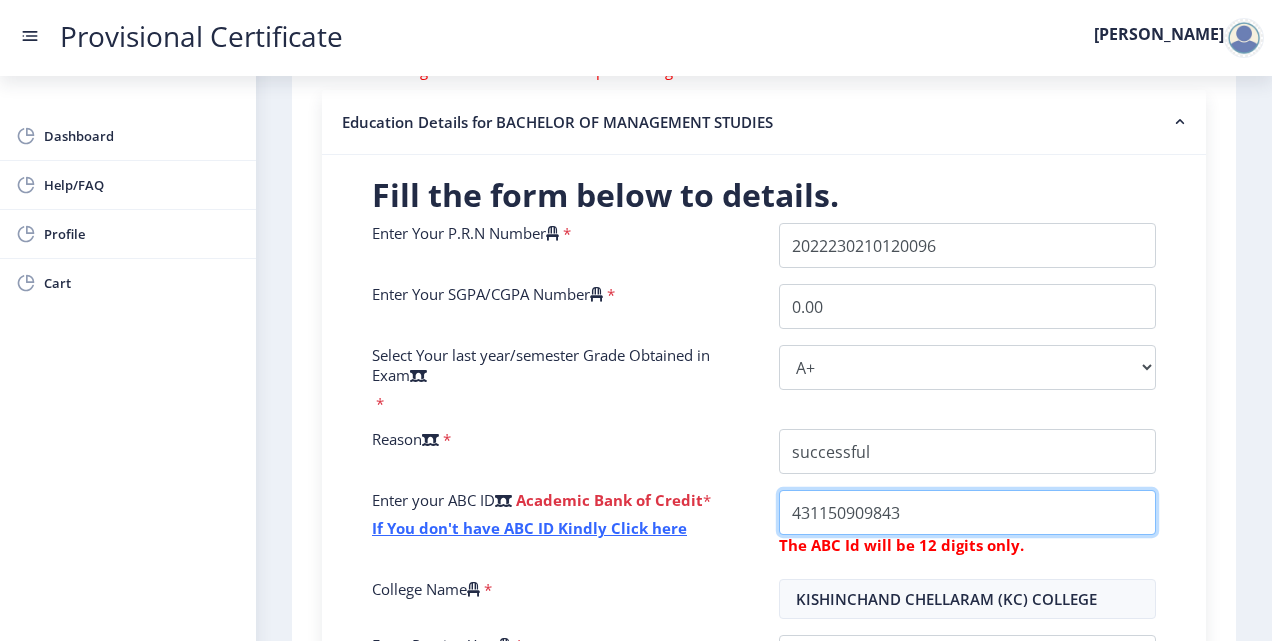 type on "431150909843" 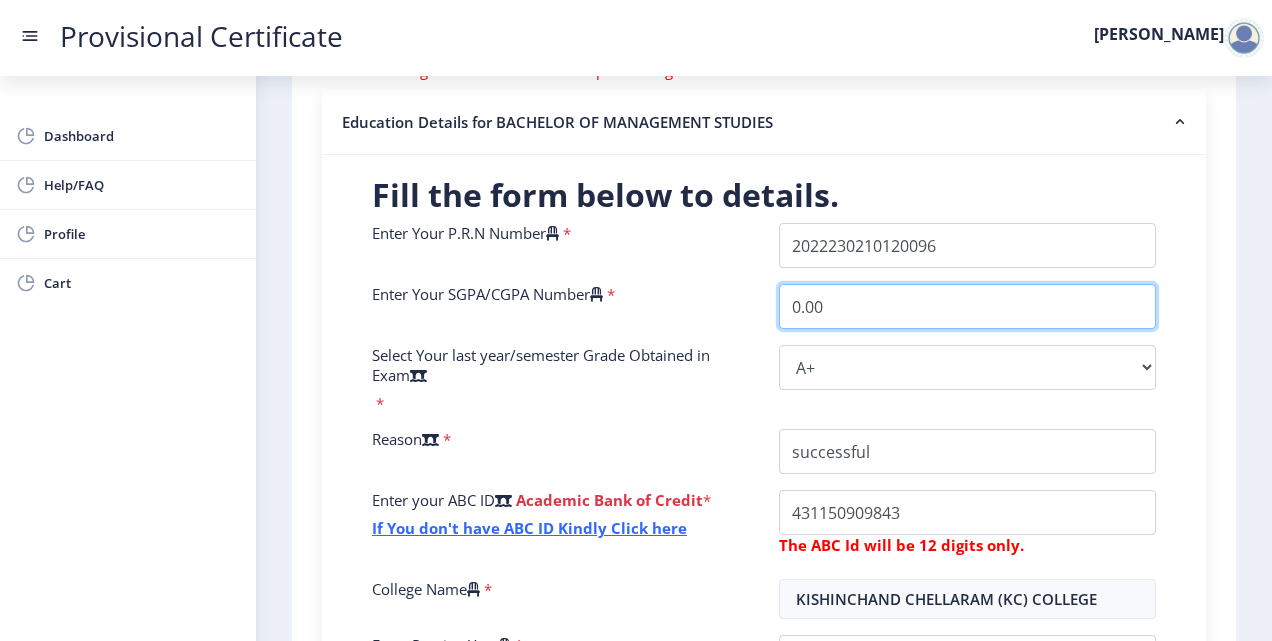 click on "0.00" at bounding box center [967, 306] 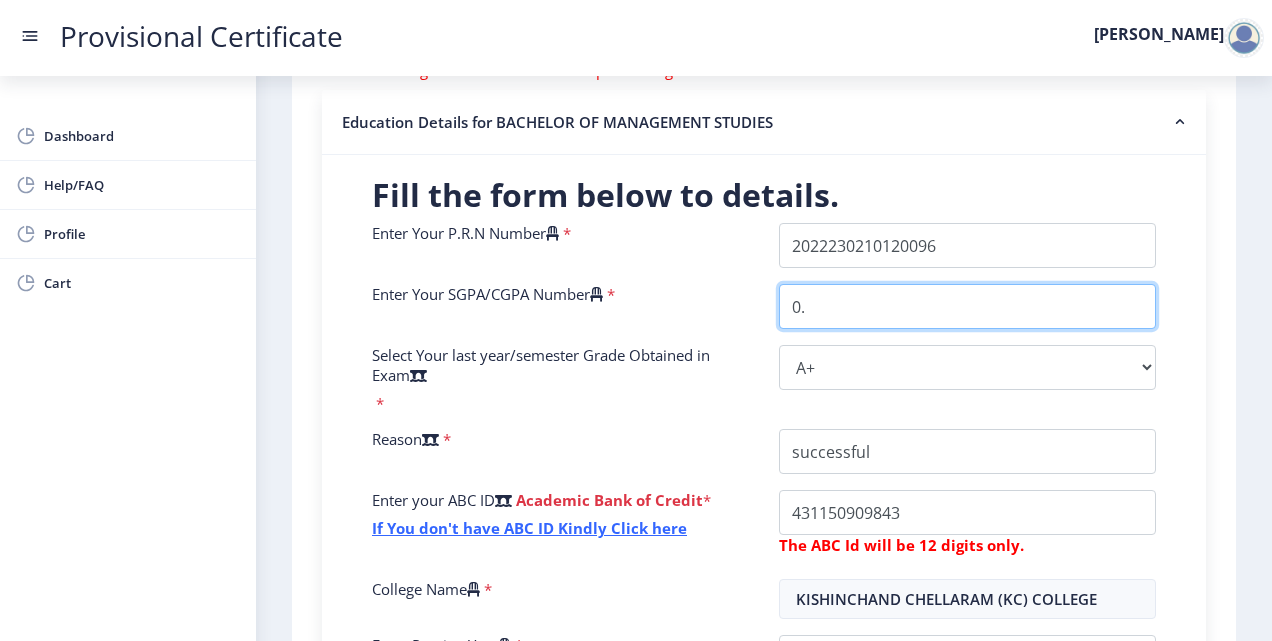 type on "0" 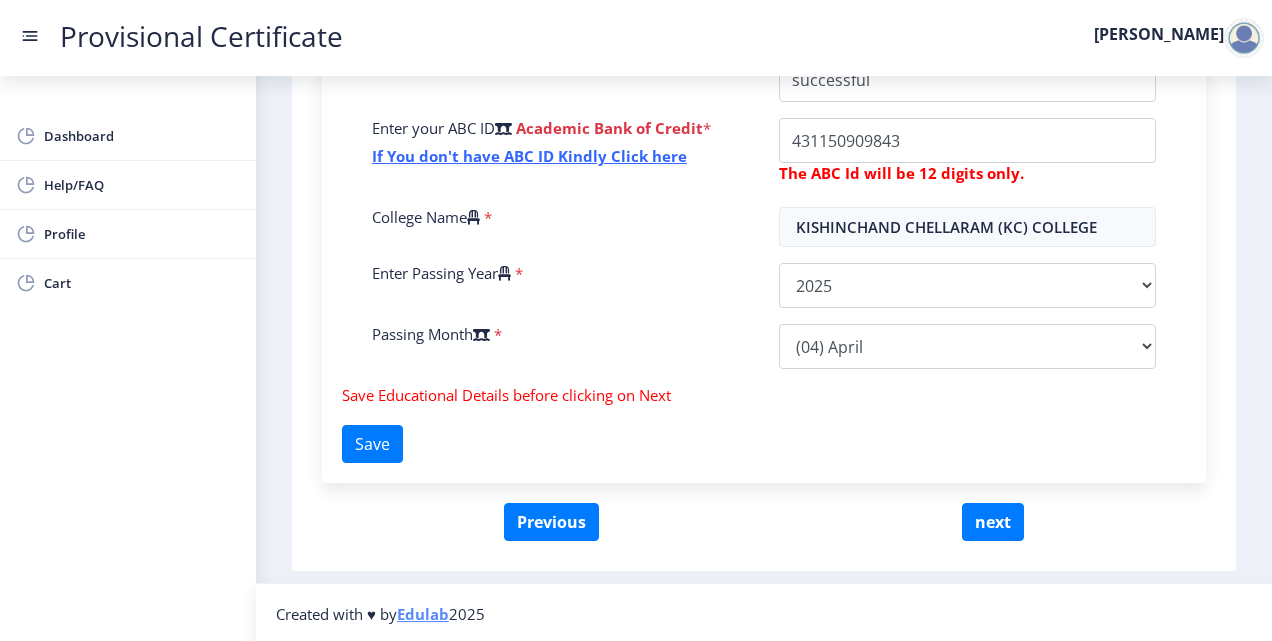 scroll, scrollTop: 772, scrollLeft: 0, axis: vertical 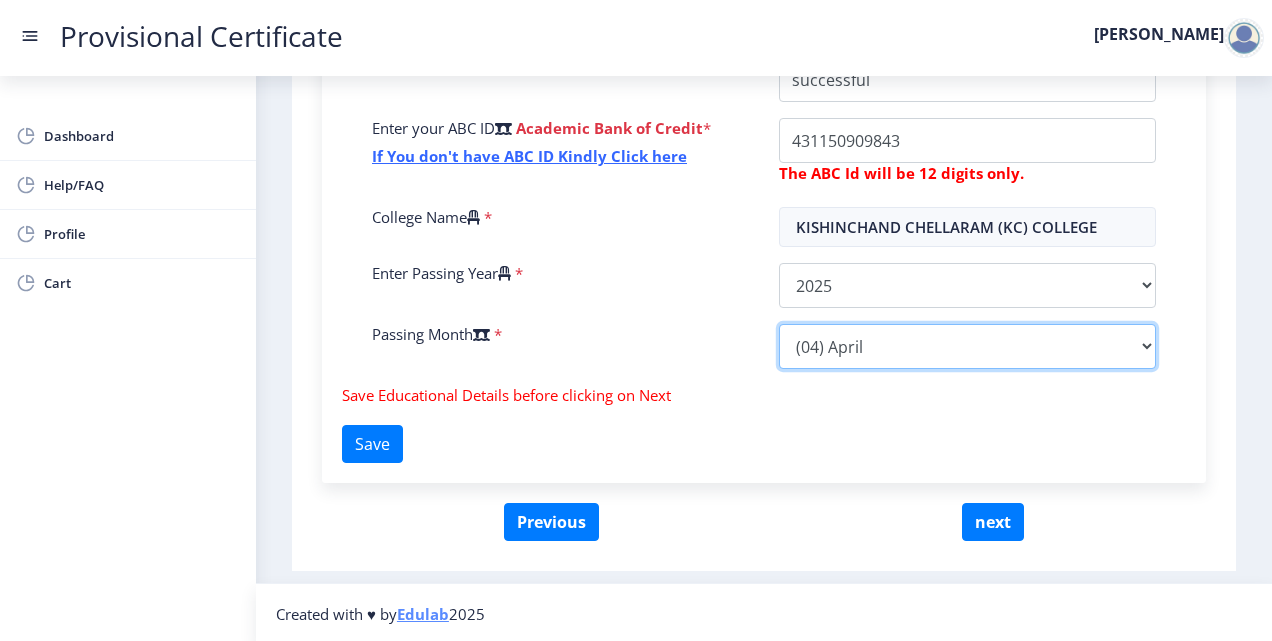 click on "Please select PassingMonth  (01) January (02) February (03) March (04) April (05) May (06) June (07) July (08) August (09) September (10) October (11) November (12) December" at bounding box center [967, 346] 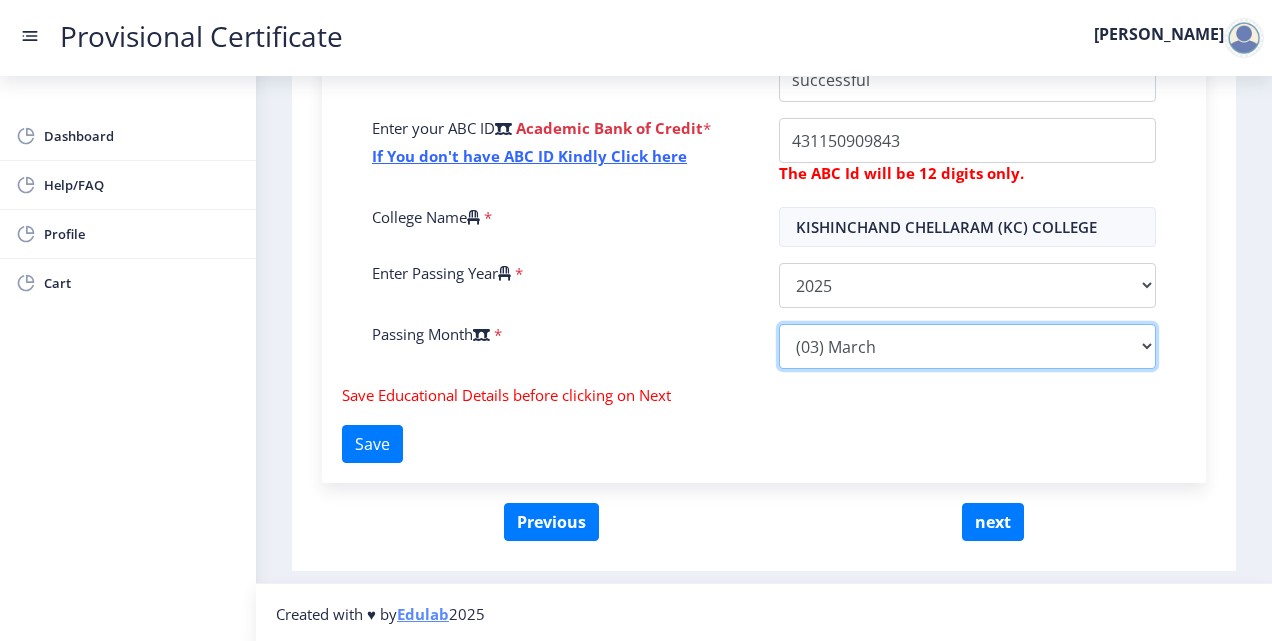 click on "Please select PassingMonth  (01) January (02) February (03) March (04) April (05) May (06) June (07) July (08) August (09) September (10) October (11) November (12) December" at bounding box center (967, 346) 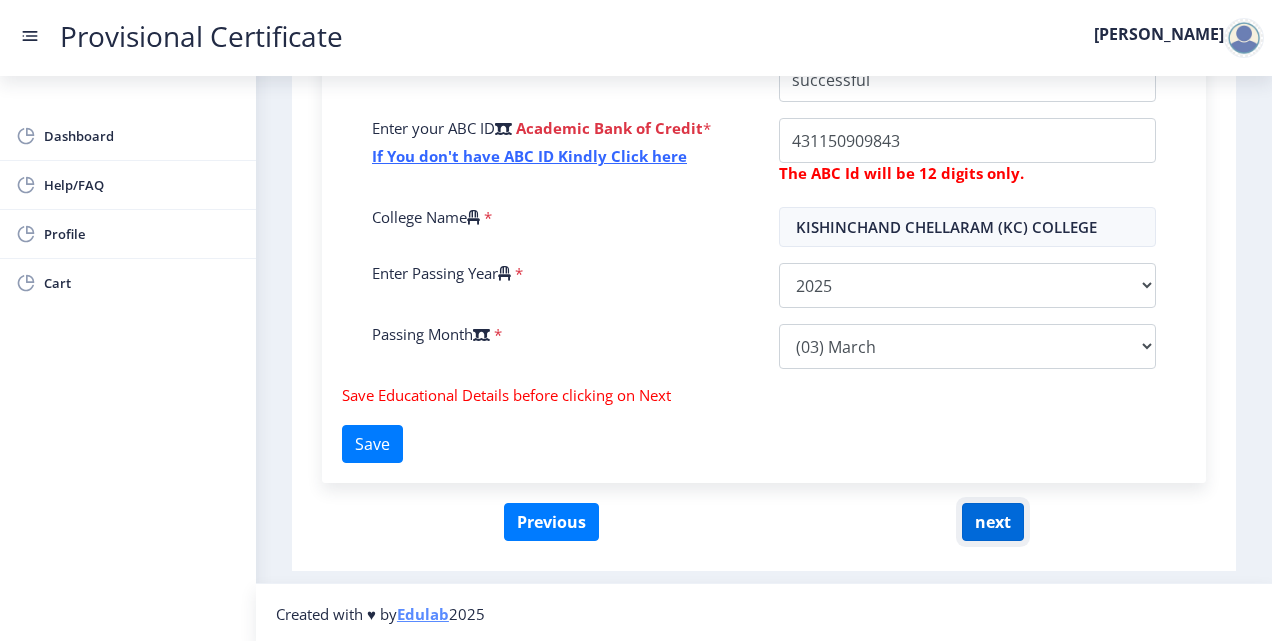 click on "next" 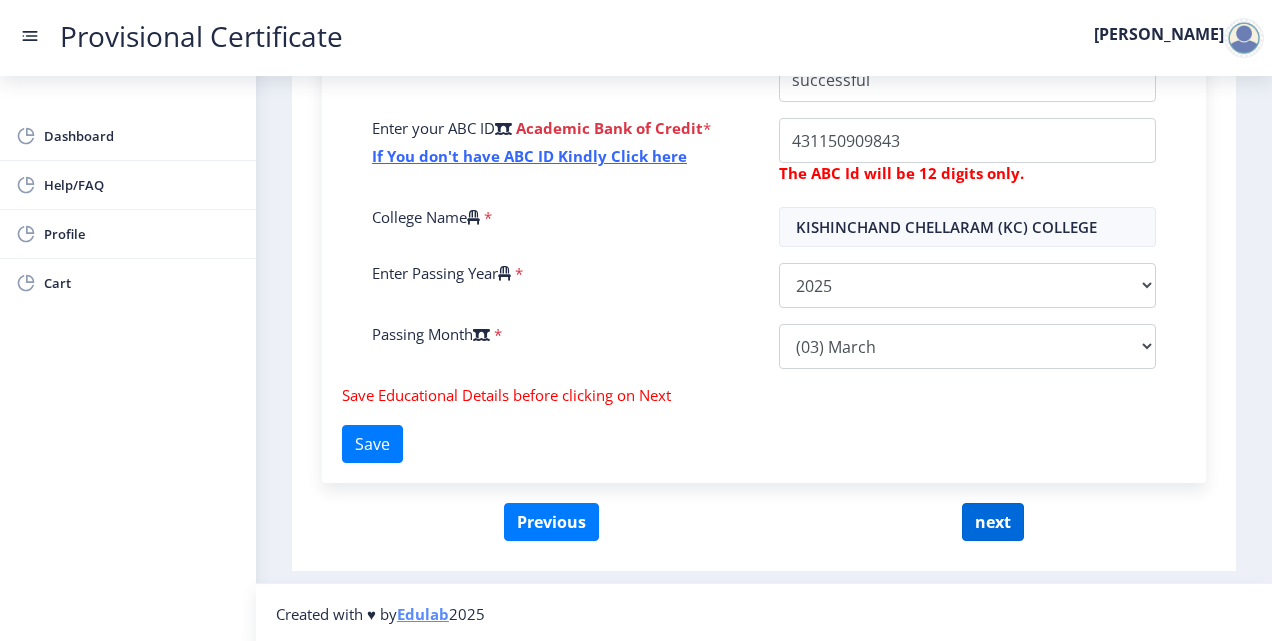 scroll, scrollTop: 0, scrollLeft: 0, axis: both 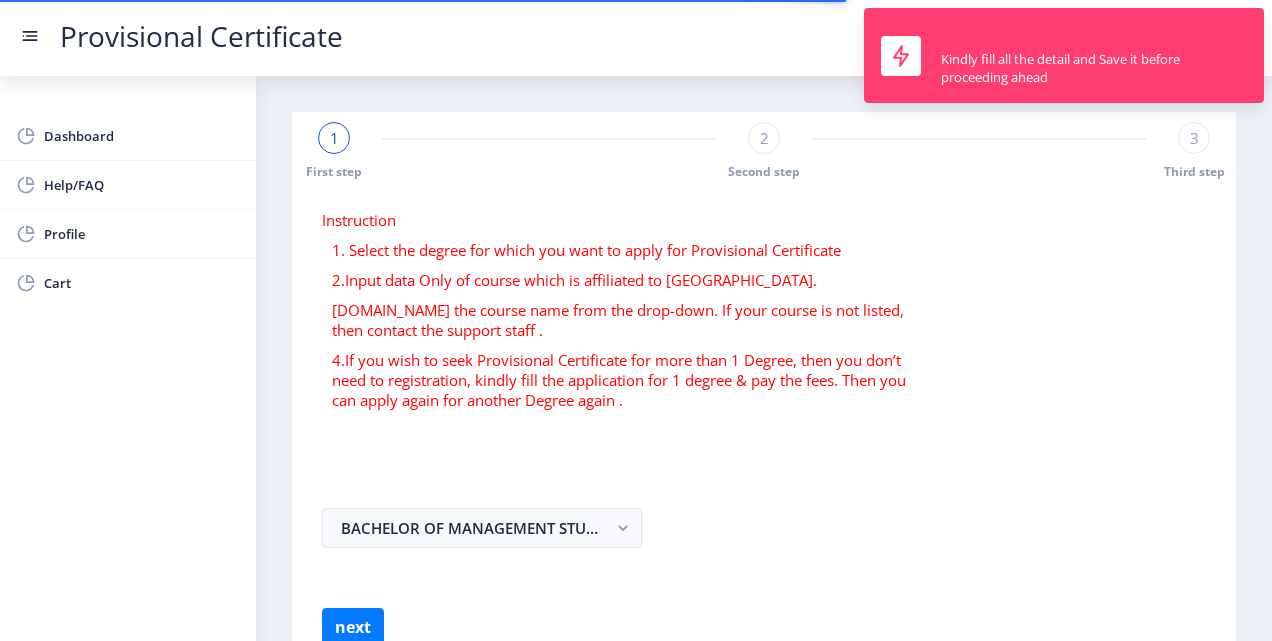 select 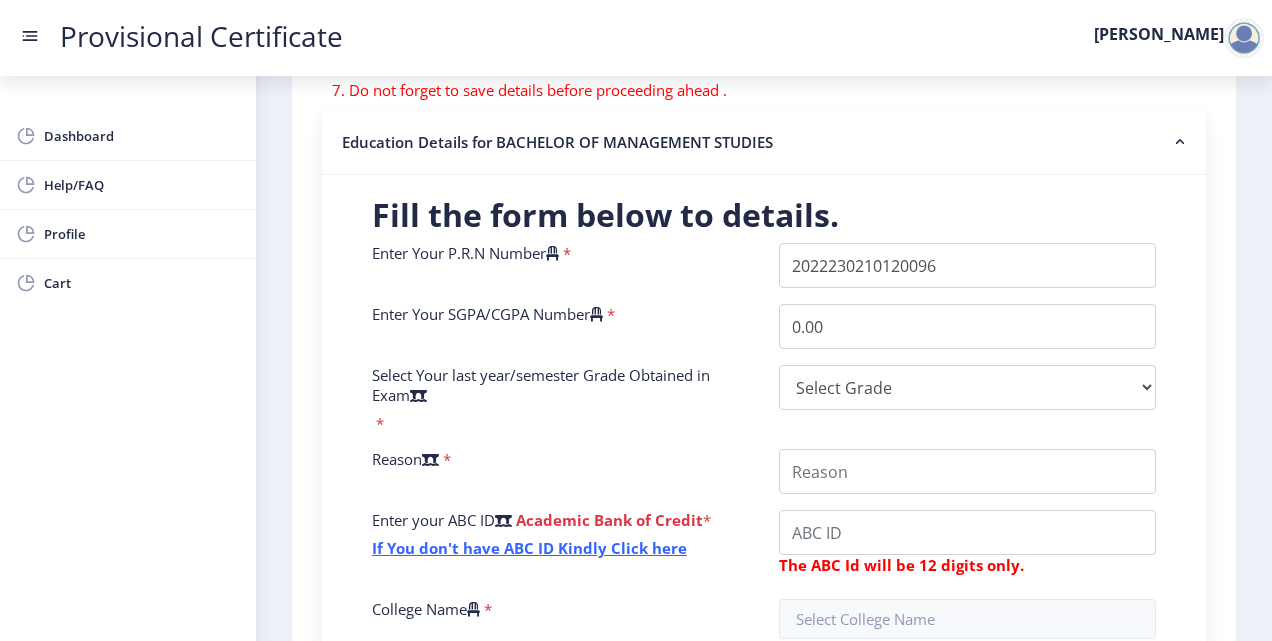scroll, scrollTop: 379, scrollLeft: 0, axis: vertical 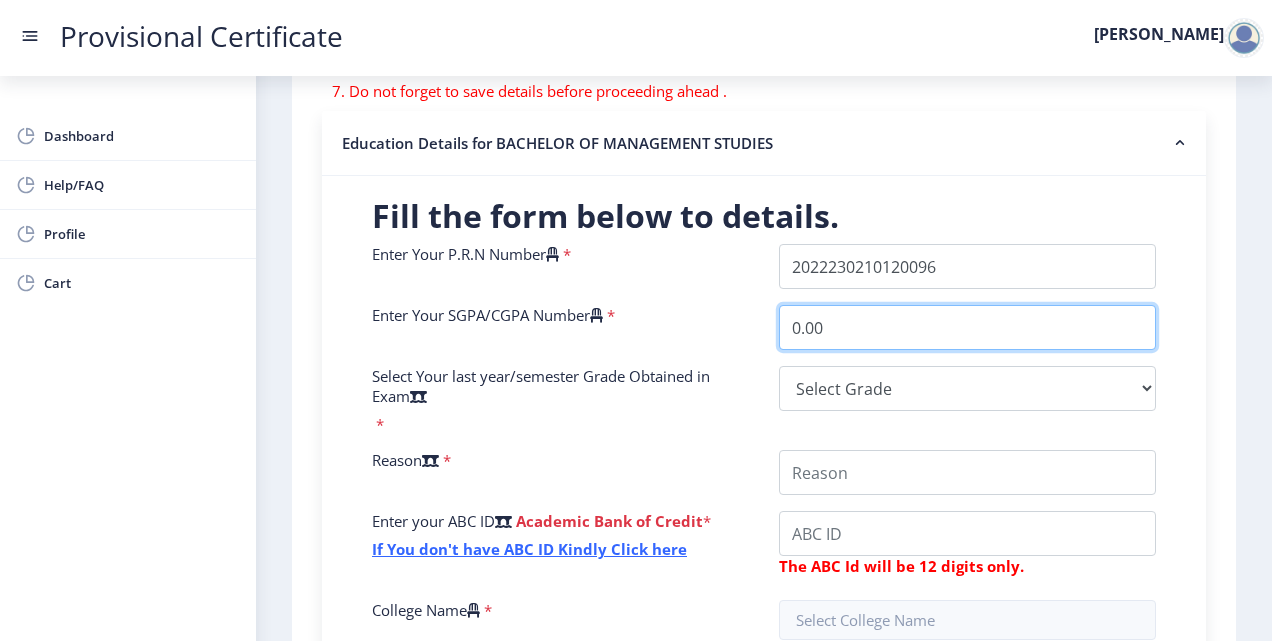 click on "0.00" at bounding box center [967, 327] 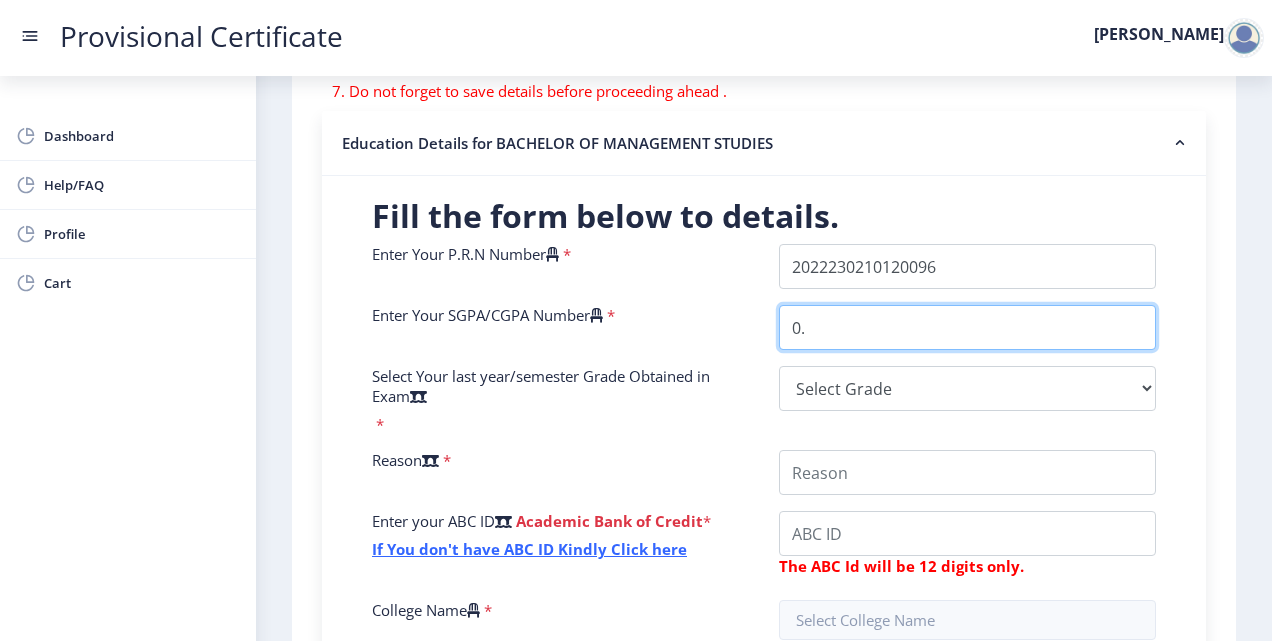 type on "0" 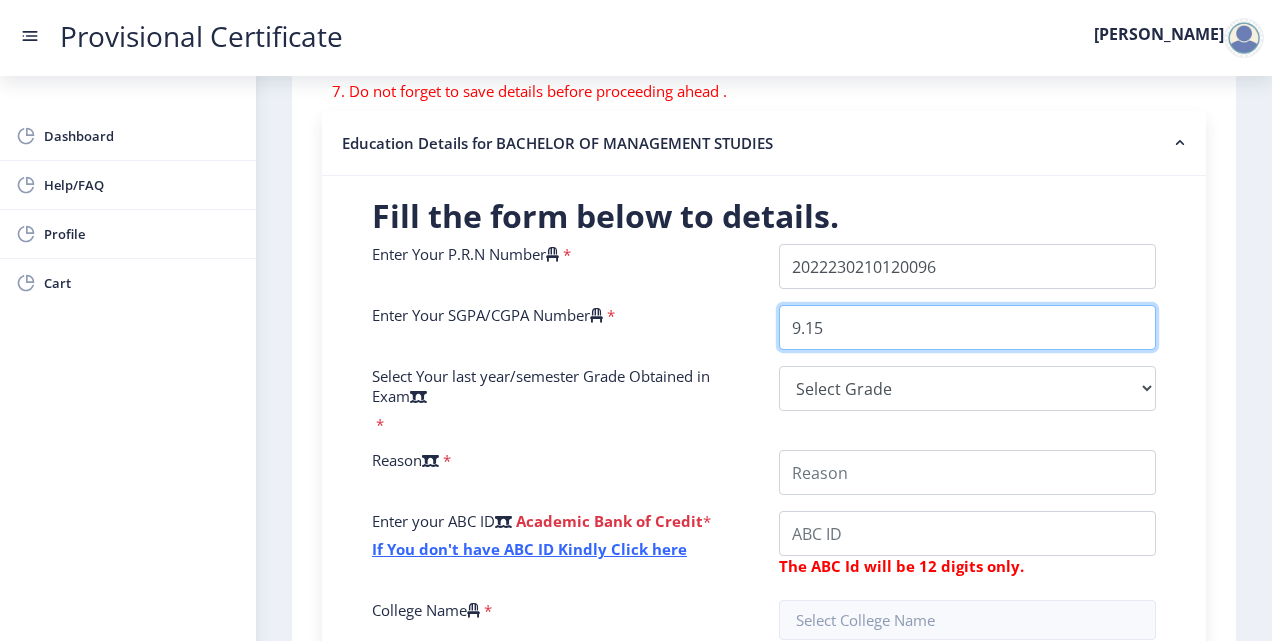 type on "9.15" 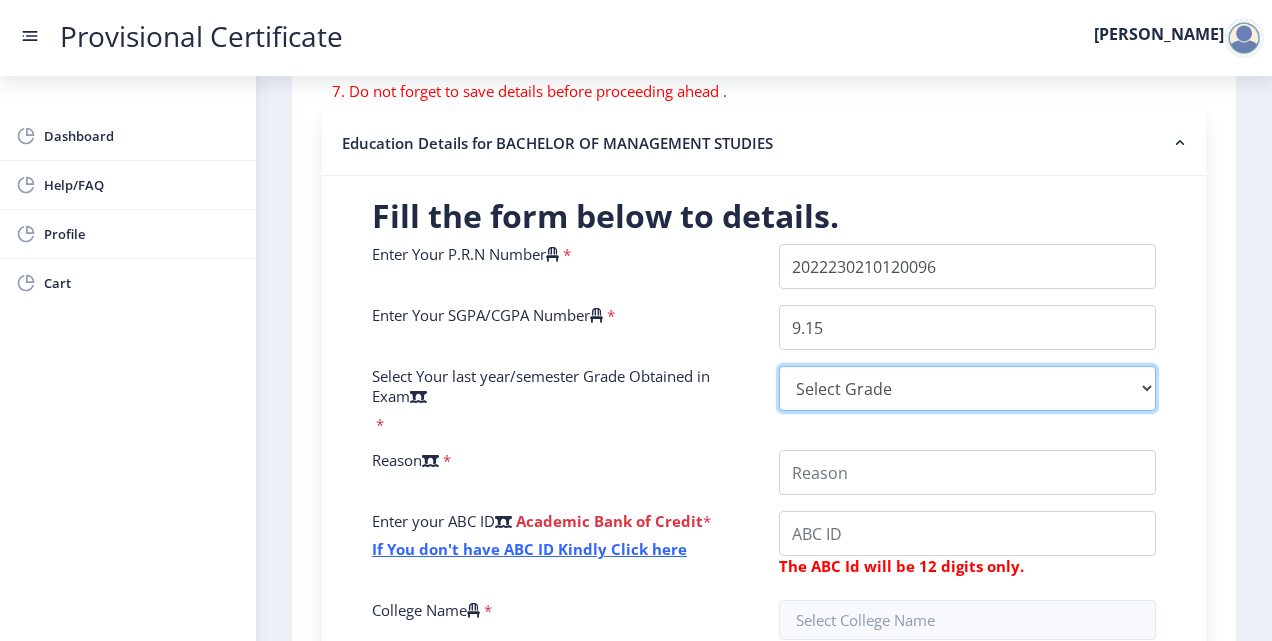 click on "Select Grade  O   A+   A   B+   B   C   D   F(Fail)" at bounding box center [967, 388] 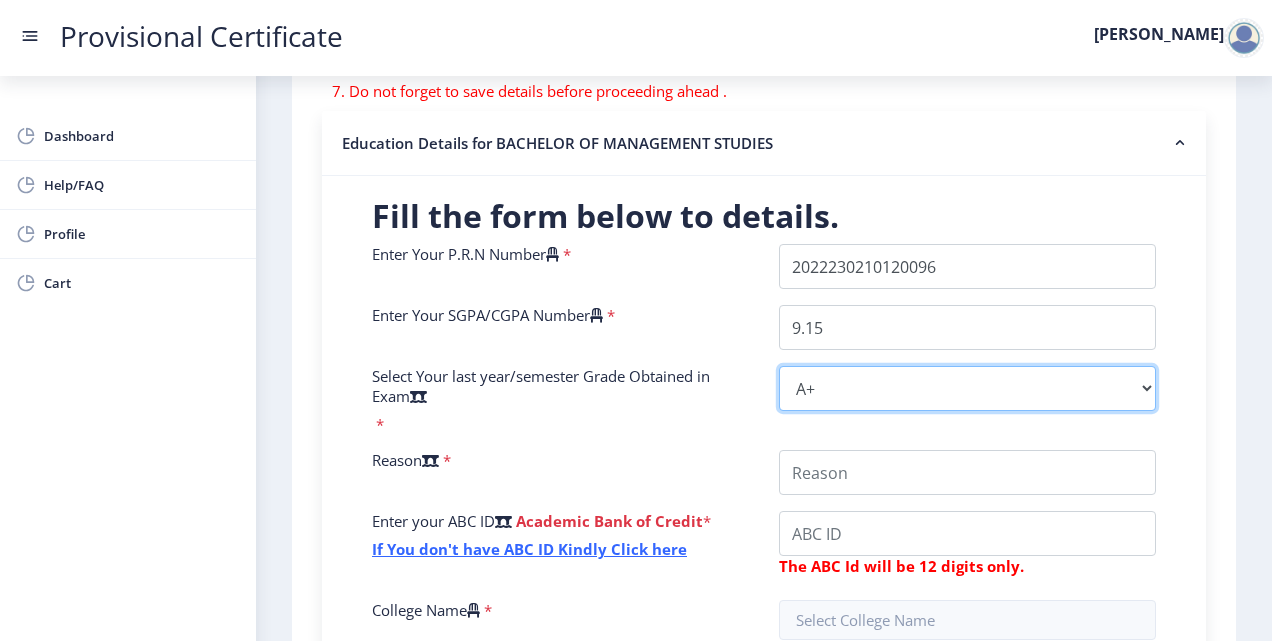 click on "Select Grade  O   A+   A   B+   B   C   D   F(Fail)" at bounding box center [967, 388] 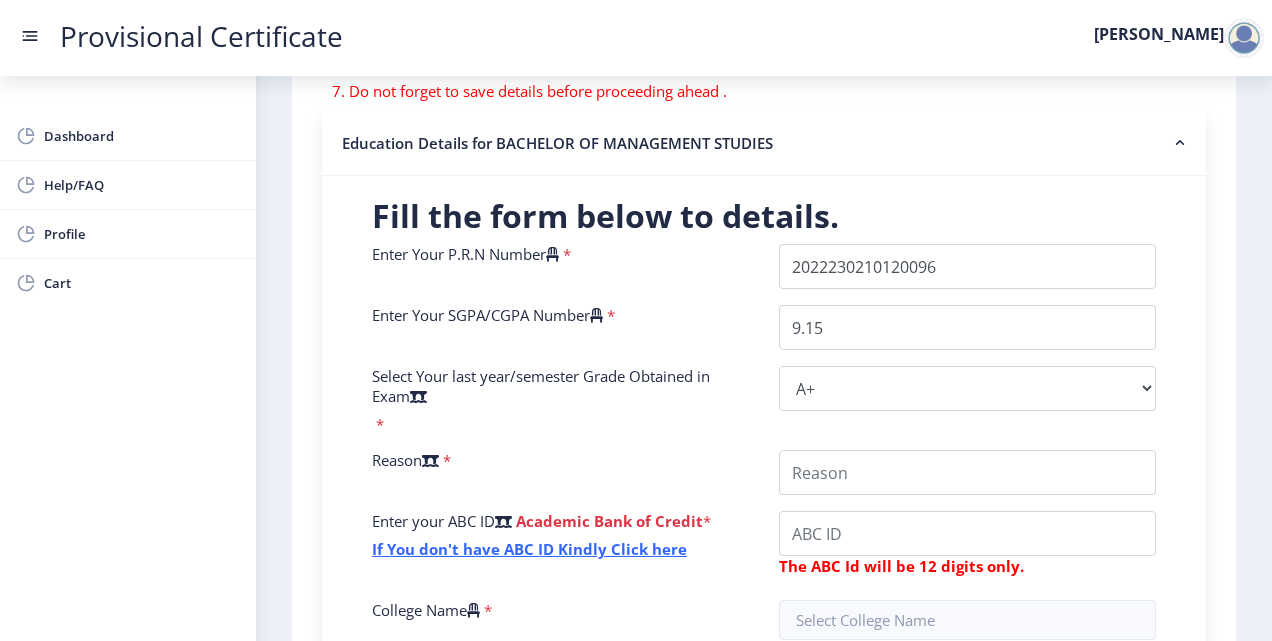 click on "Enter Your P.R.N Number   *  Enter Your SGPA/CGPA Number   * 9.15 Select Your last year/semester Grade Obtained in Exam   * Select Grade  O   A+   A   B+   B   C   D   F(Fail)  Reason   * Enter your ABC ID   Academic Bank of Credit  * If You don't have ABC ID Kindly Click here  The ABC Id will be 12 digits only.  College Name   * Enter Passing Year   *  2025   2024   2023   2022   2021   2020   2019   2018   2017   2016   2015   2014   2013   2012   2011   2010   2009   2008   2007   2006   2005   2004   2003   2002   2001   2000   1999   1998   1997   1996   1995   1994   1993   1992   1991   1990   1989   1988   1987   1986   1985   1984   1983   1982   1981   1980   1979   1978   1977   1976   1975   1974   1973   1972   1971   1970   1969   1968   1967  Passing Month   *  Please select PassingMonth  (01) January (02) February (03) March (04) April (05) May (06) June (07) July (08) August (09) September (10) October (11) November (12) December" 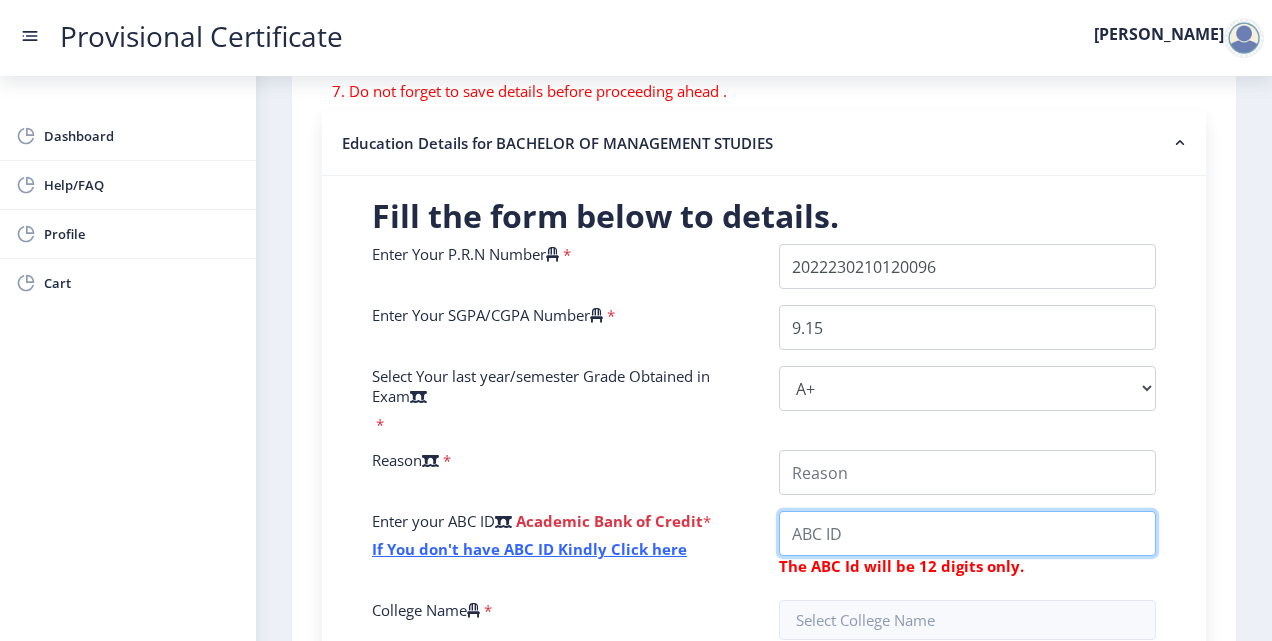click on "College Name" at bounding box center [967, 472] 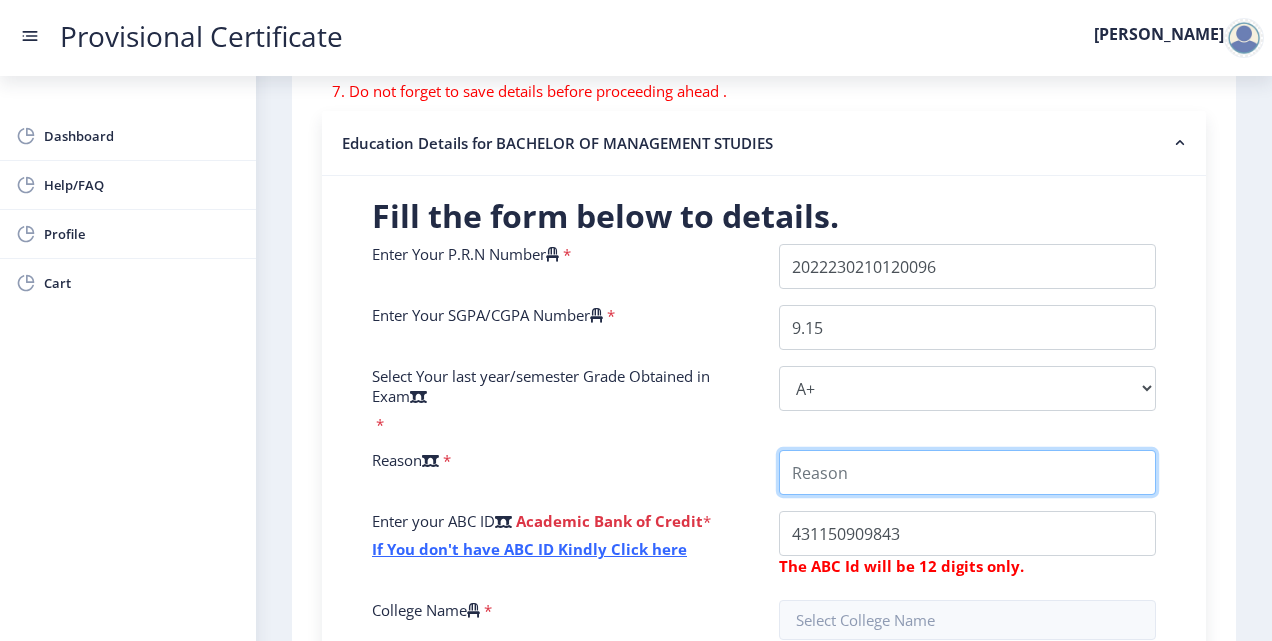 type on "successful" 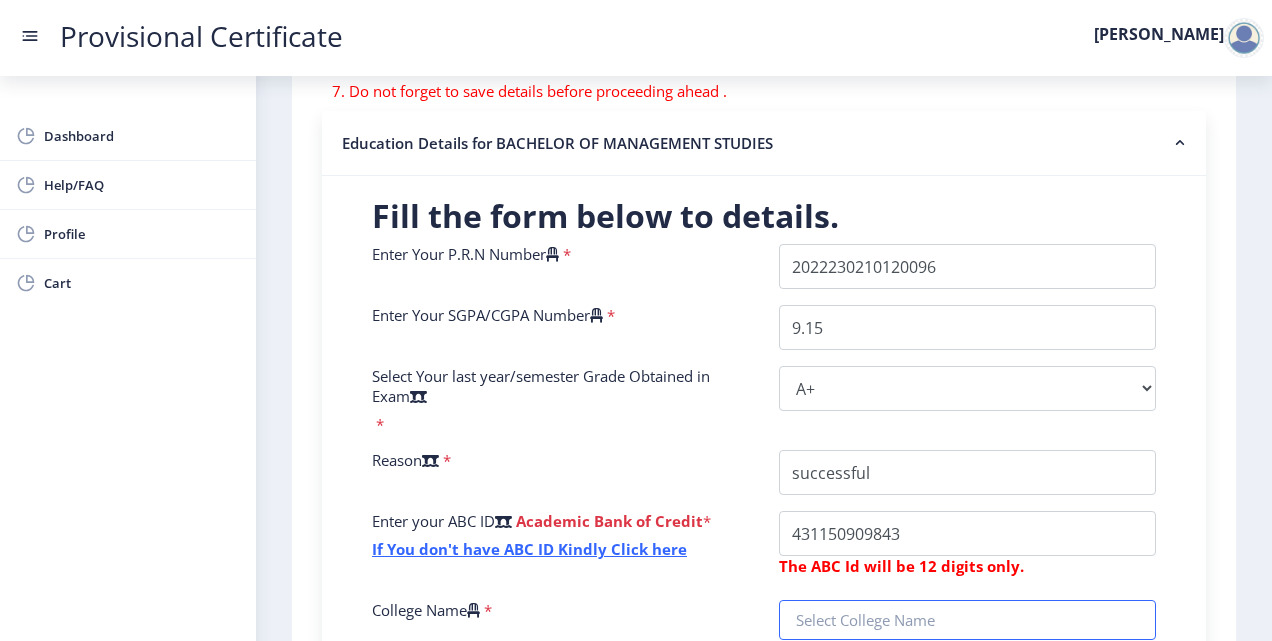 type on "KISHINCHAND CHELLARAM (KC) COLLEGE" 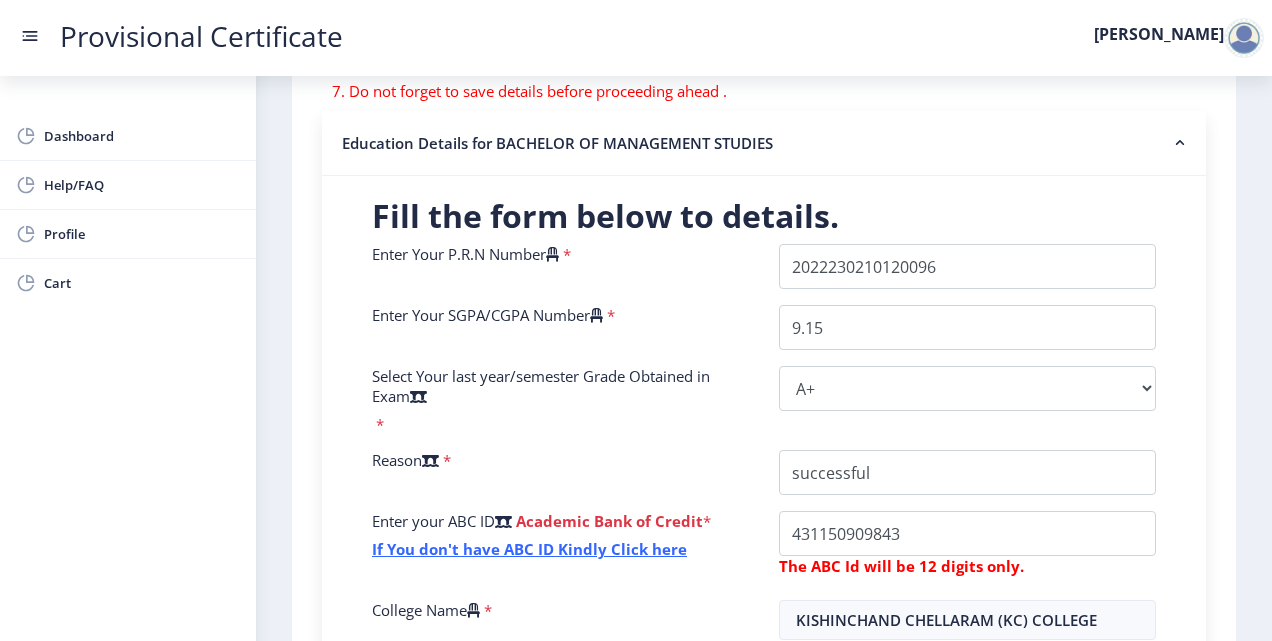 select 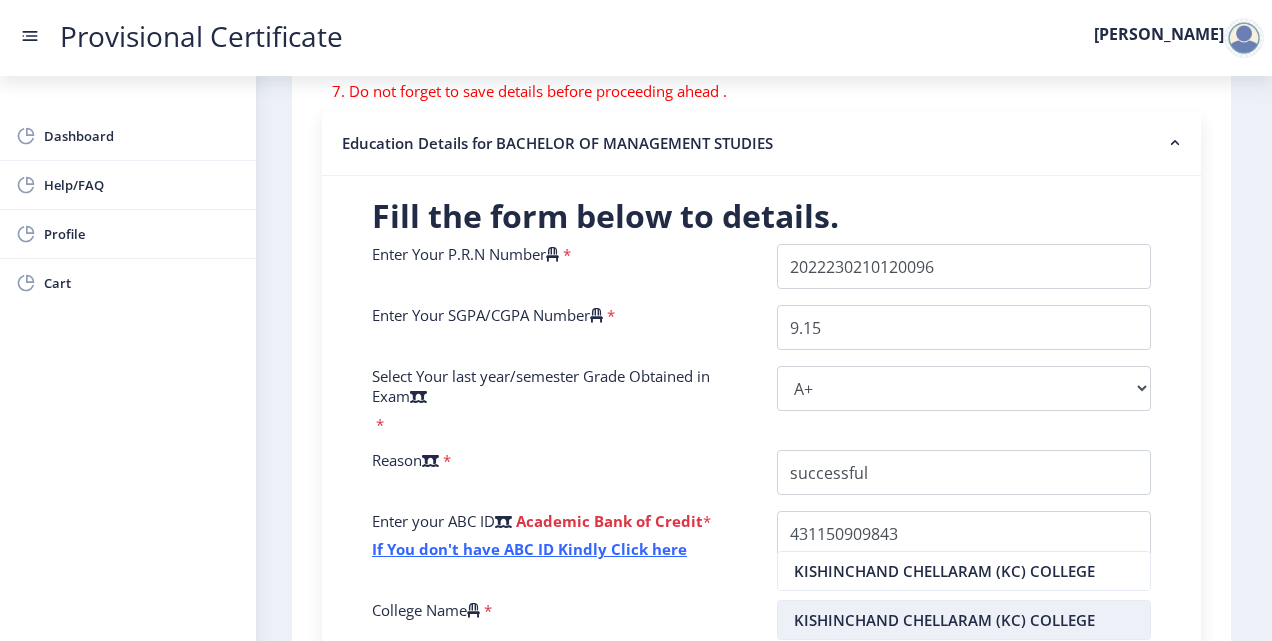 click on "KISHINCHAND CHELLARAM (KC) COLLEGE" 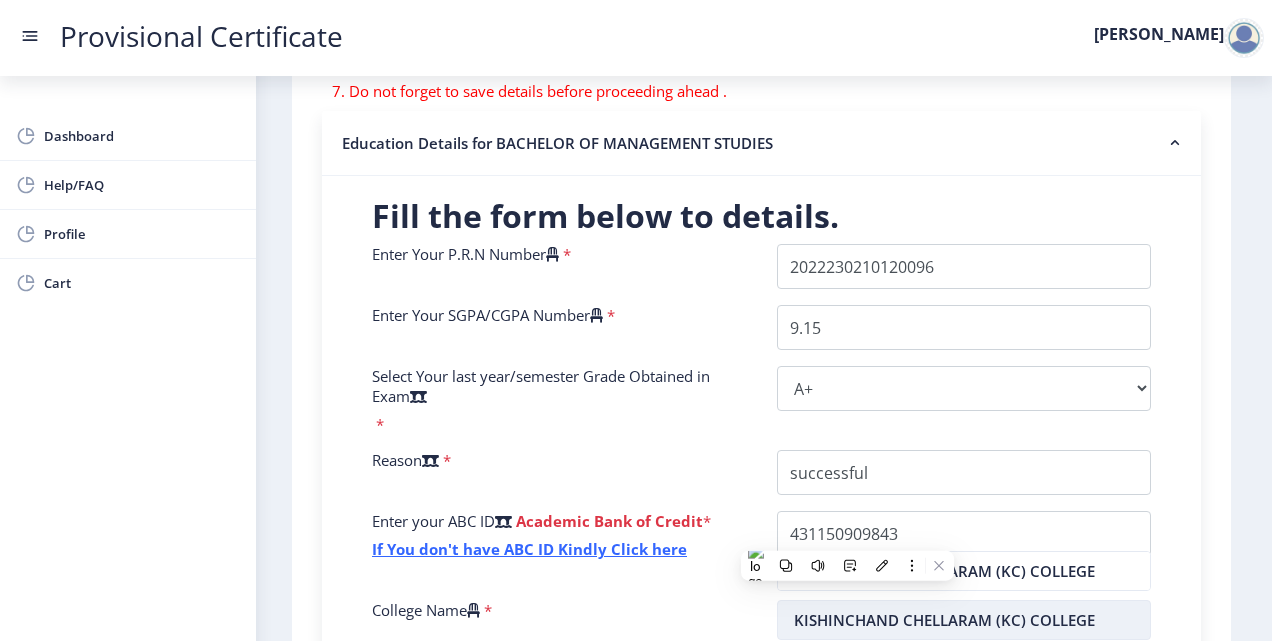 click on "KISHINCHAND CHELLARAM (KC) COLLEGE" 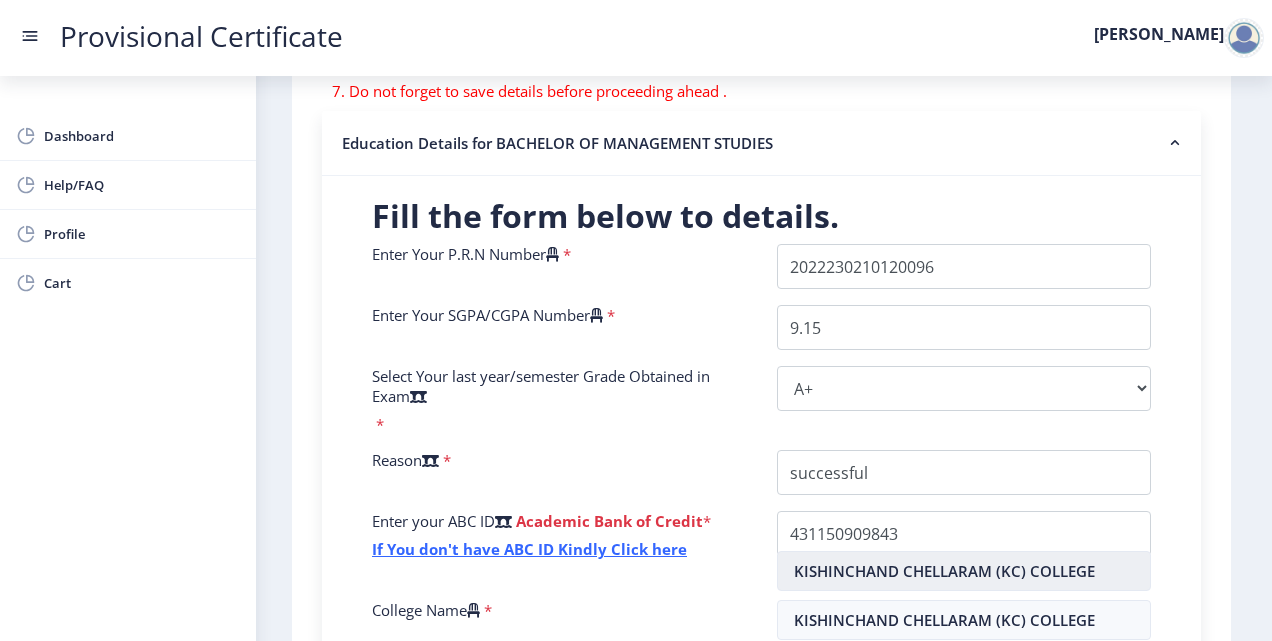 click on "KISHINCHAND CHELLARAM (KC) COLLEGE" at bounding box center [964, 571] 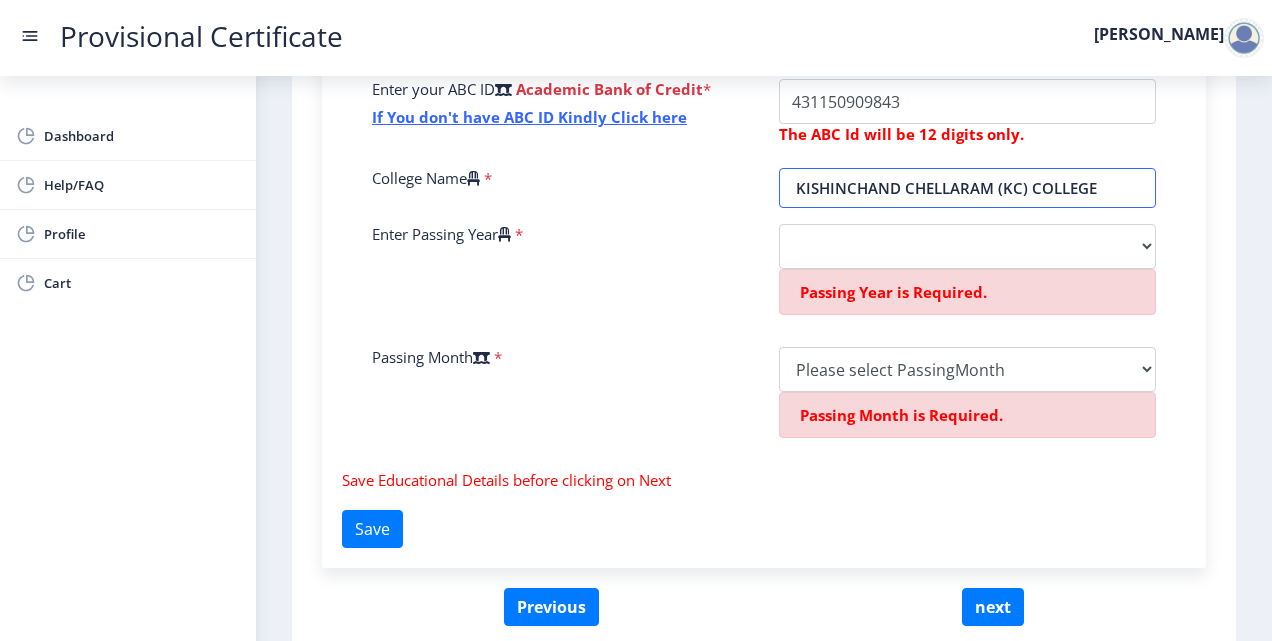 scroll, scrollTop: 811, scrollLeft: 0, axis: vertical 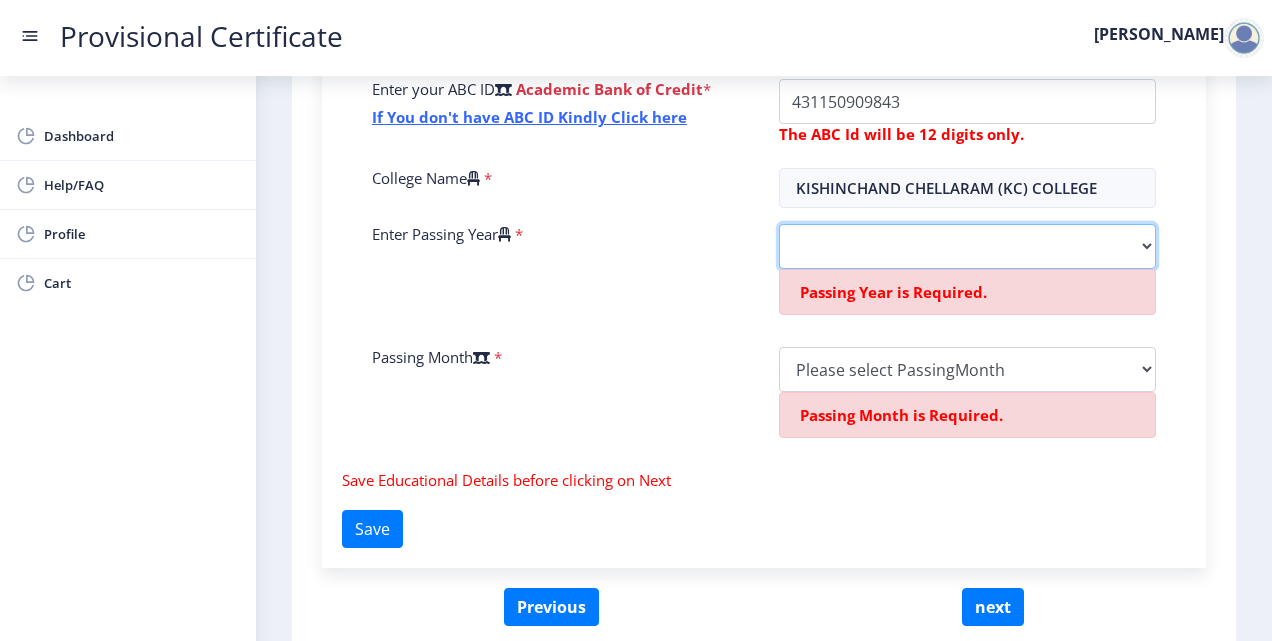 click on "2025   2024   2023   2022   2021   2020   2019   2018   2017   2016   2015   2014   2013   2012   2011   2010   2009   2008   2007   2006   2005   2004   2003   2002   2001   2000   1999   1998   1997   1996   1995   1994   1993   1992   1991   1990   1989   1988   1987   1986   1985   1984   1983   1982   1981   1980   1979   1978   1977   1976   1975   1974   1973   1972   1971   1970   1969   1968   1967" 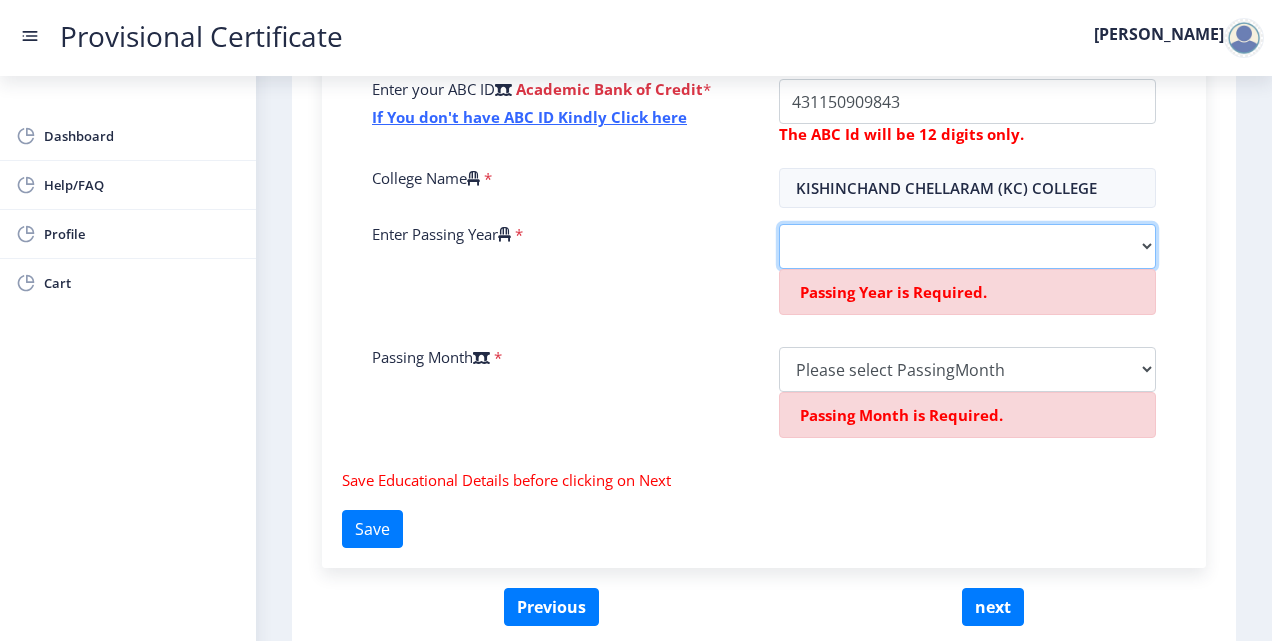 select on "2025" 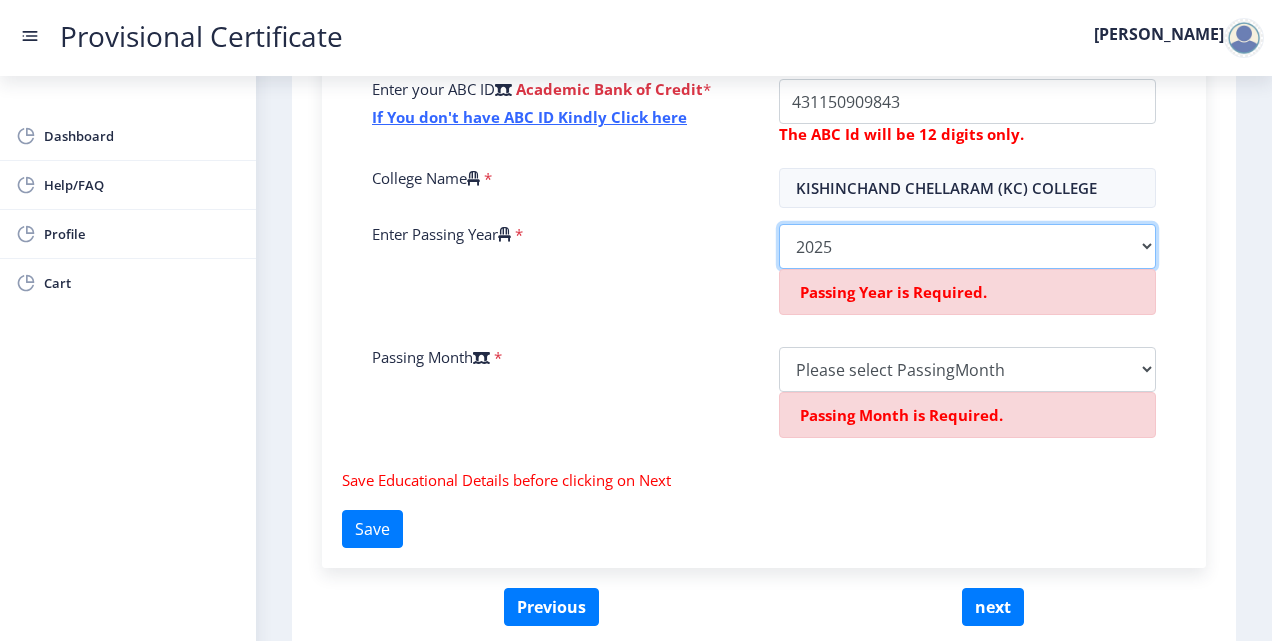 click on "2025   2024   2023   2022   2021   2020   2019   2018   2017   2016   2015   2014   2013   2012   2011   2010   2009   2008   2007   2006   2005   2004   2003   2002   2001   2000   1999   1998   1997   1996   1995   1994   1993   1992   1991   1990   1989   1988   1987   1986   1985   1984   1983   1982   1981   1980   1979   1978   1977   1976   1975   1974   1973   1972   1971   1970   1969   1968   1967" 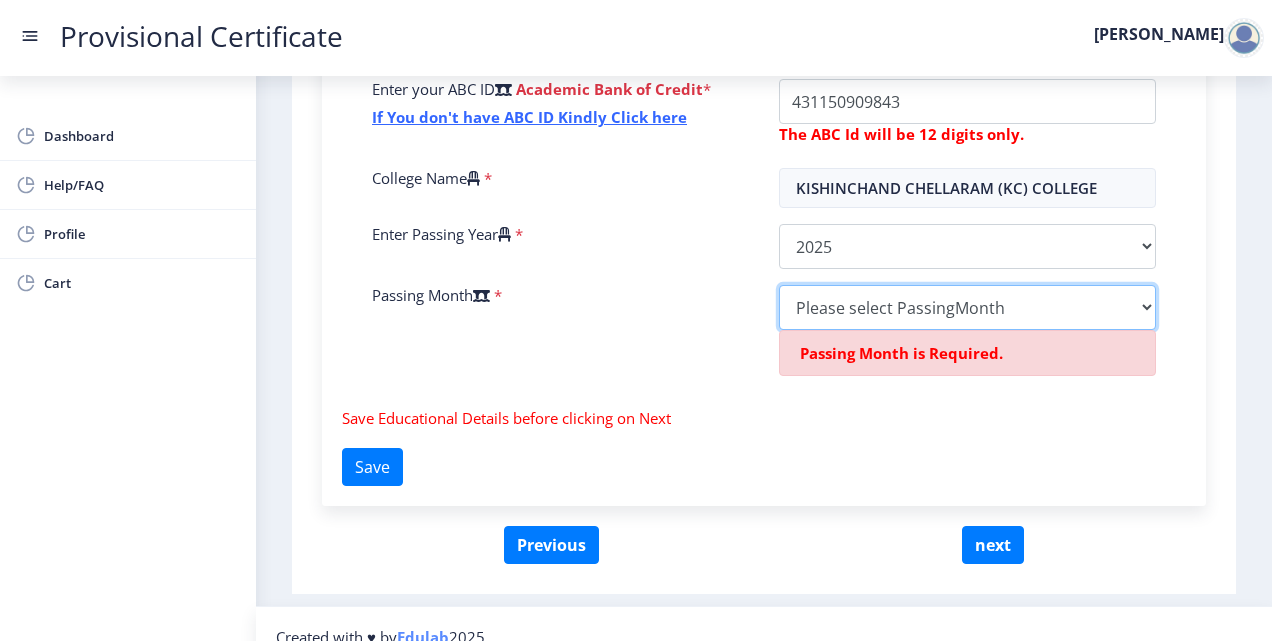 click on "Please select PassingMonth  (01) January (02) February (03) March (04) April (05) May (06) June (07) July (08) August (09) September (10) October (11) November (12) December" at bounding box center [967, 307] 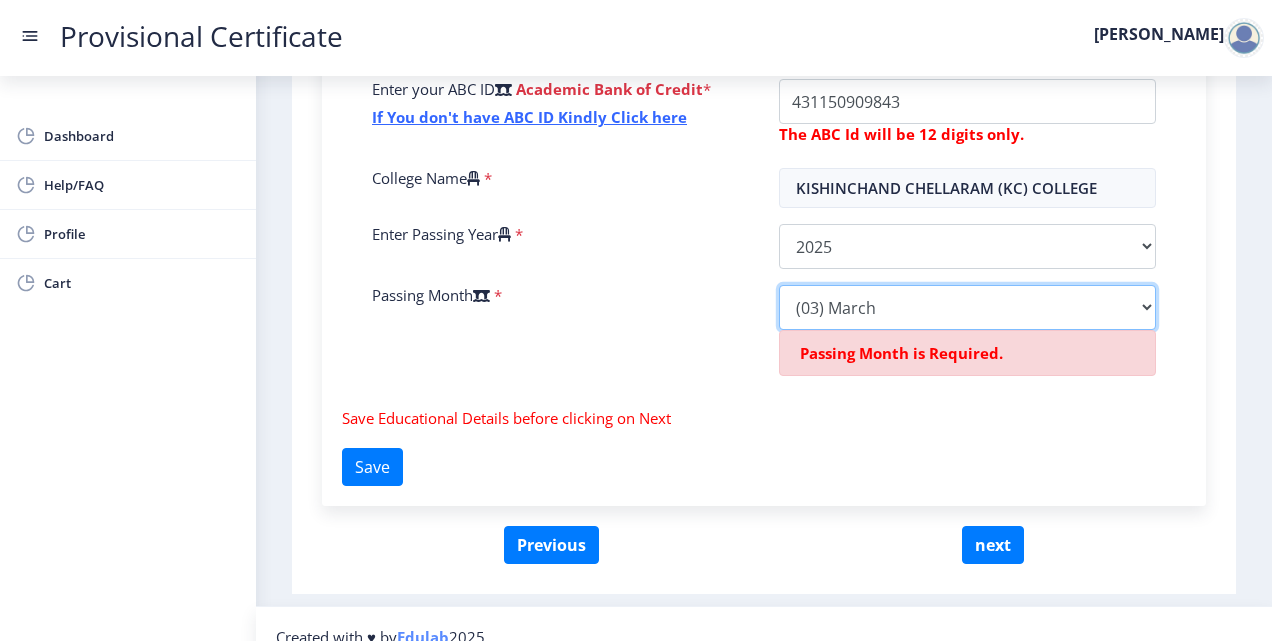 click on "Please select PassingMonth  (01) January (02) February (03) March (04) April (05) May (06) June (07) July (08) August (09) September (10) October (11) November (12) December" at bounding box center [967, 307] 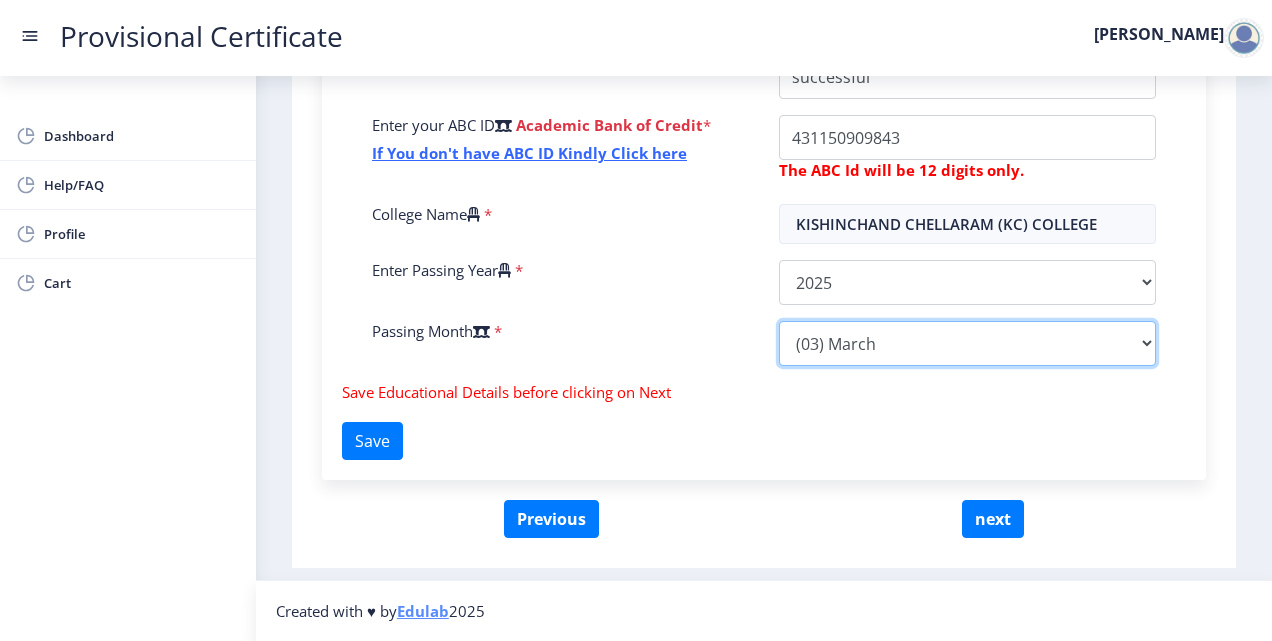 scroll, scrollTop: 772, scrollLeft: 0, axis: vertical 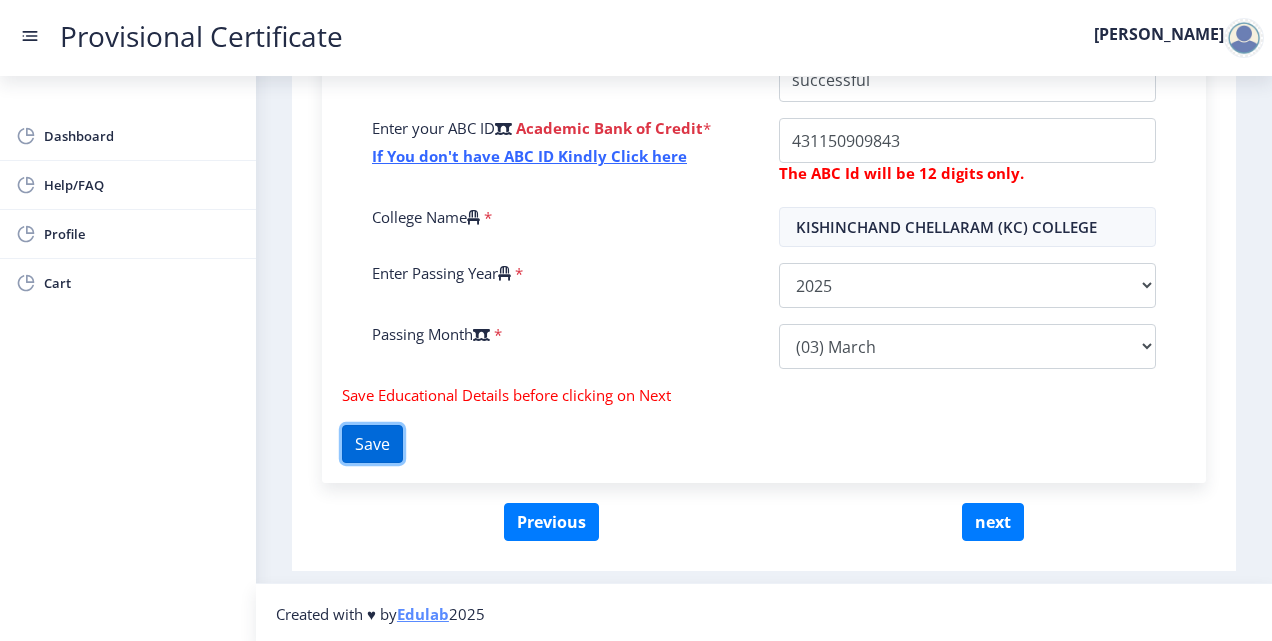 click on "Save" 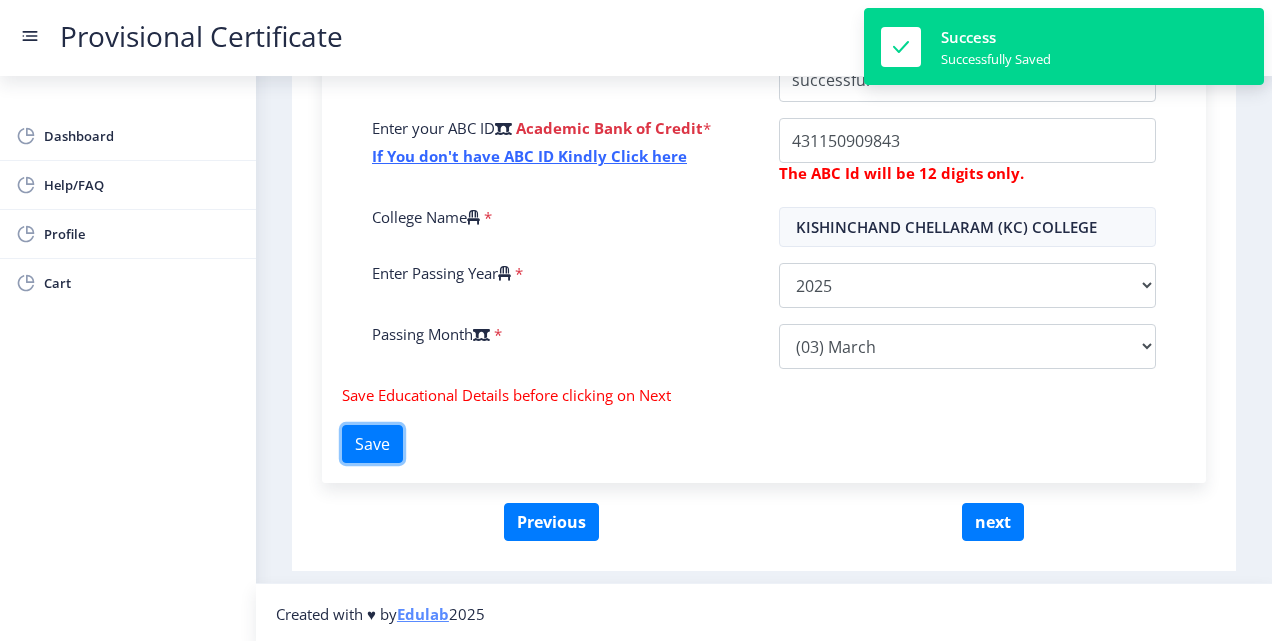 scroll, scrollTop: 700, scrollLeft: 0, axis: vertical 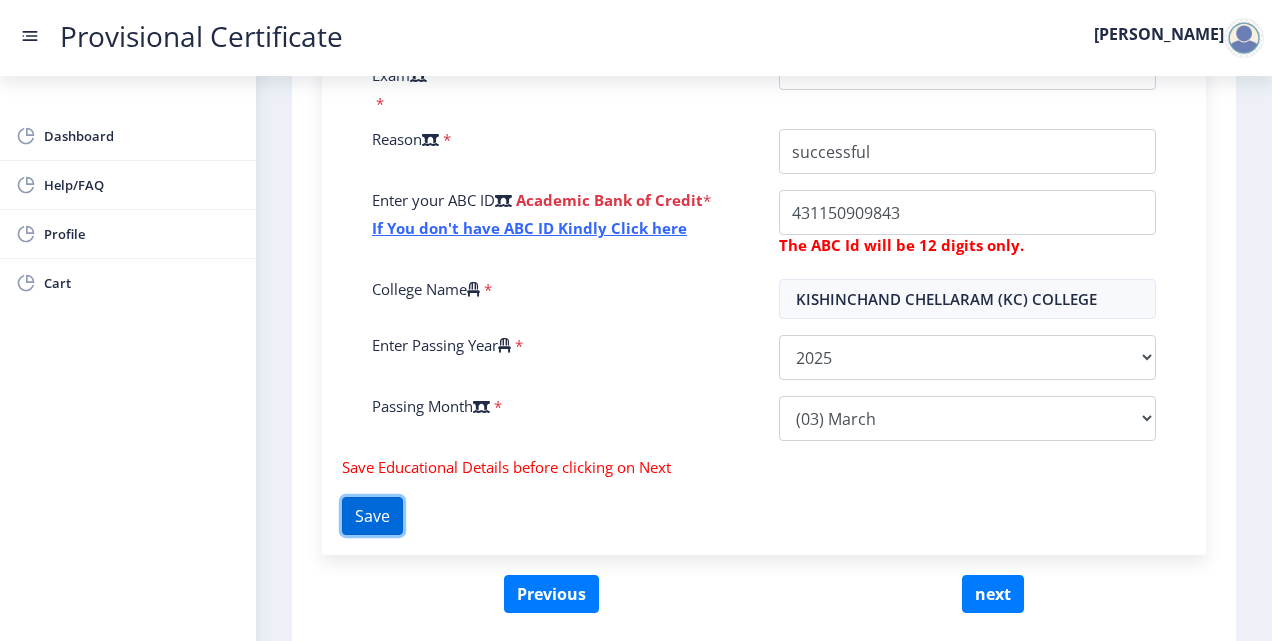 click on "Save" 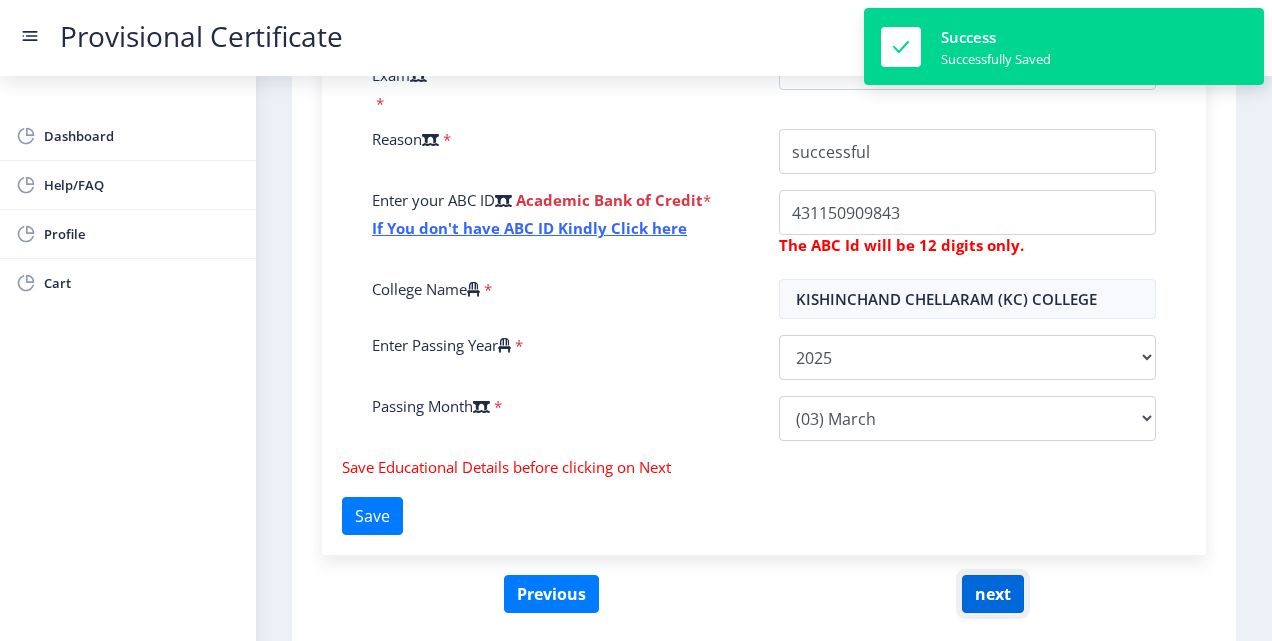 click on "next" 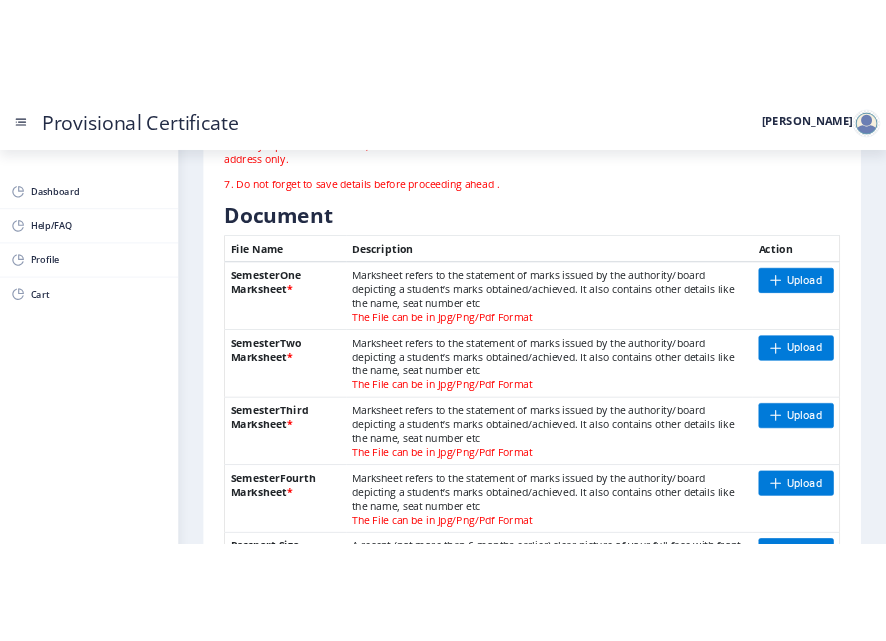 scroll, scrollTop: 386, scrollLeft: 0, axis: vertical 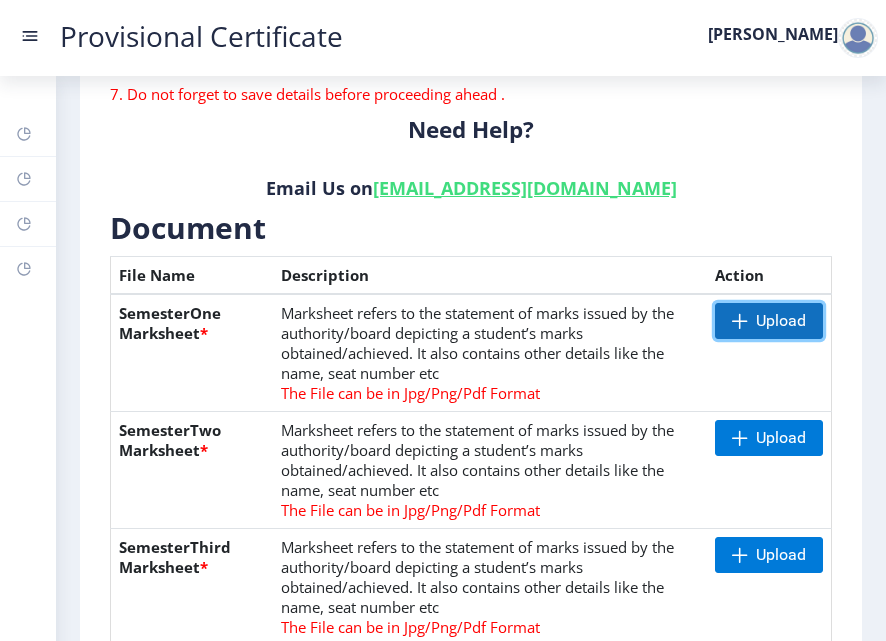 click 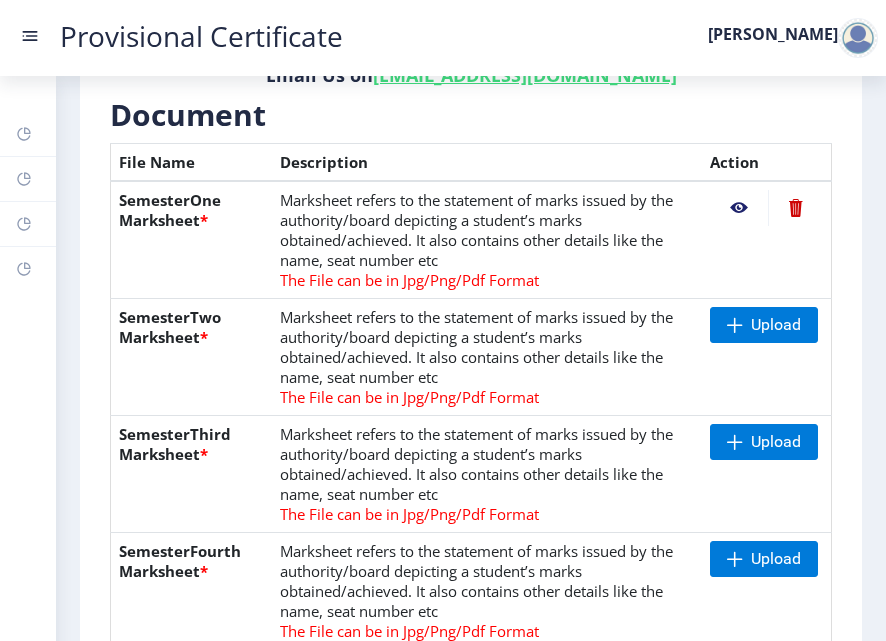 scroll, scrollTop: 498, scrollLeft: 0, axis: vertical 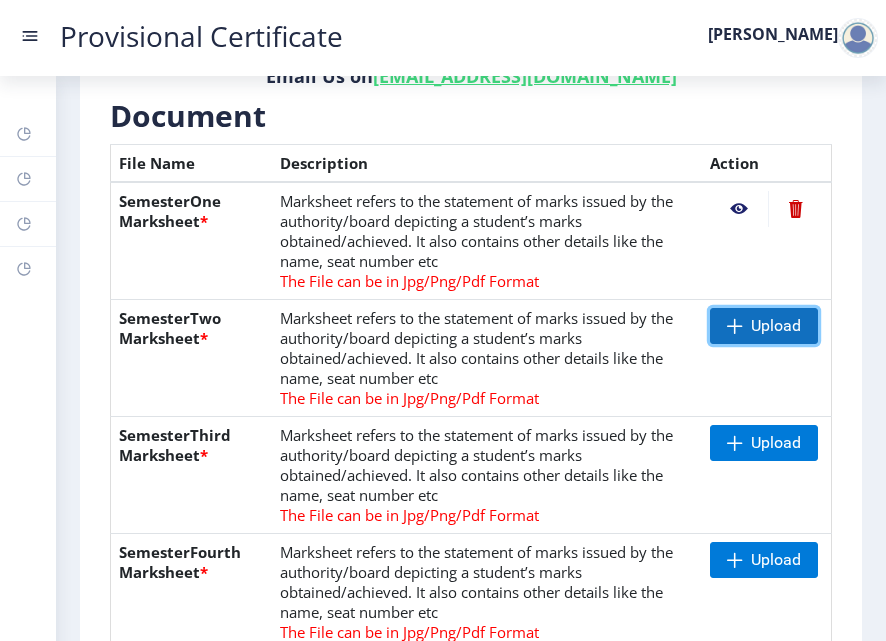 click on "Upload" 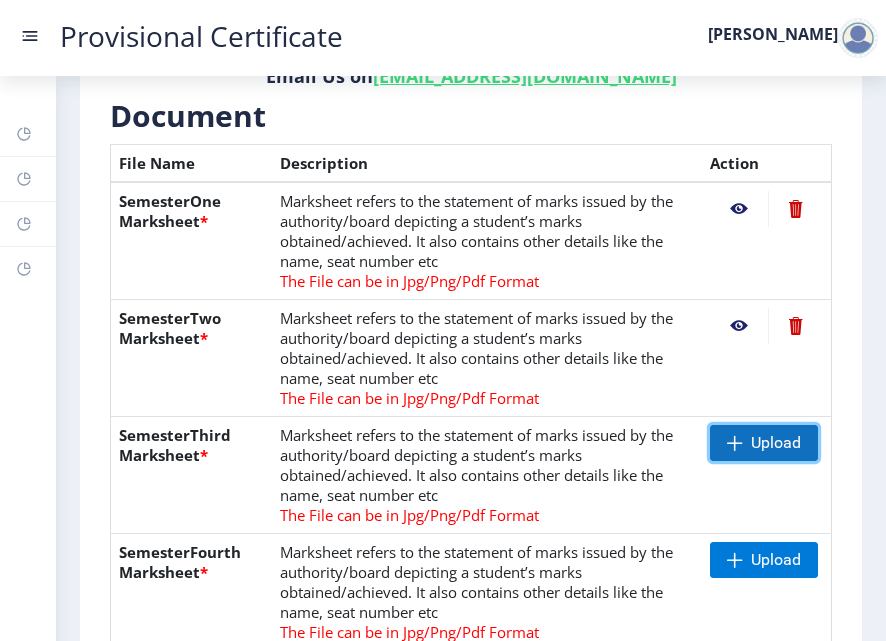 click on "Upload" 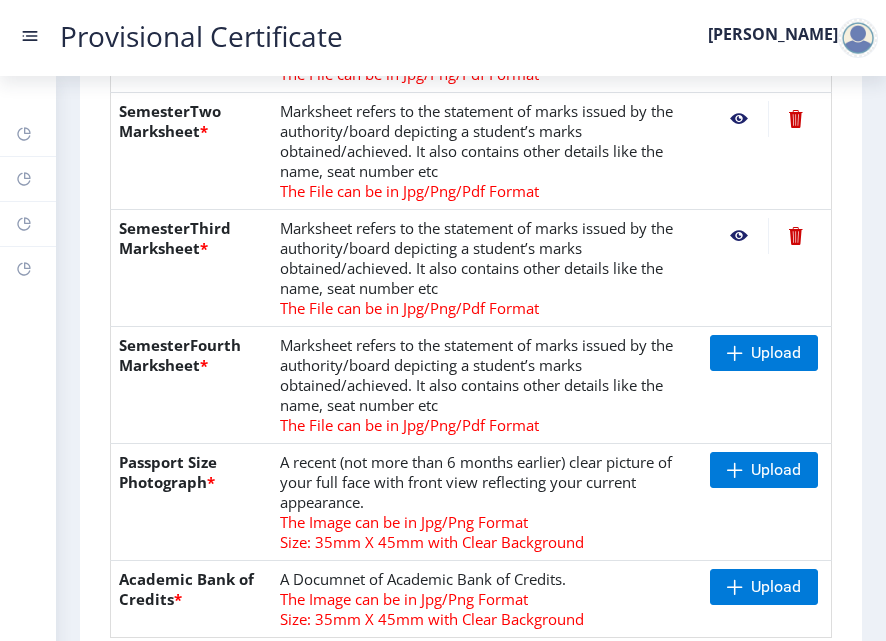 scroll, scrollTop: 781, scrollLeft: 0, axis: vertical 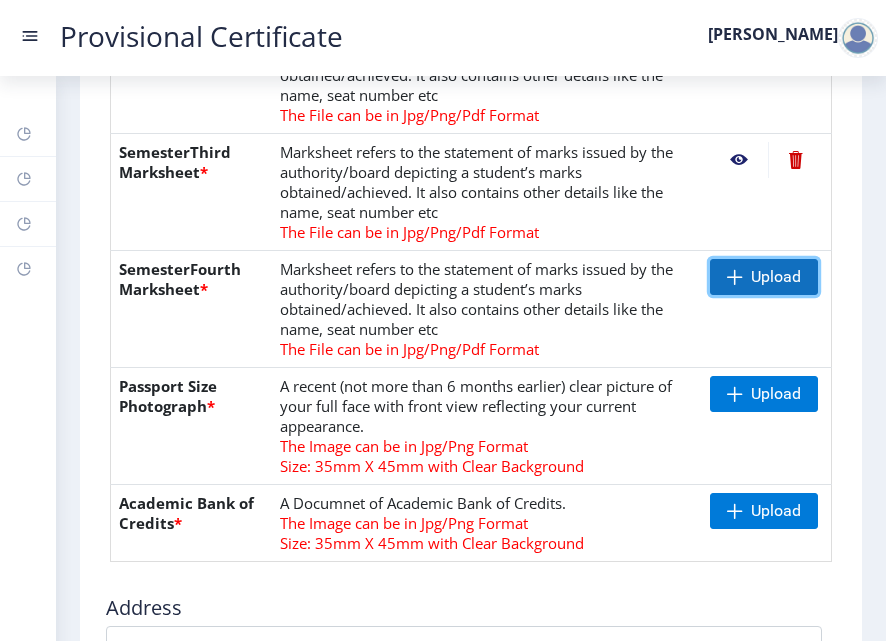 click 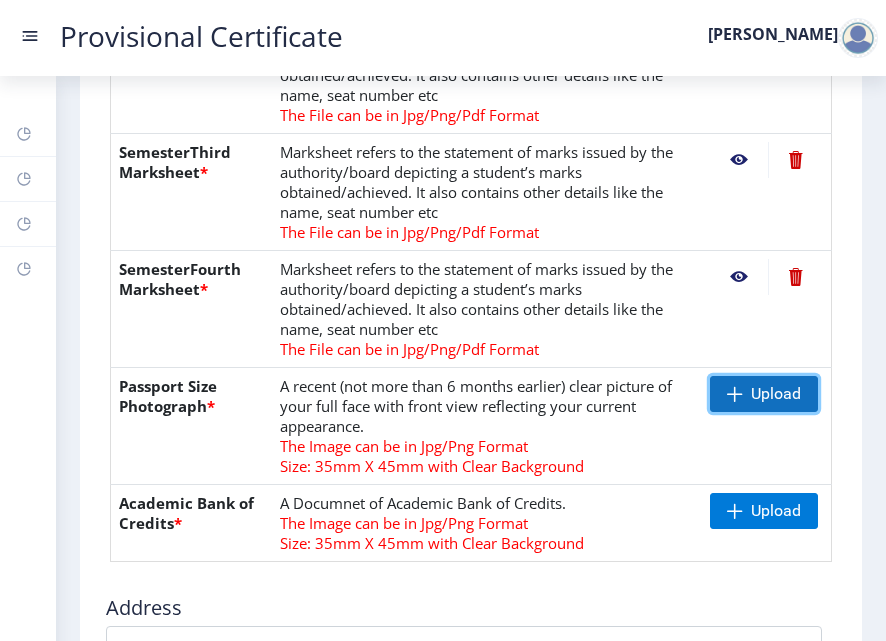 click 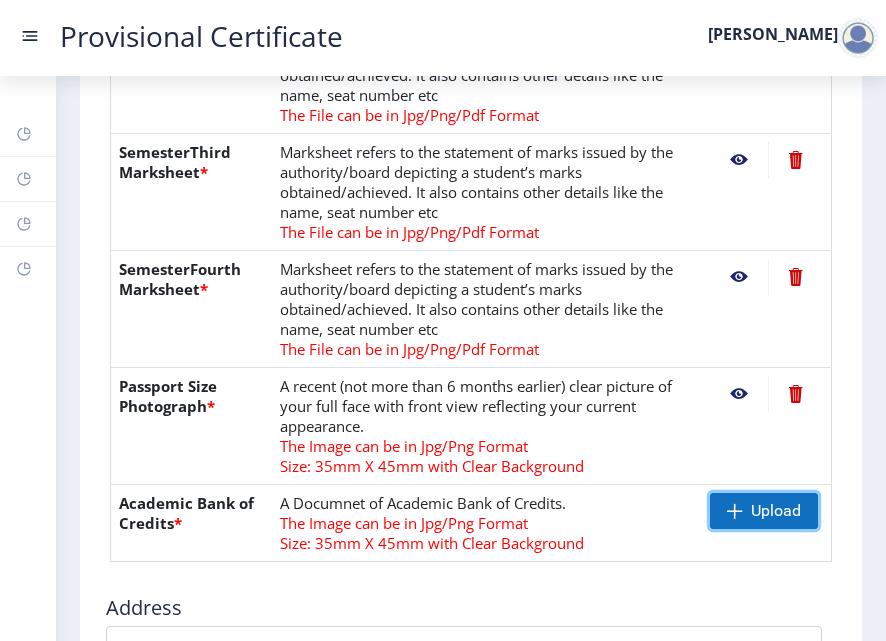 click 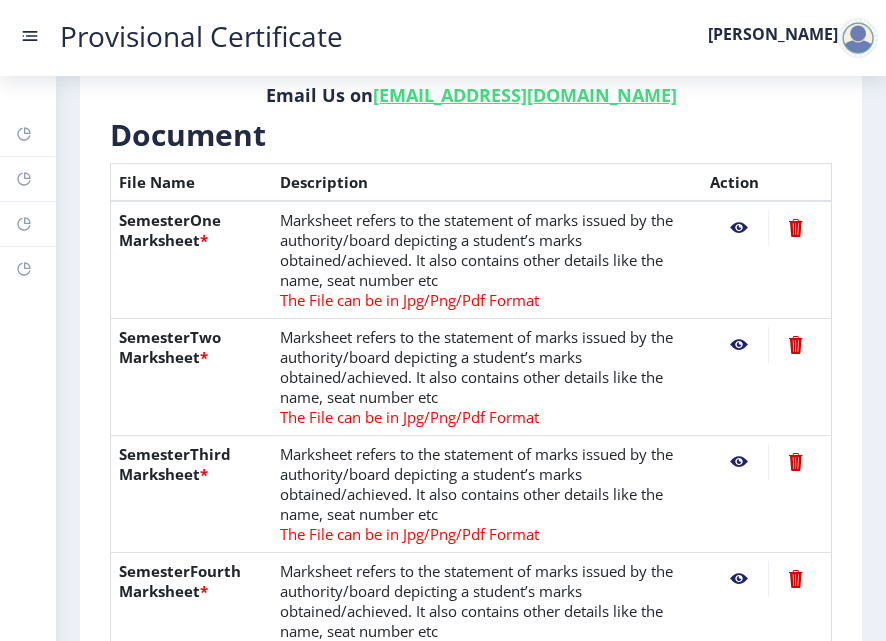 scroll, scrollTop: 478, scrollLeft: 0, axis: vertical 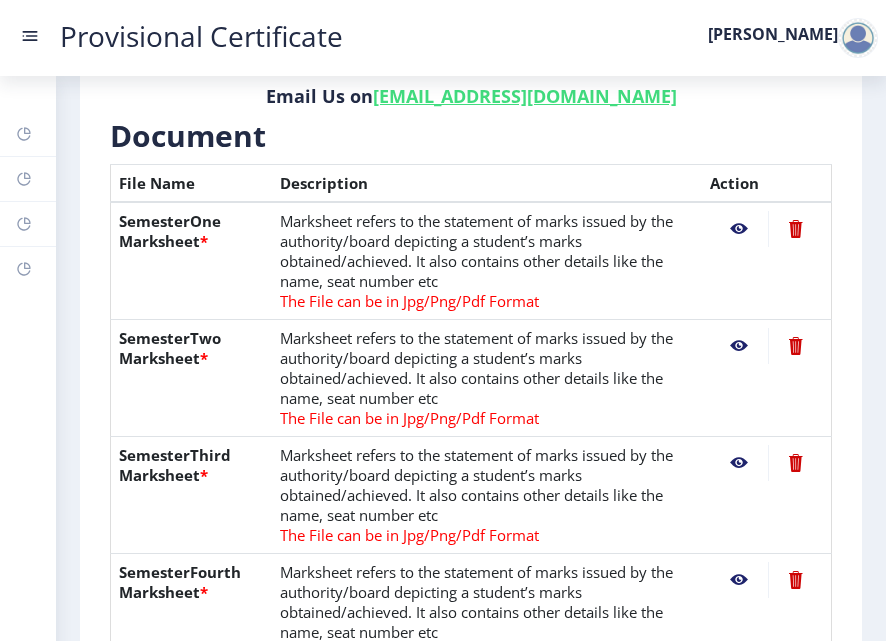 click 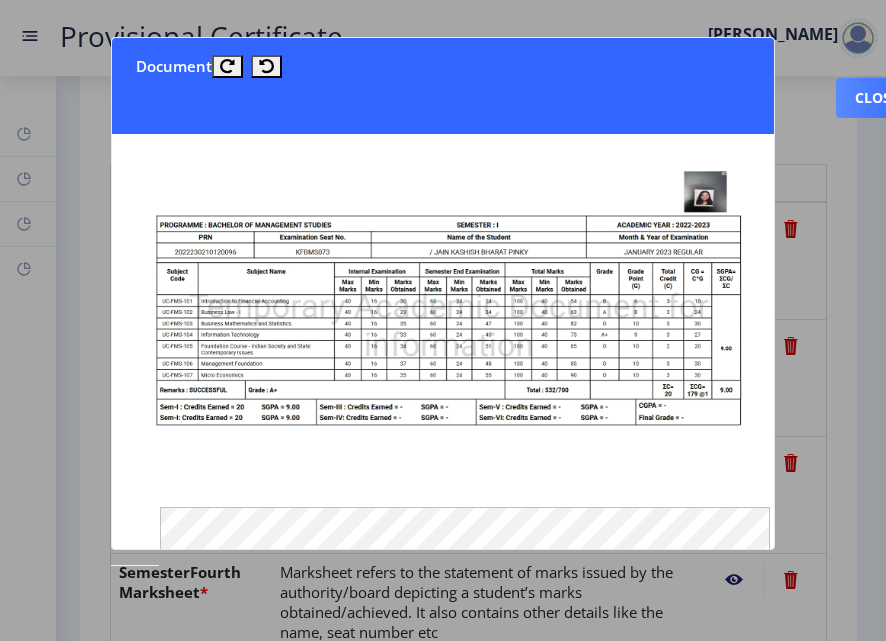 click 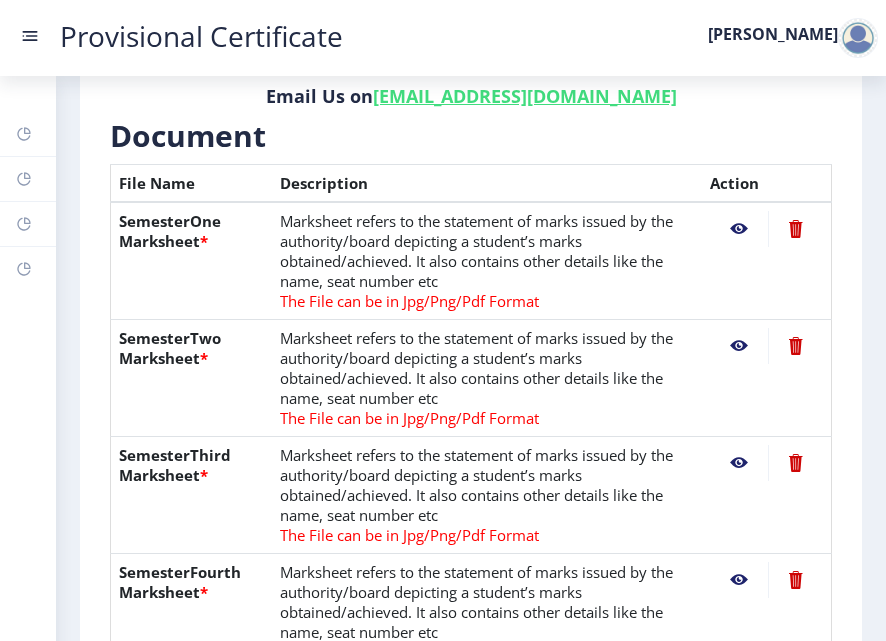 click 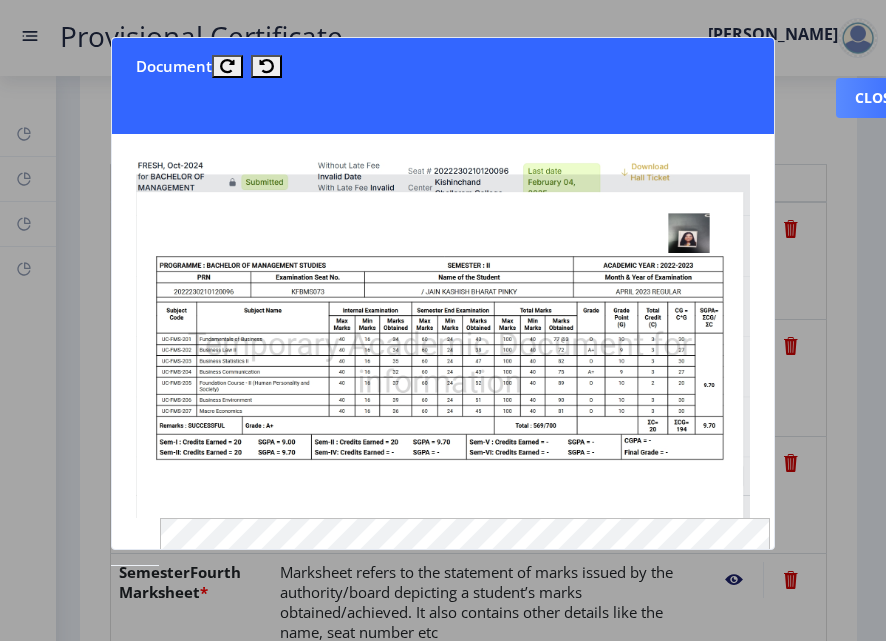 click 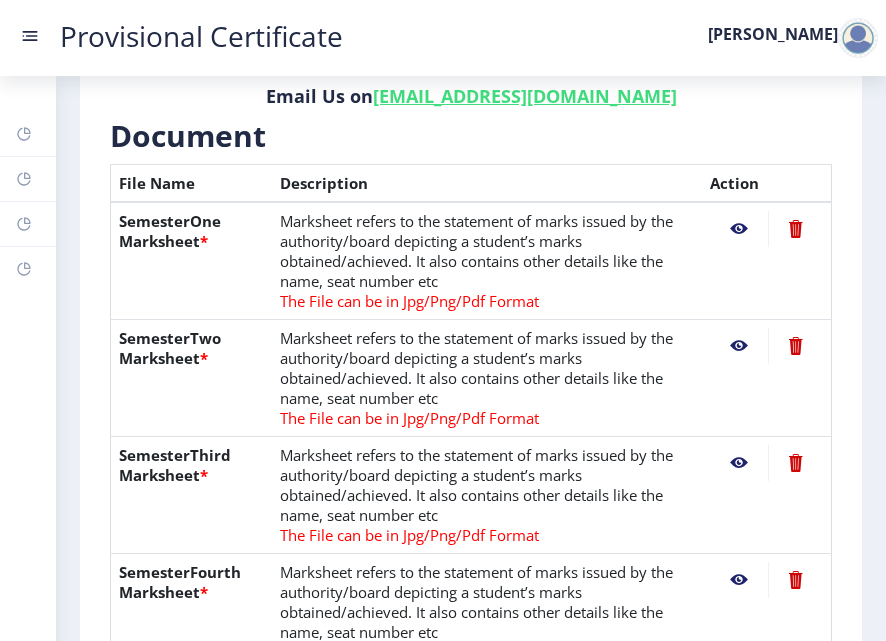 click 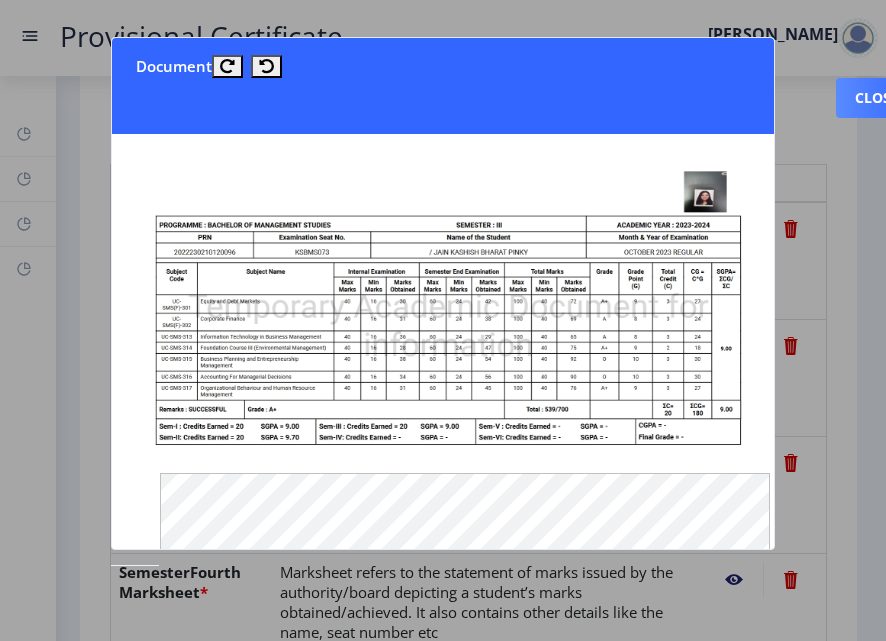 click 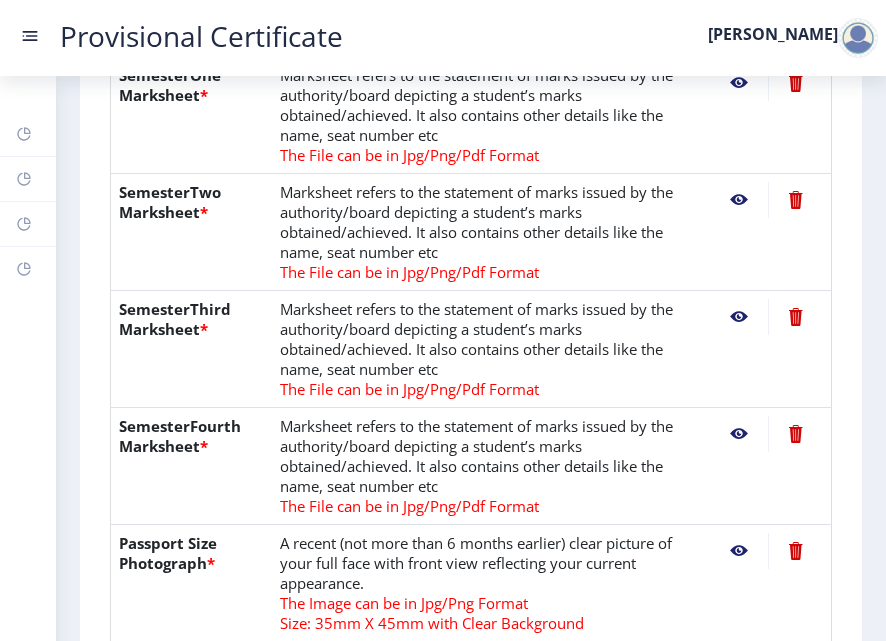 scroll, scrollTop: 625, scrollLeft: 0, axis: vertical 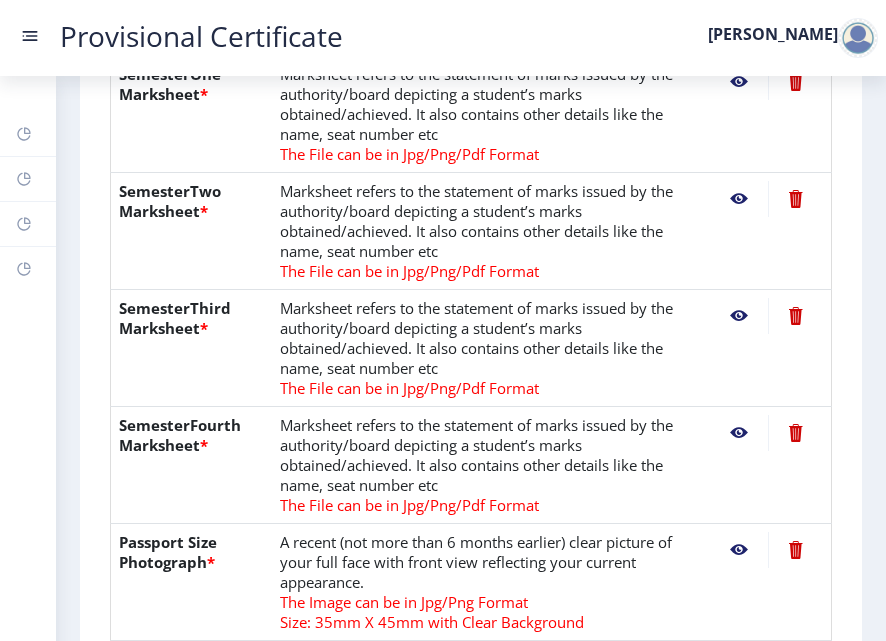 click 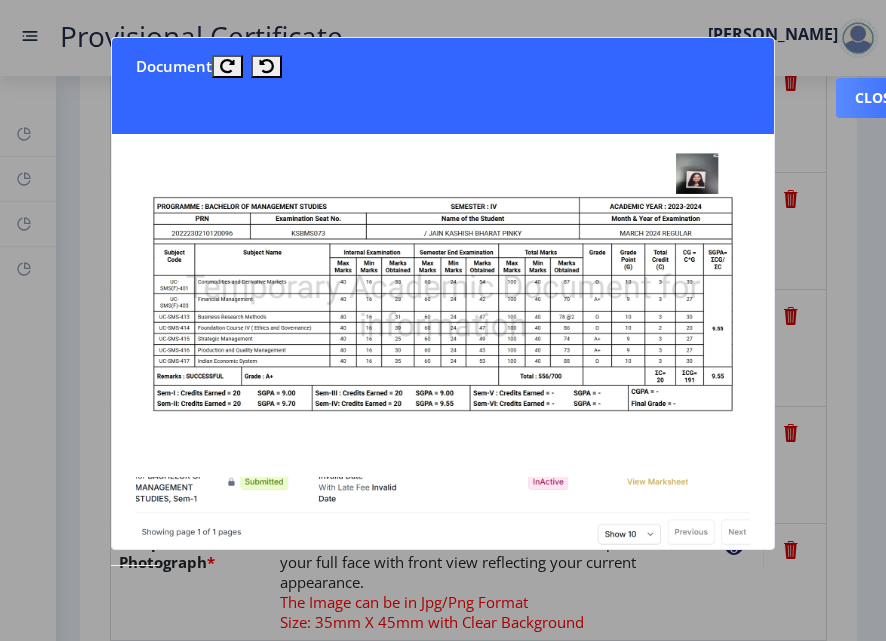 click 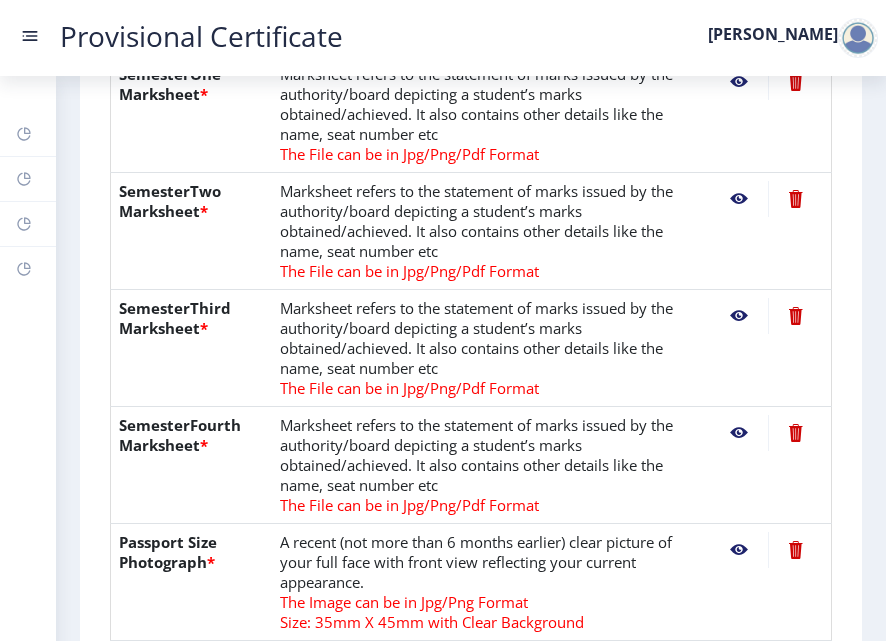 click 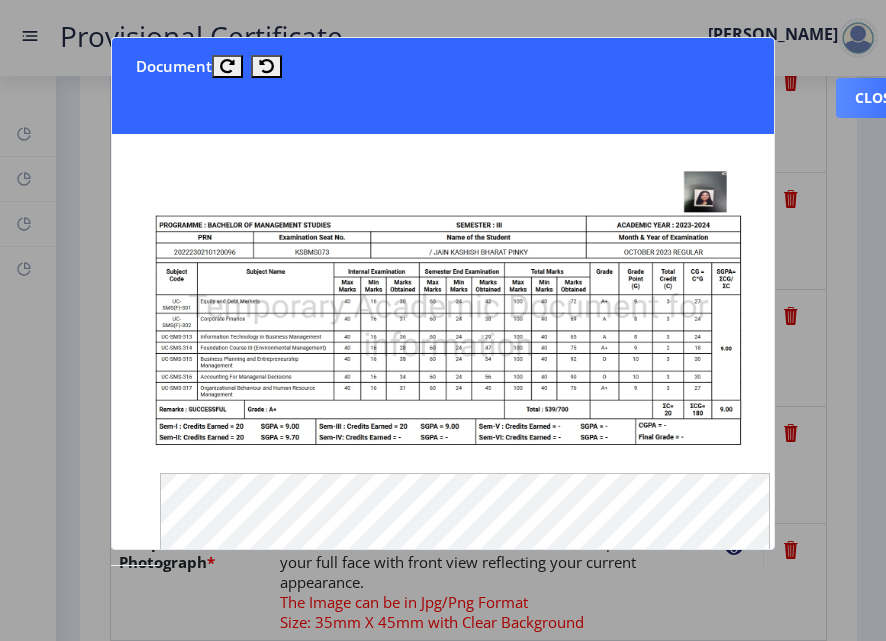 click 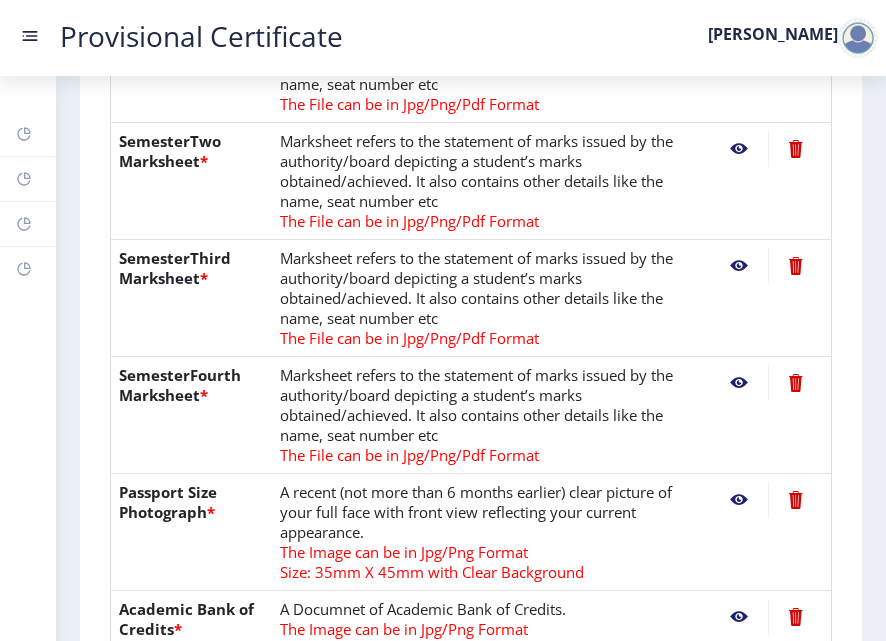 scroll, scrollTop: 696, scrollLeft: 0, axis: vertical 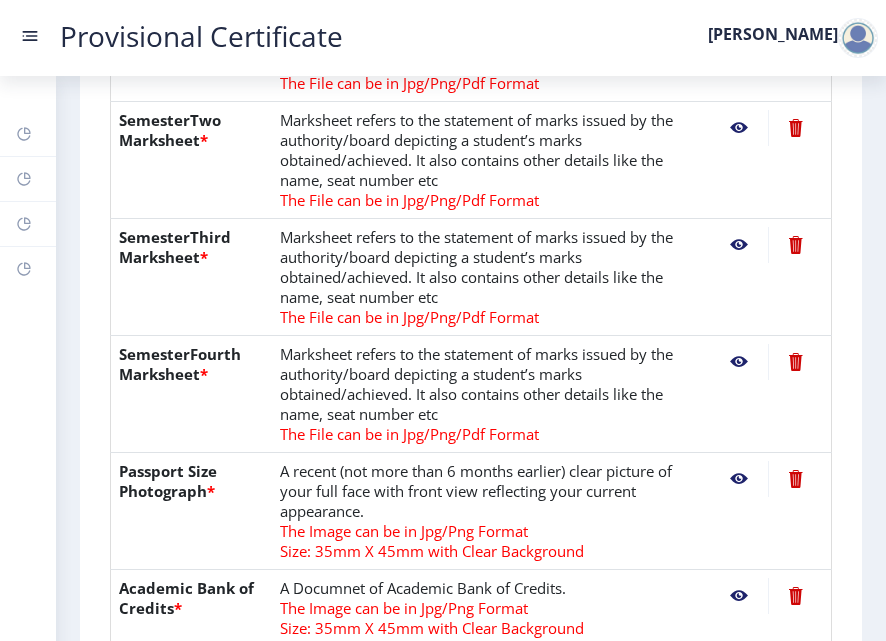 click 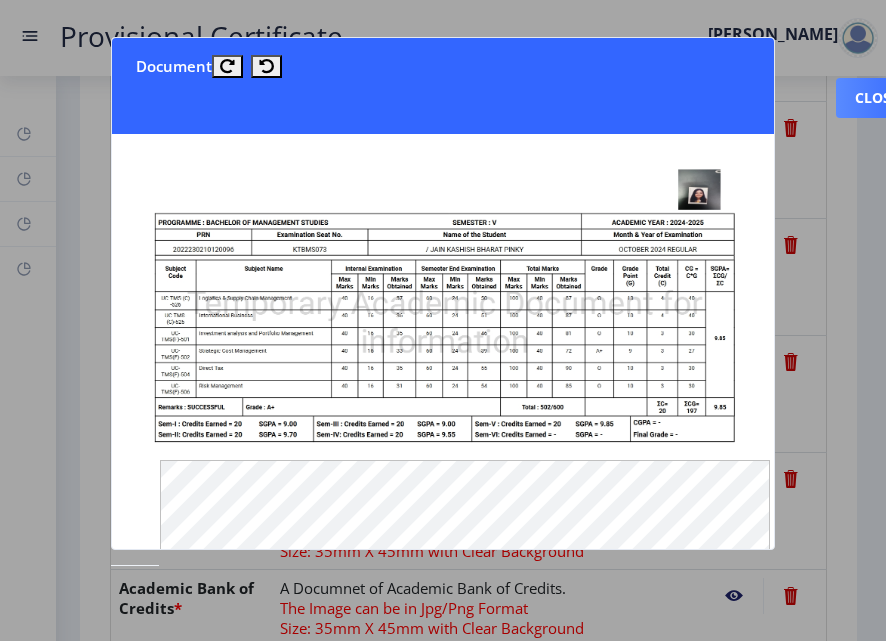 click 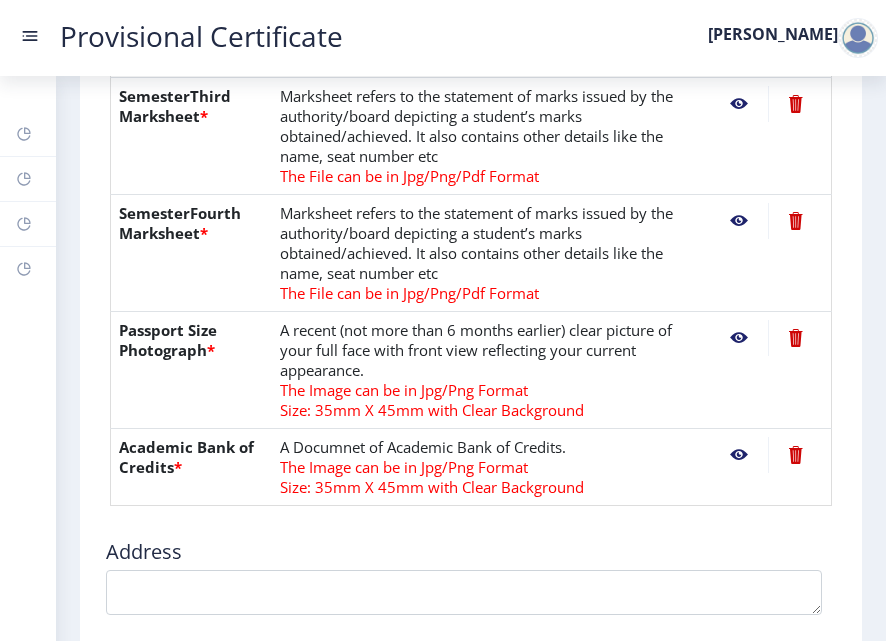 scroll, scrollTop: 840, scrollLeft: 0, axis: vertical 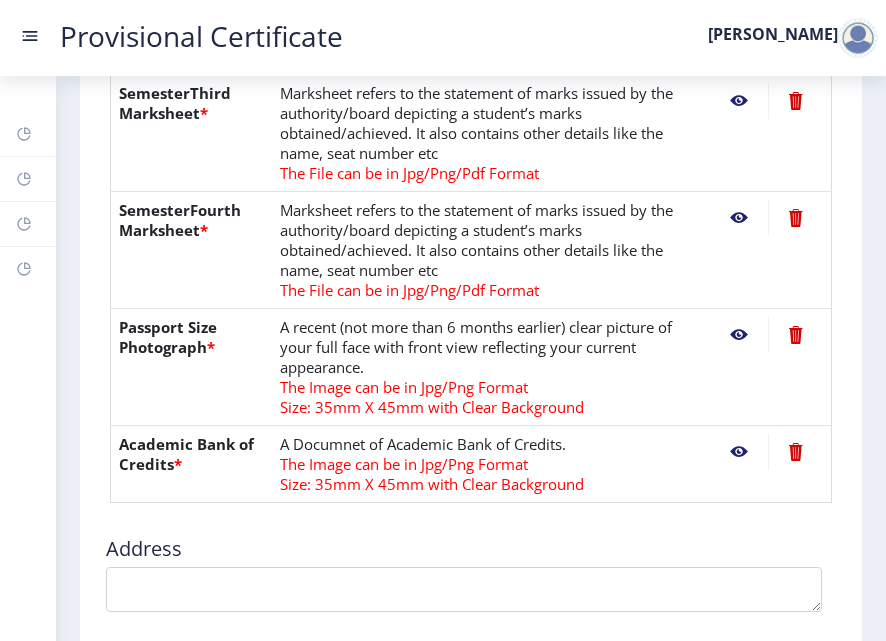 click 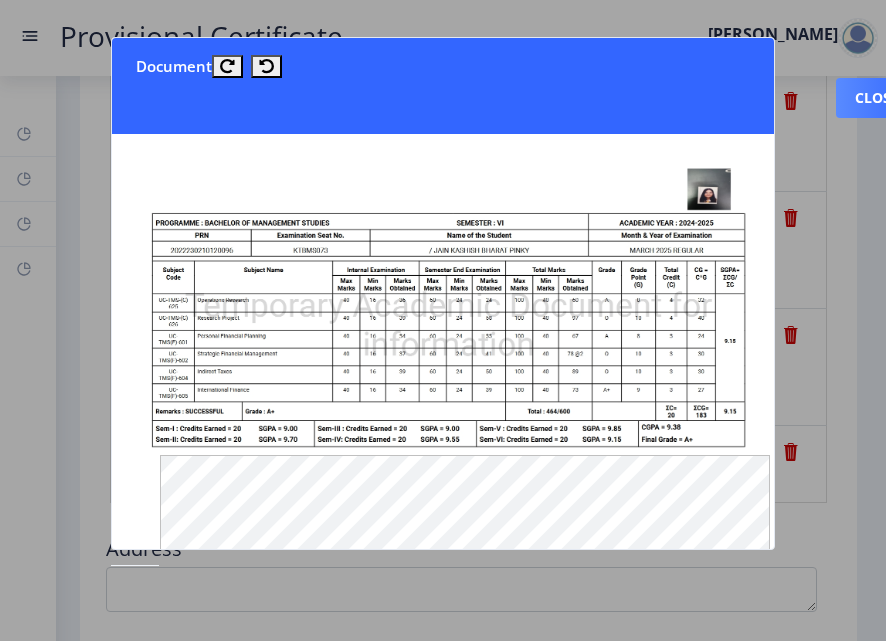 click 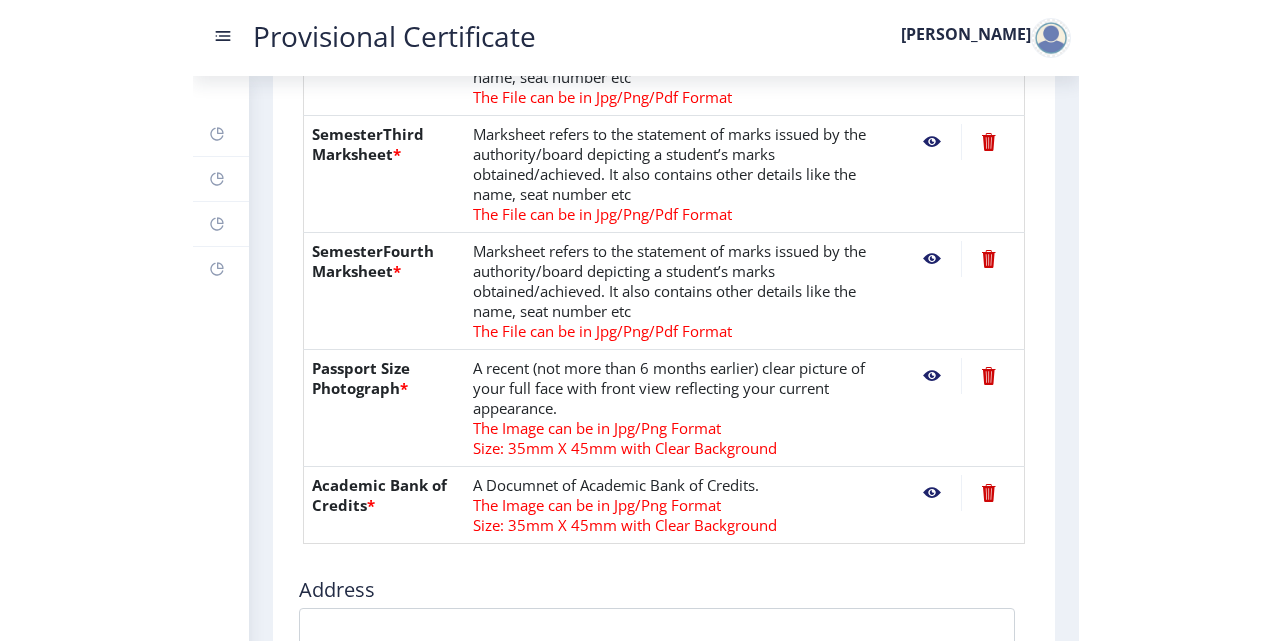 scroll, scrollTop: 798, scrollLeft: 0, axis: vertical 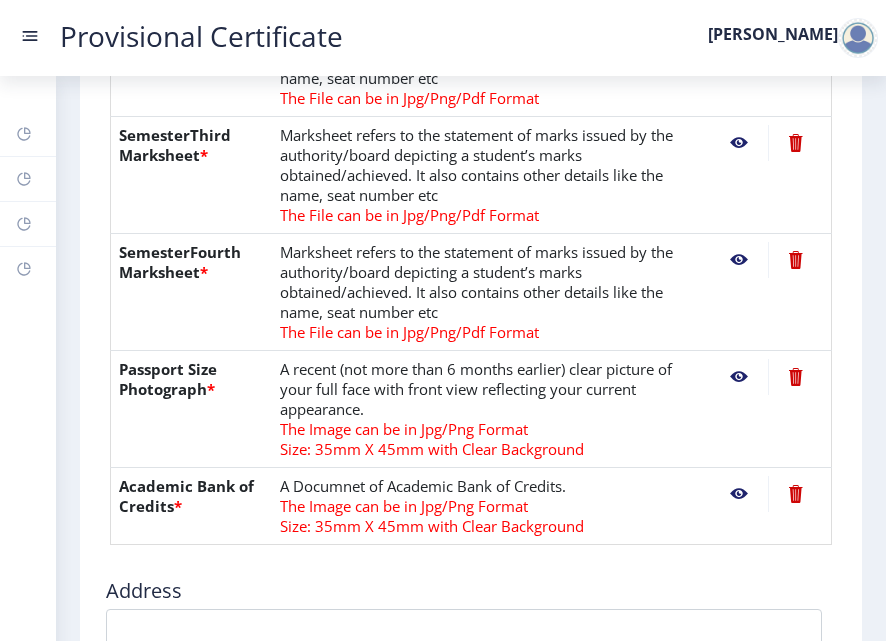 click 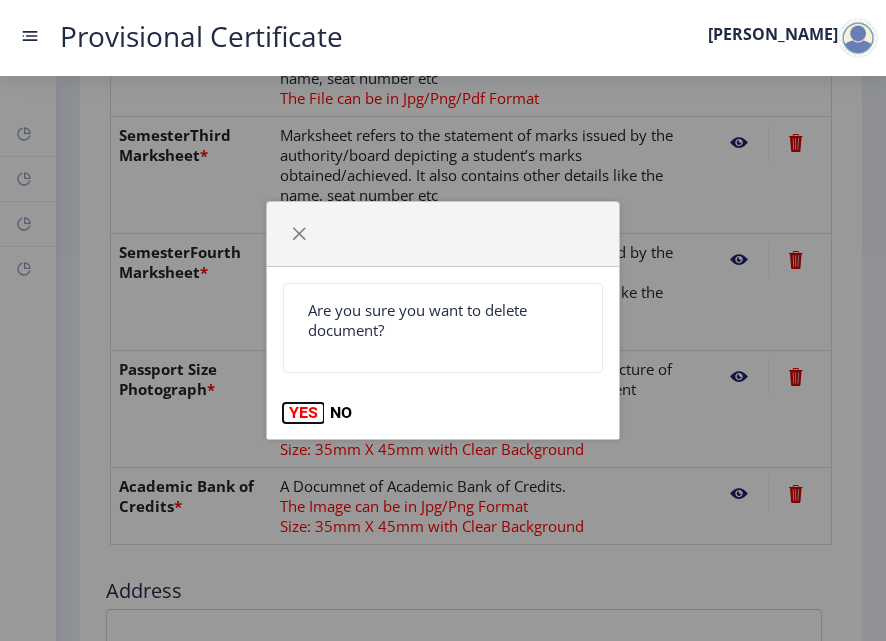 click on "YES" 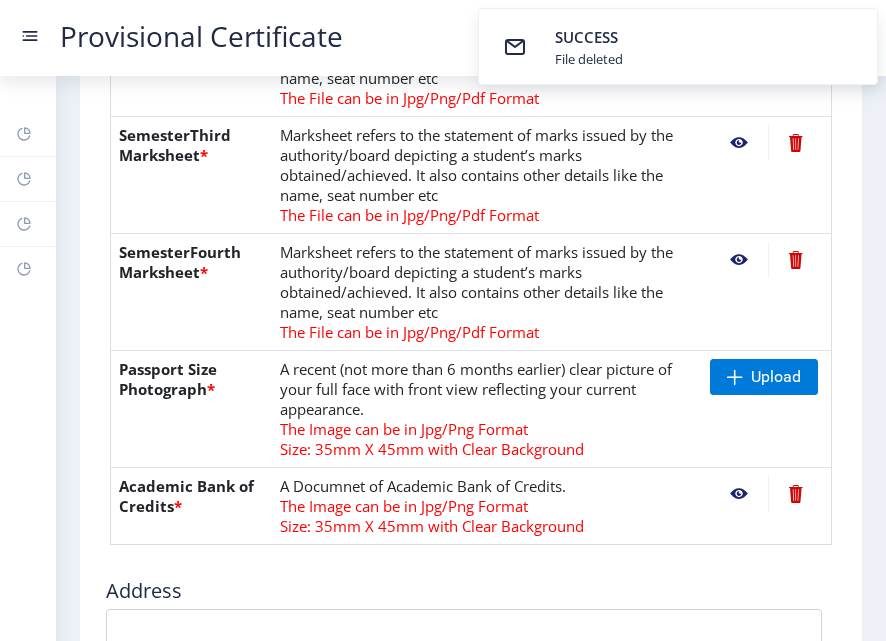 click 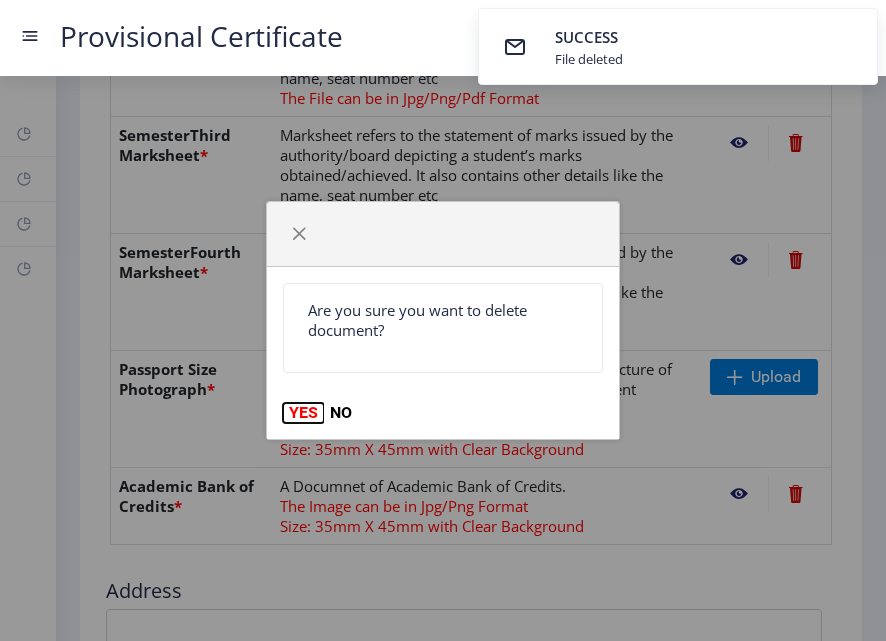 click on "YES" 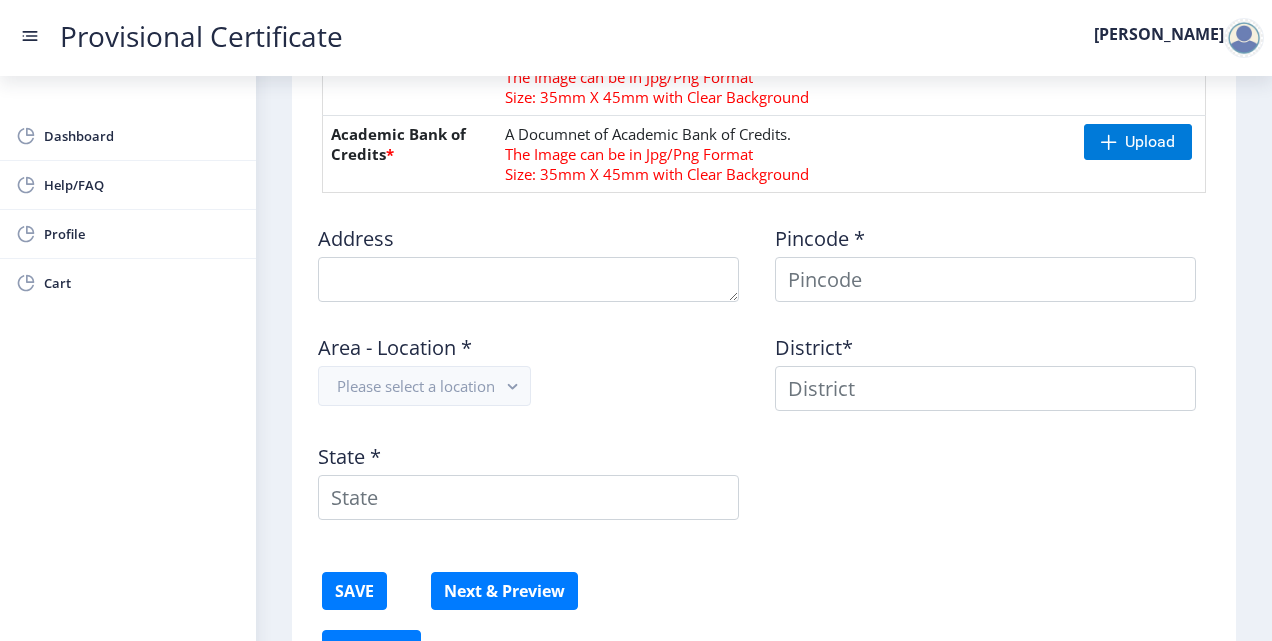 scroll, scrollTop: 997, scrollLeft: 0, axis: vertical 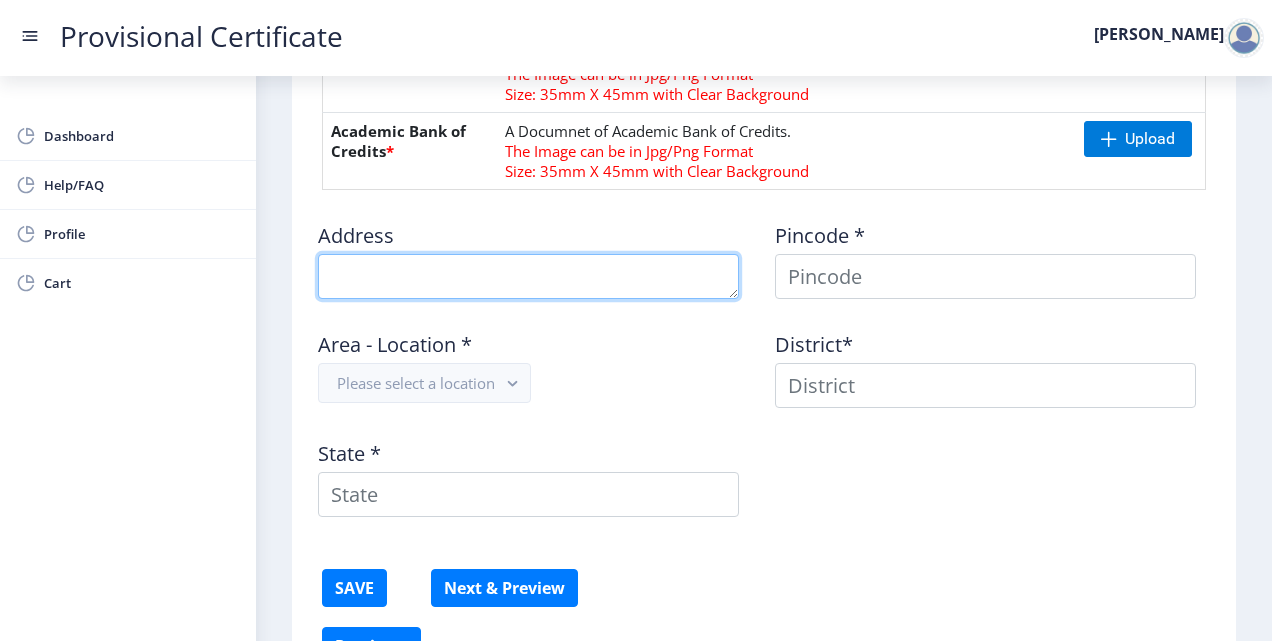 click at bounding box center [528, 276] 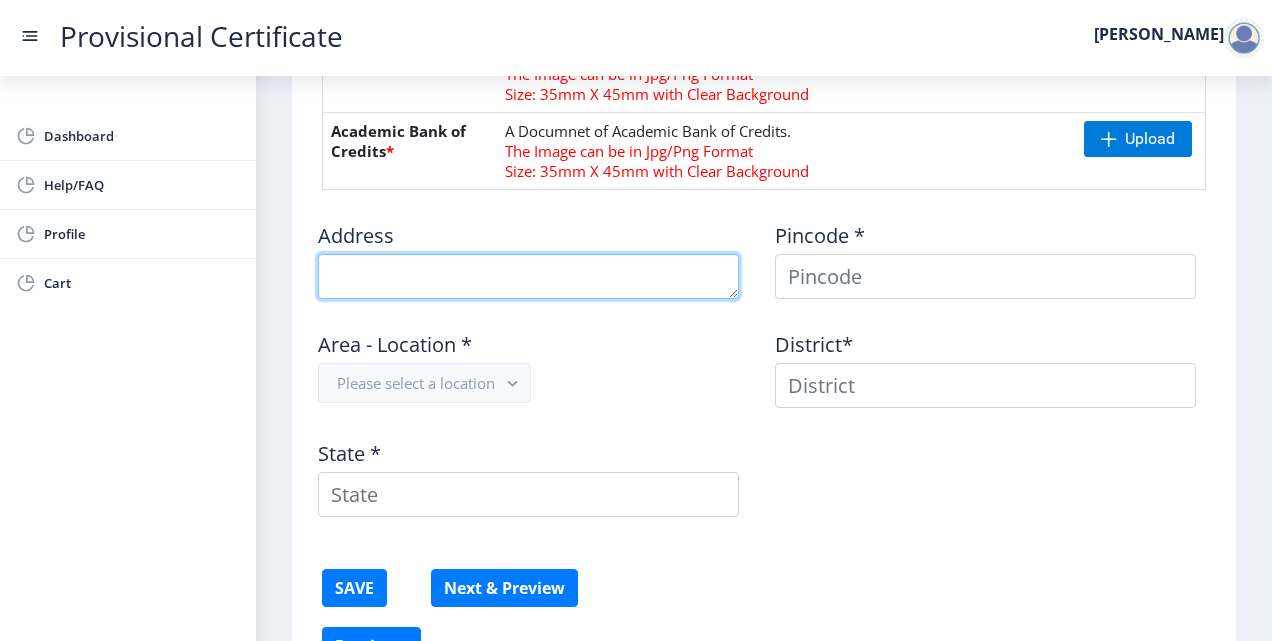 type on "[STREET_ADDRESS][PERSON_NAME]." 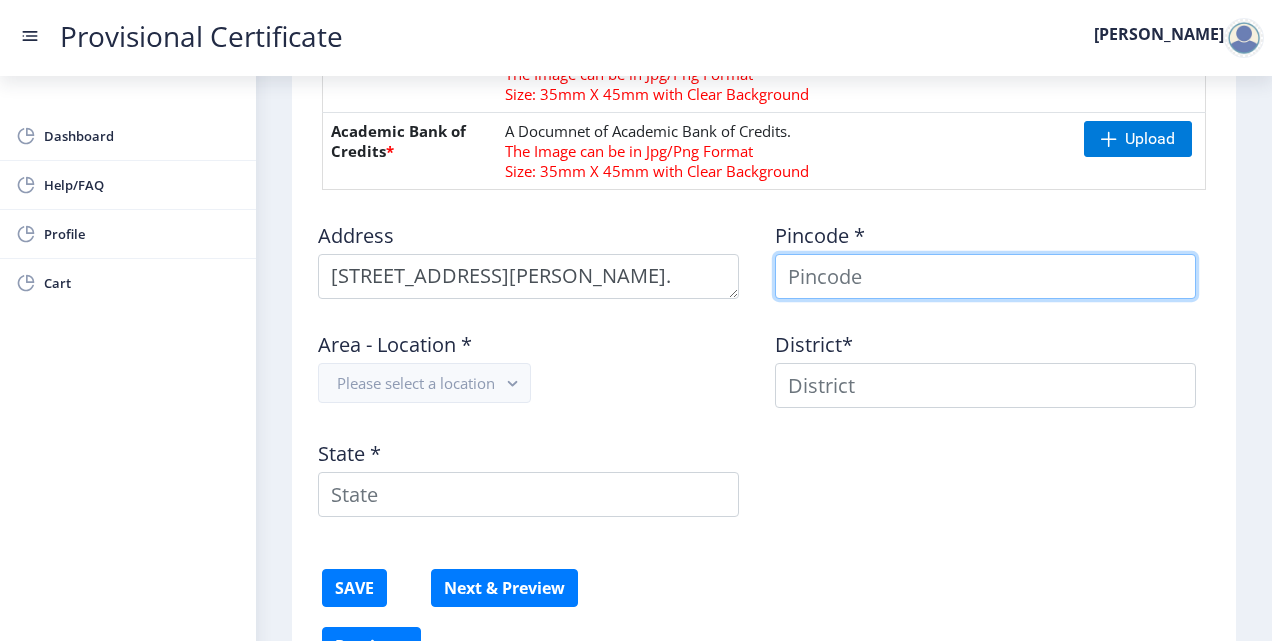 type on "[PERSON_NAME] [PERSON_NAME]" 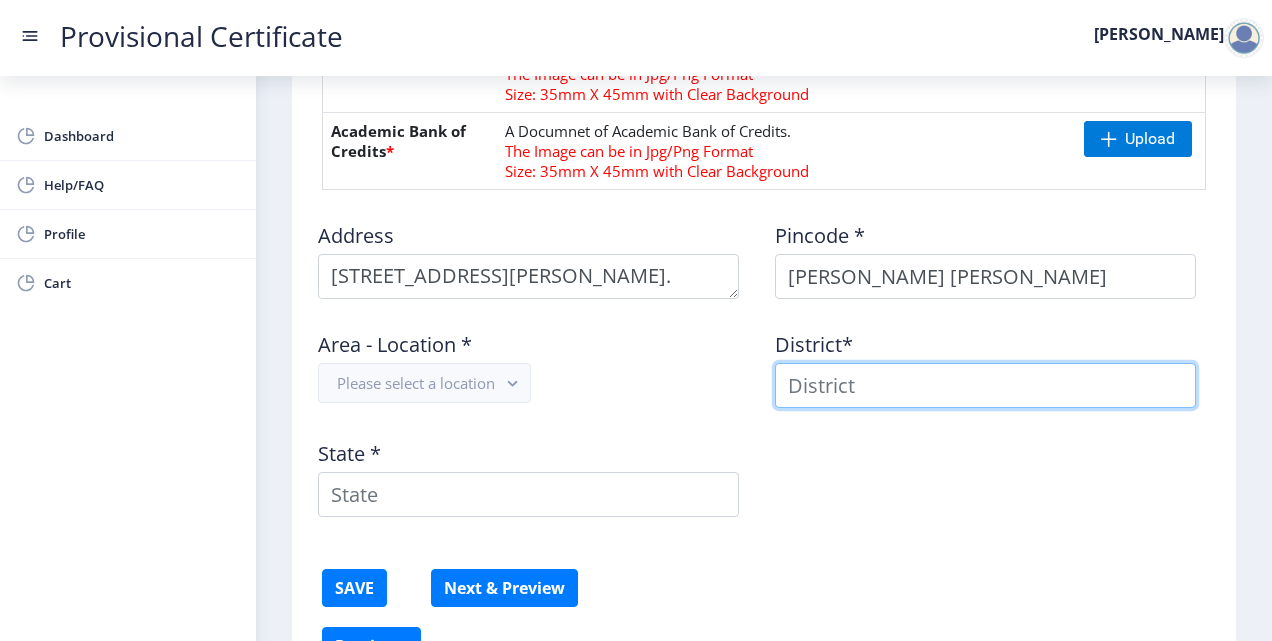 type on "[PERSON_NAME] [PERSON_NAME]" 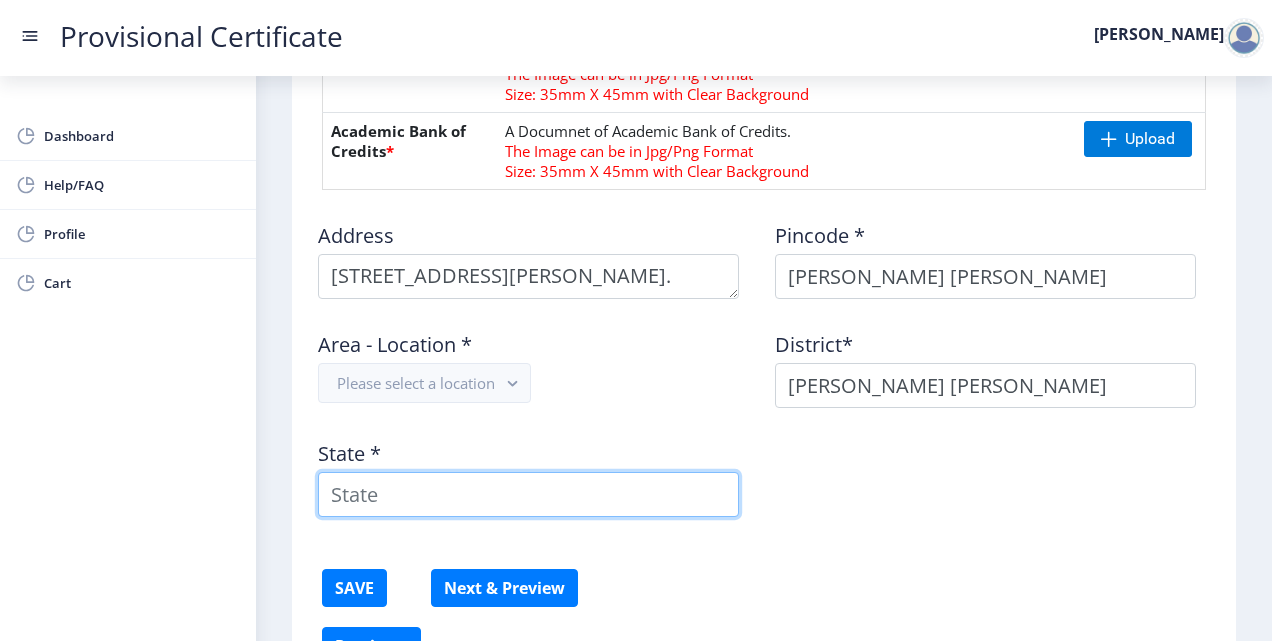 type on "[GEOGRAPHIC_DATA]" 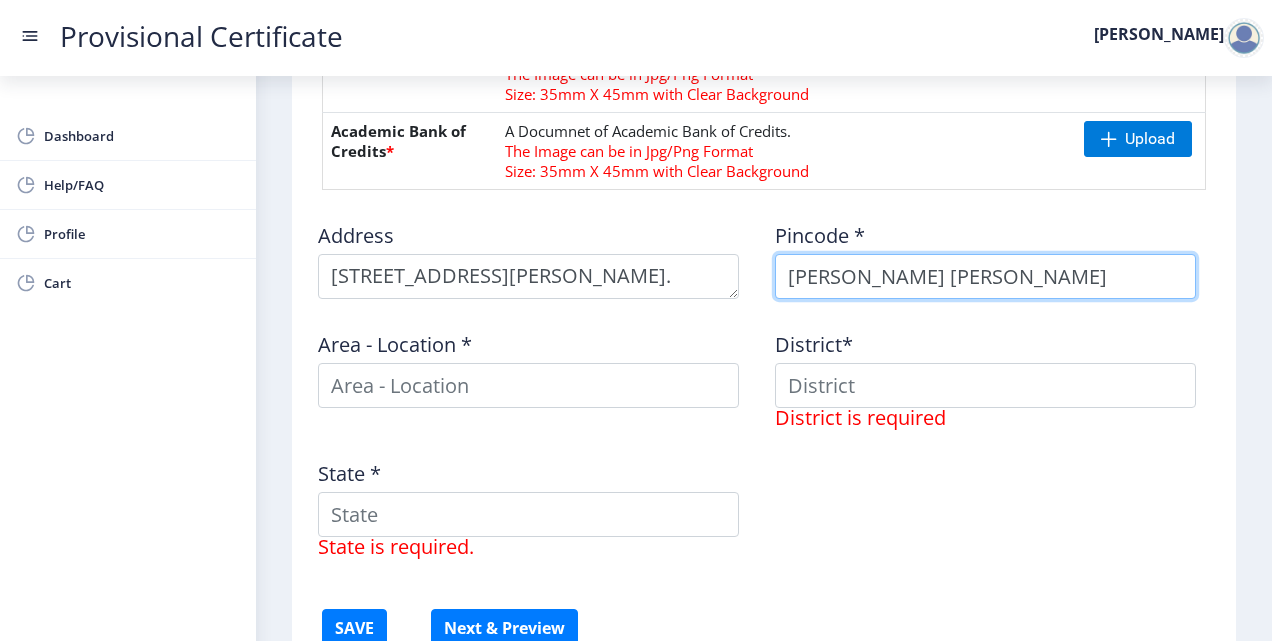 click on "[PERSON_NAME] [PERSON_NAME]" at bounding box center [985, 276] 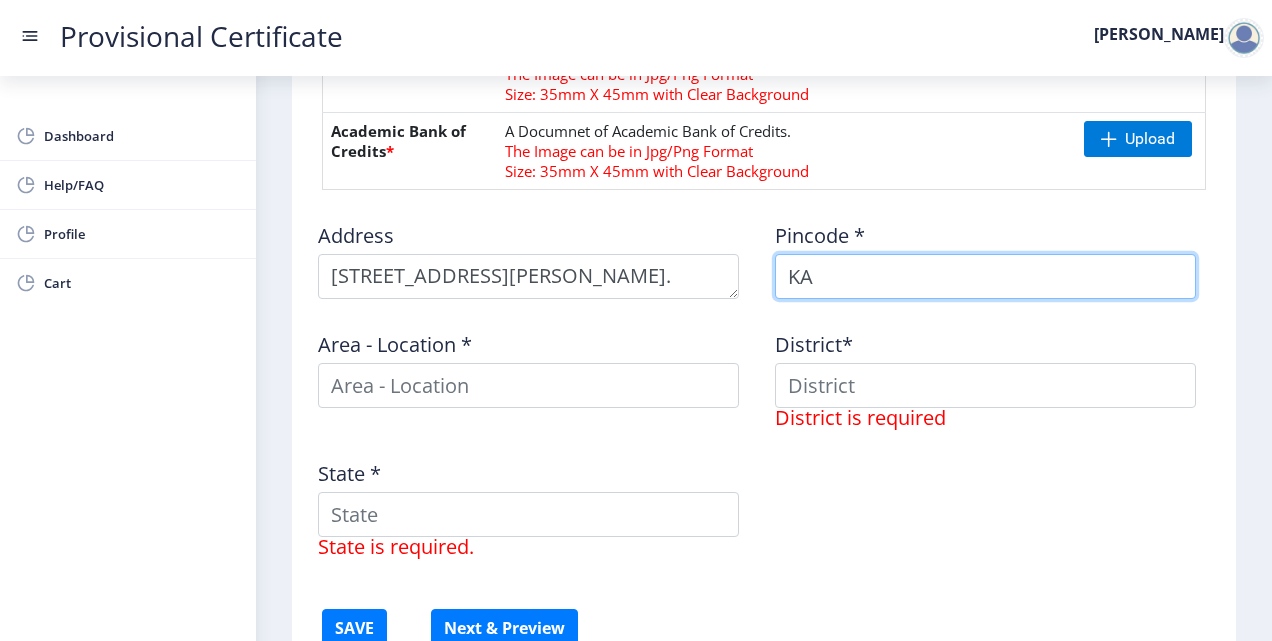 type on "K" 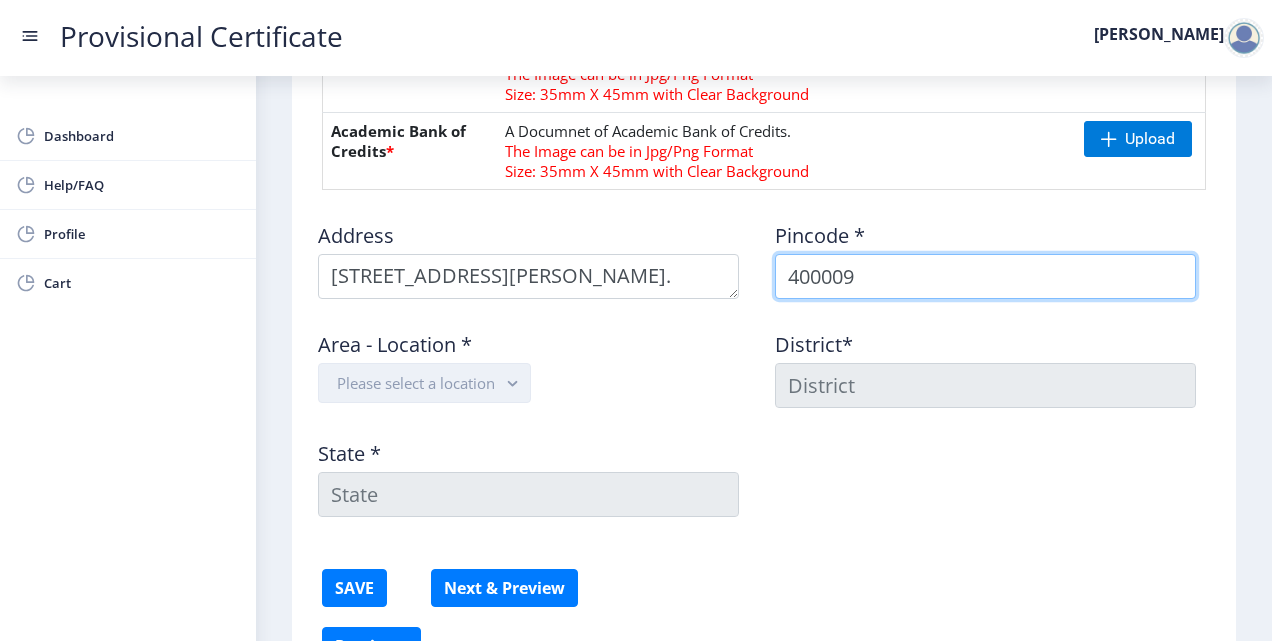 type on "400009" 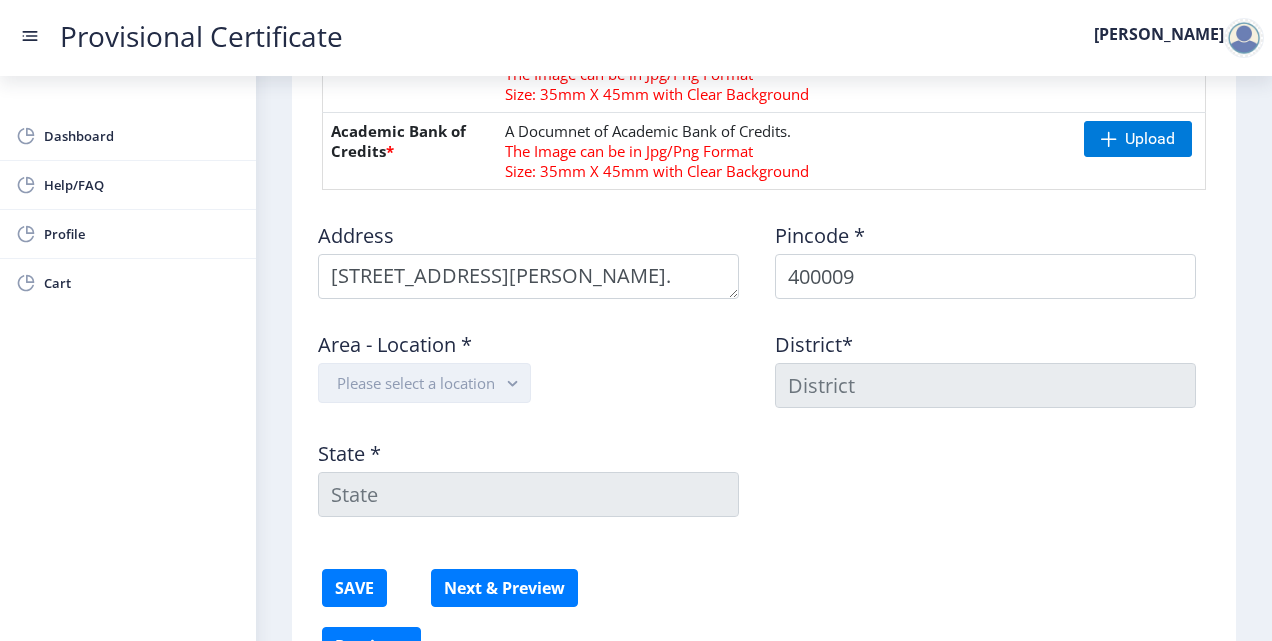 click on "Please select a location" 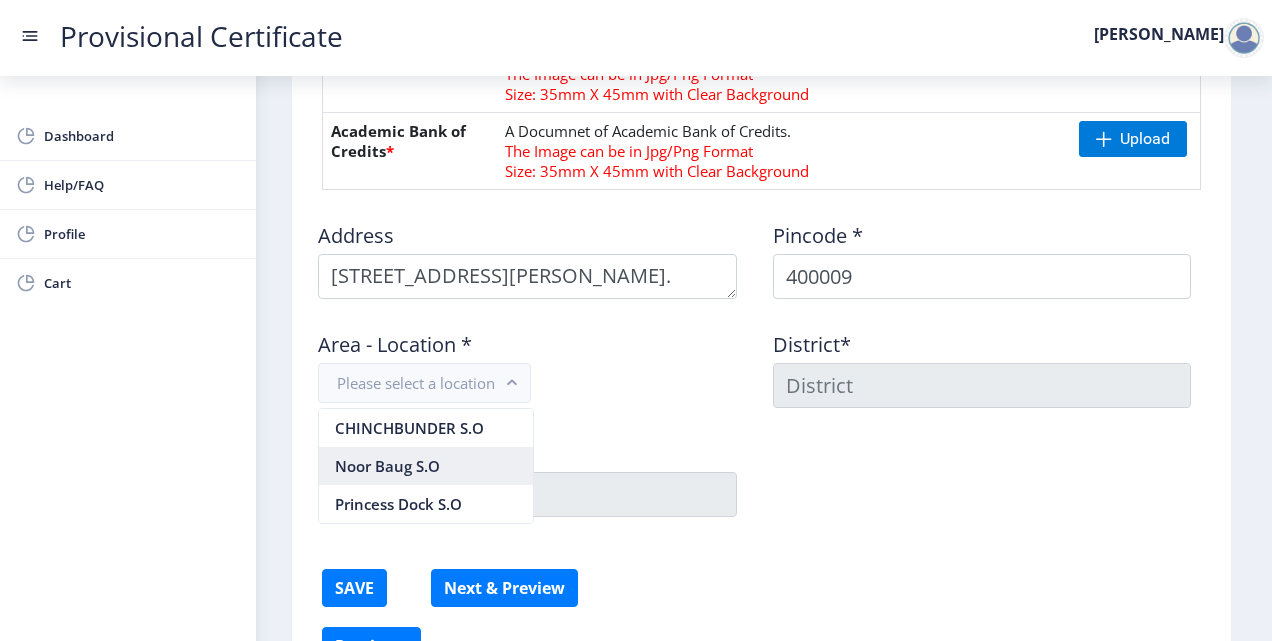 click on "Noor Baug S.O" at bounding box center [426, 466] 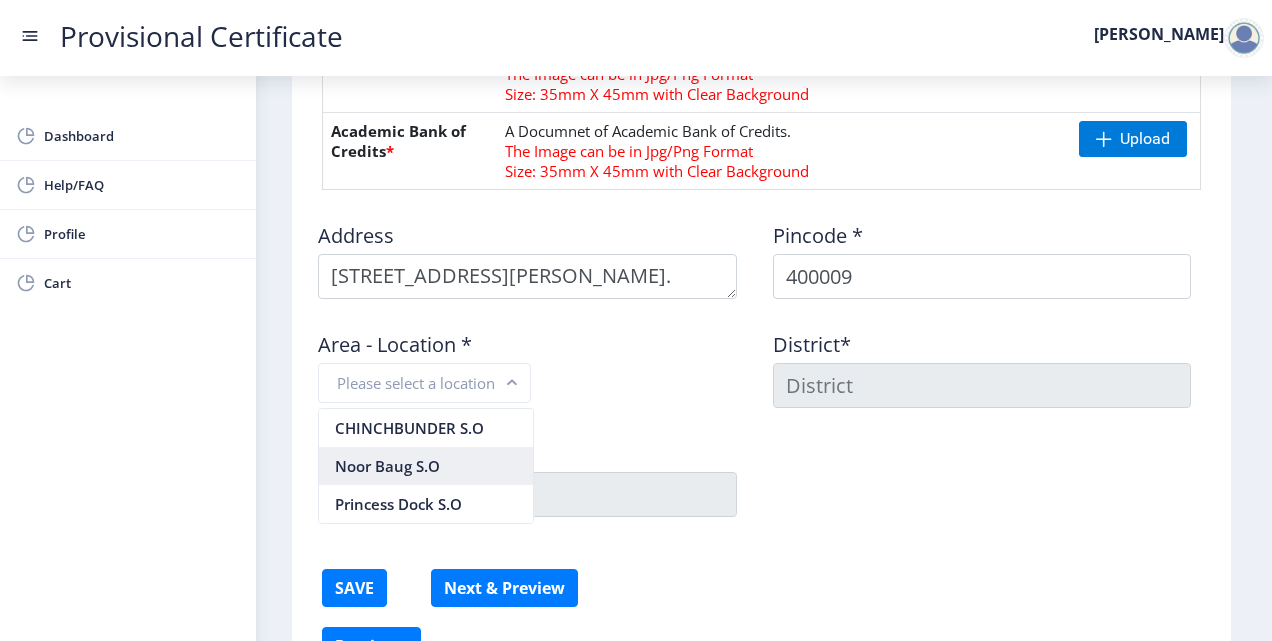 type on "[GEOGRAPHIC_DATA]" 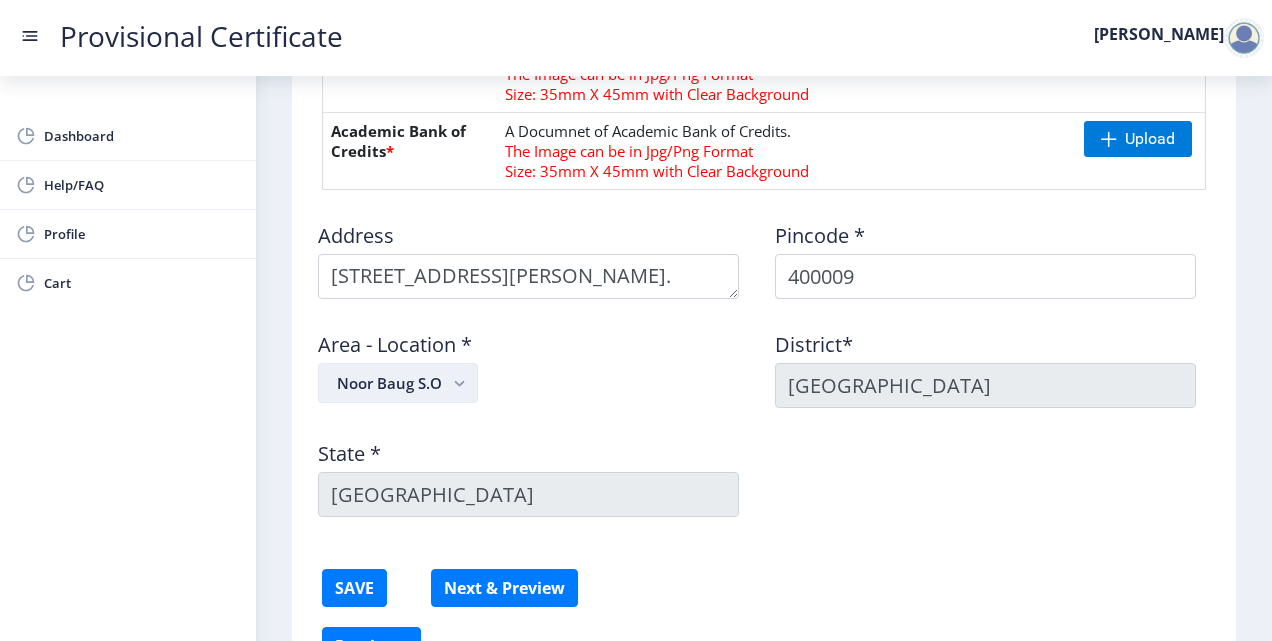 click on "Noor Baug S.O" 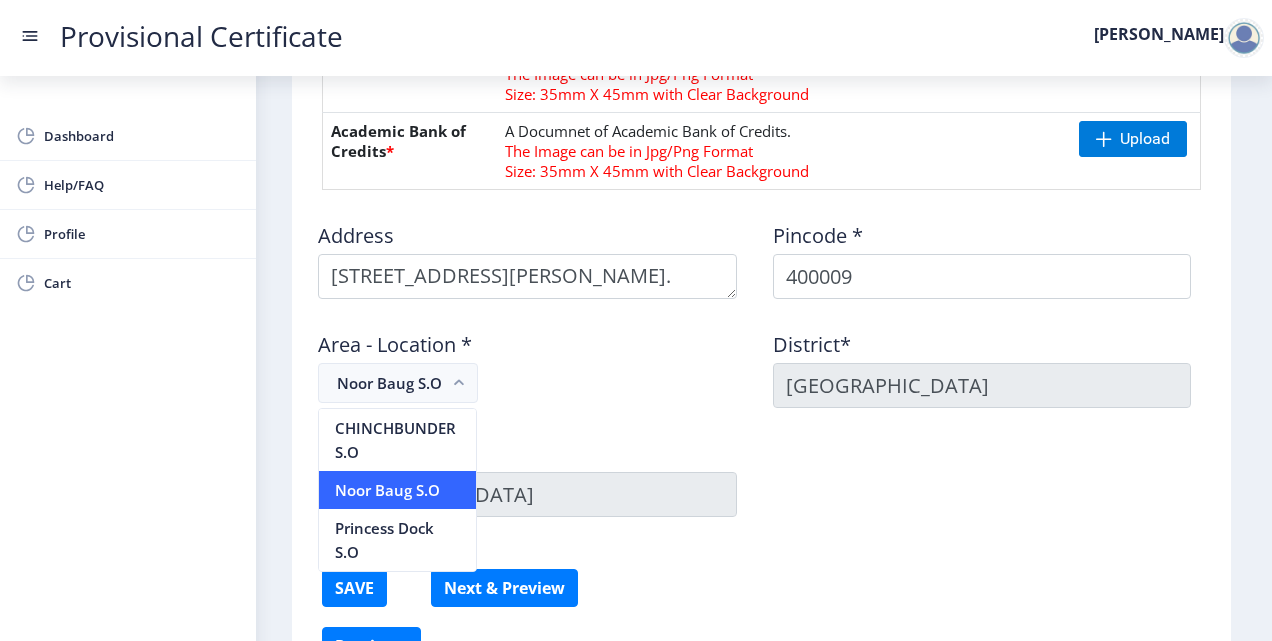 click on "State *  [GEOGRAPHIC_DATA]" 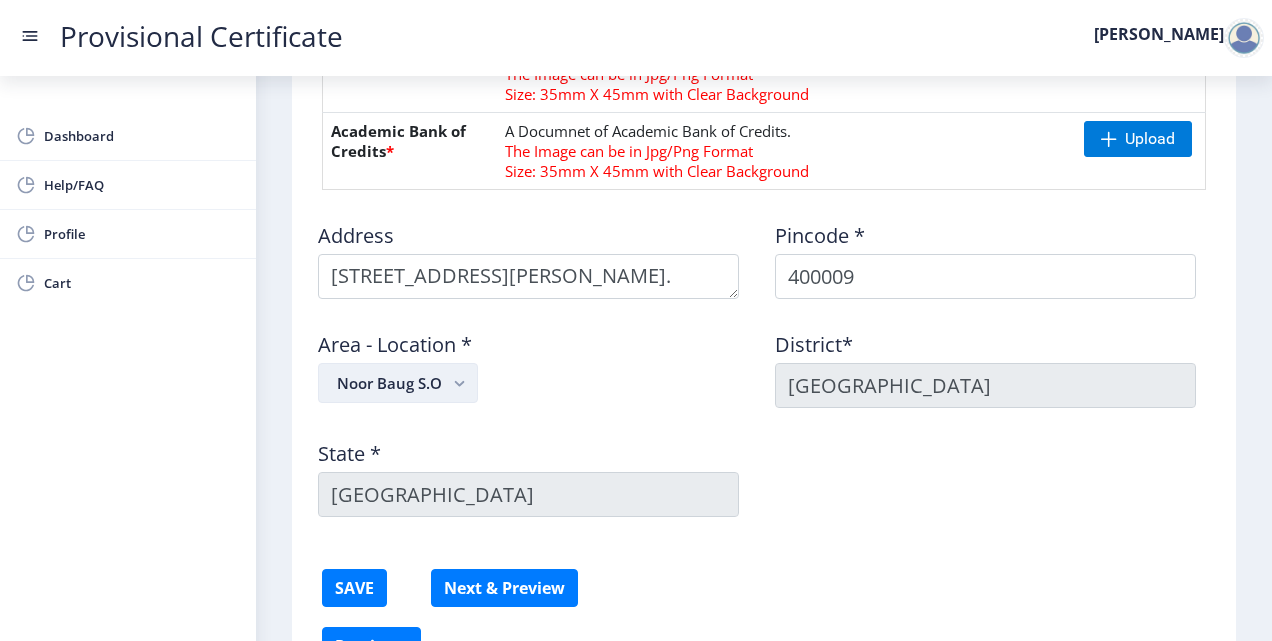 click on "Noor Baug S.O" 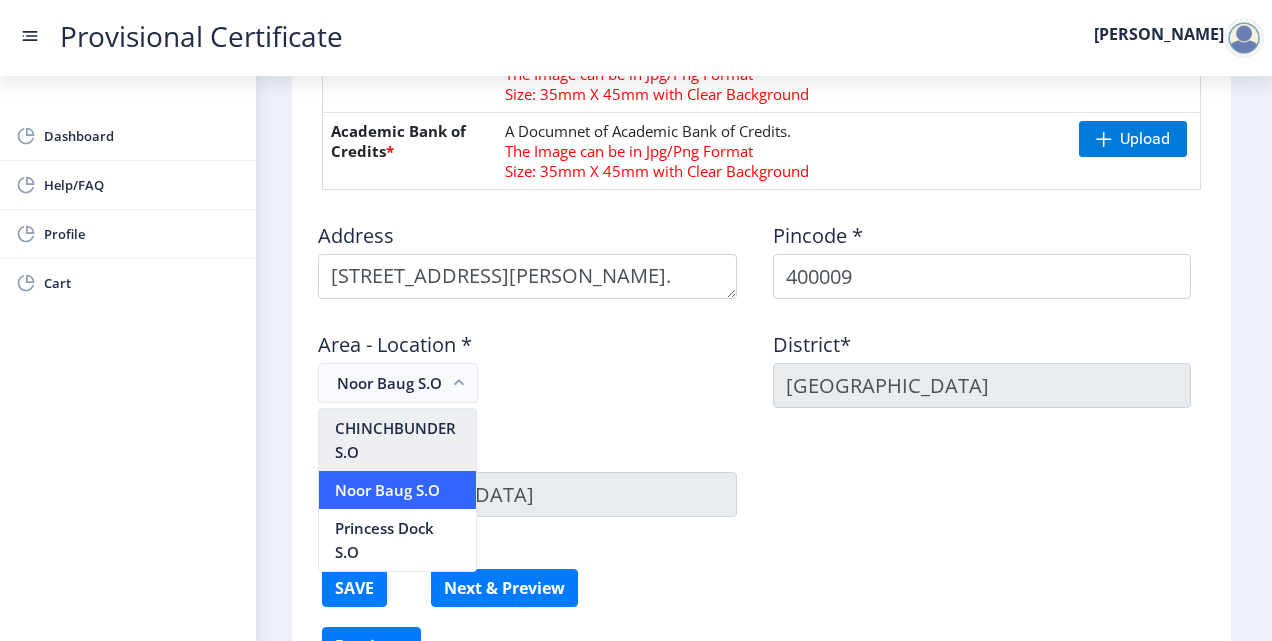 click on "CHINCHBUNDER S.O" at bounding box center [397, 440] 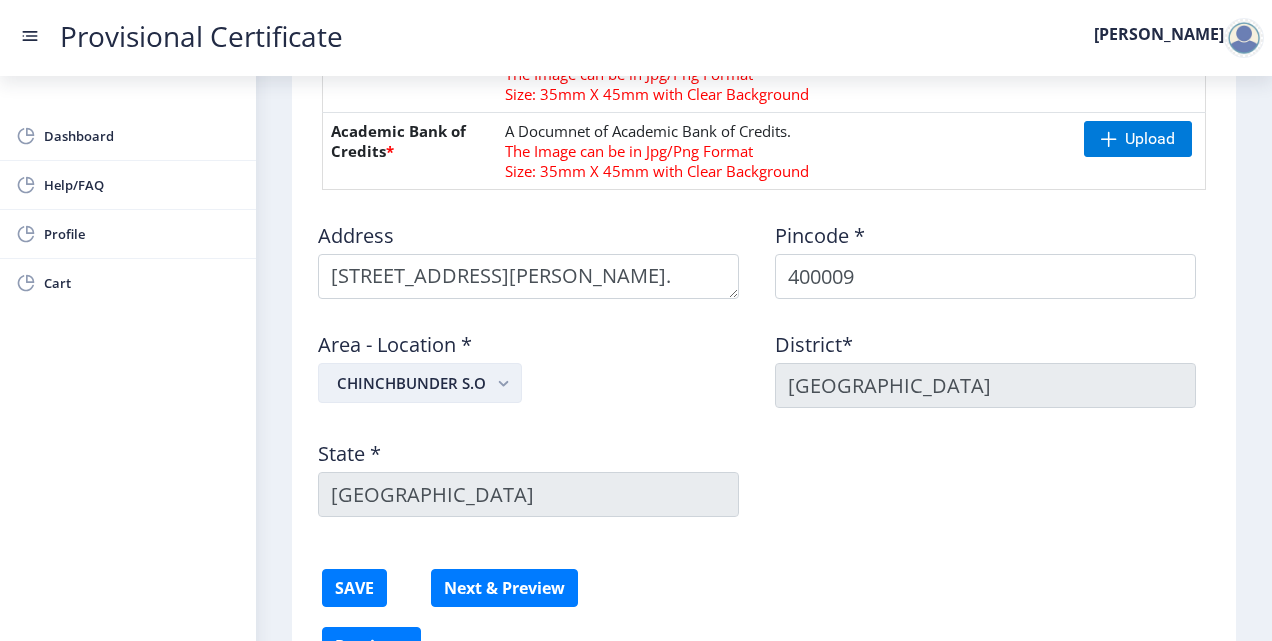 click on "CHINCHBUNDER S.O" 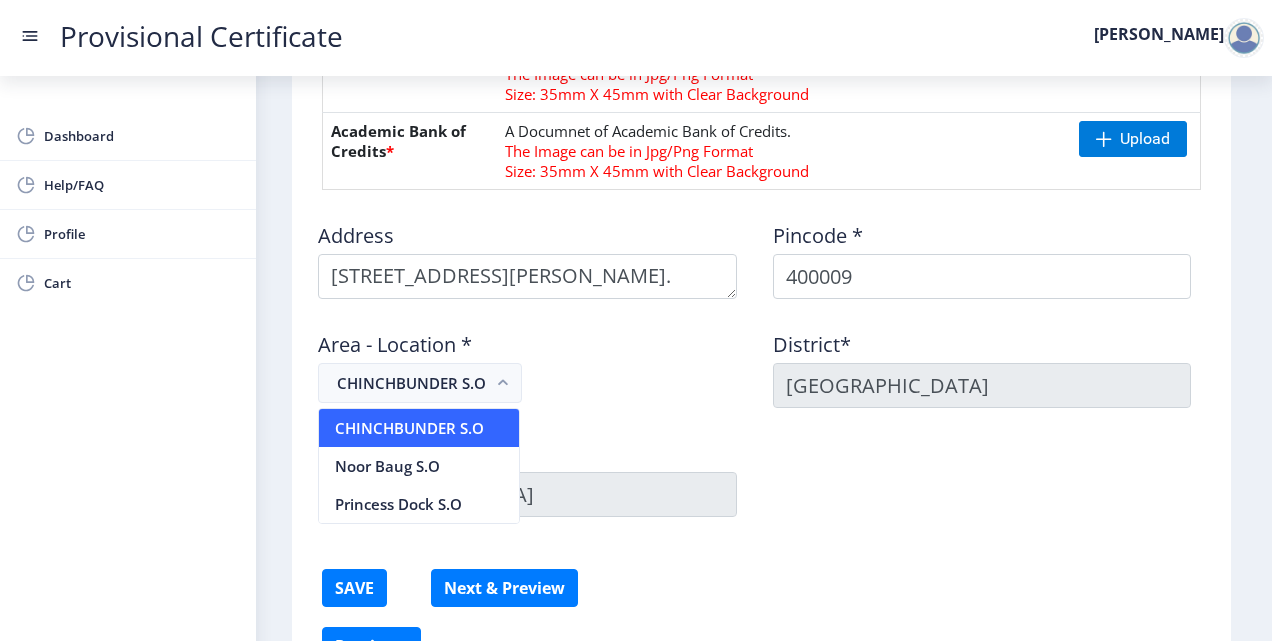 click on "Address    Pincode *  400009 Area - Location *   CHINCHBUNDER S.O  District*  [GEOGRAPHIC_DATA] State *  [GEOGRAPHIC_DATA]" 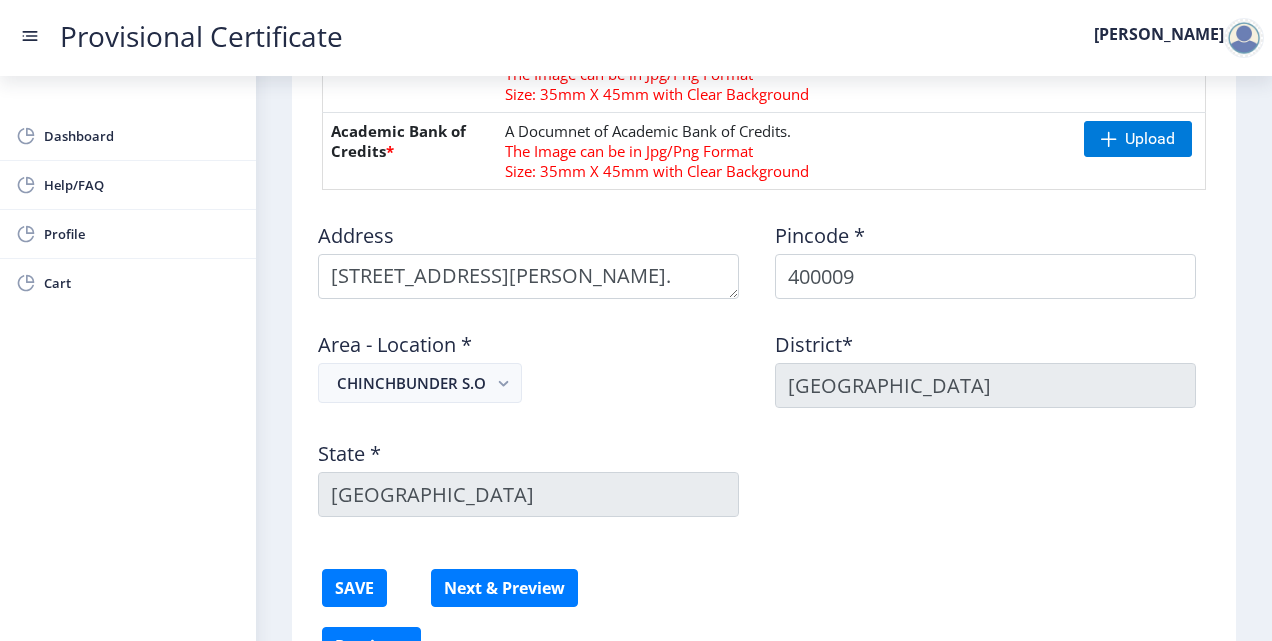 scroll, scrollTop: 881, scrollLeft: 0, axis: vertical 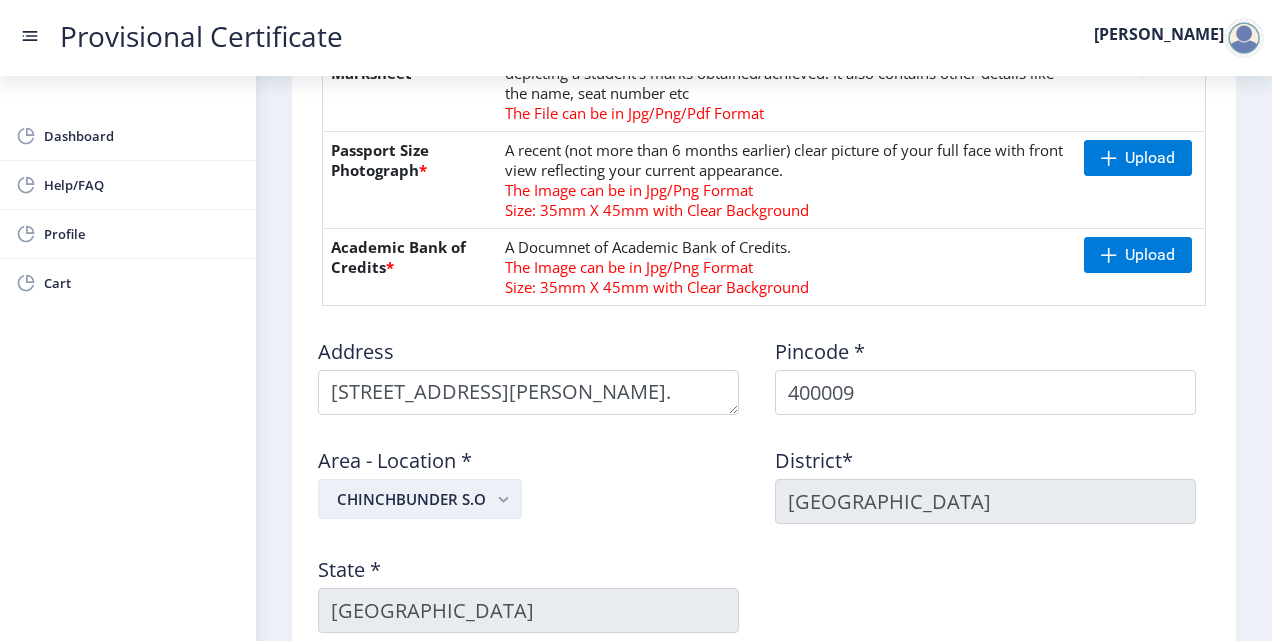 click on "CHINCHBUNDER S.O" 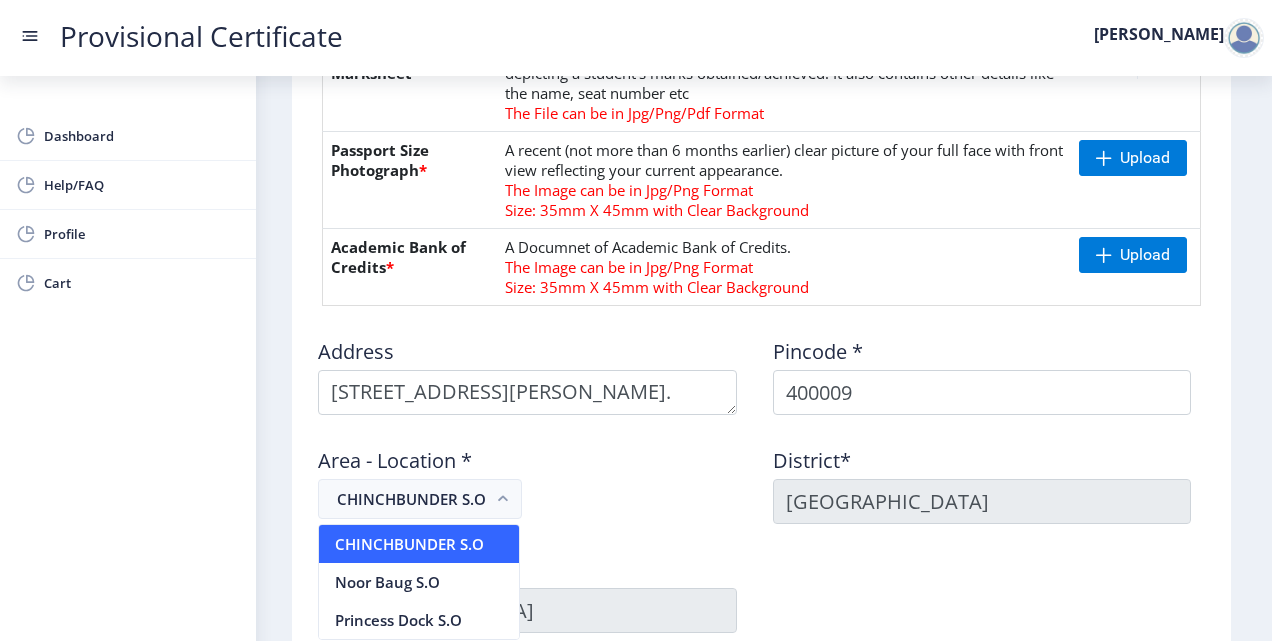 click on "Address    Pincode *  400009 Area - Location *   CHINCHBUNDER S.O  District*  [GEOGRAPHIC_DATA] State *  [GEOGRAPHIC_DATA]" 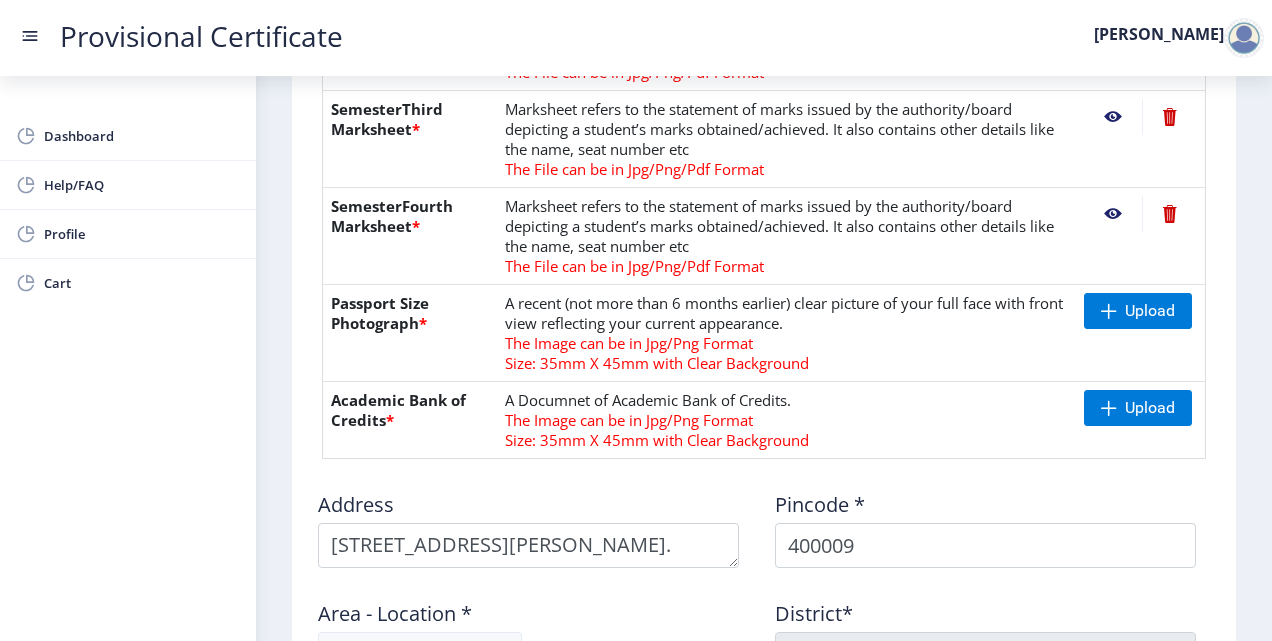 scroll, scrollTop: 726, scrollLeft: 0, axis: vertical 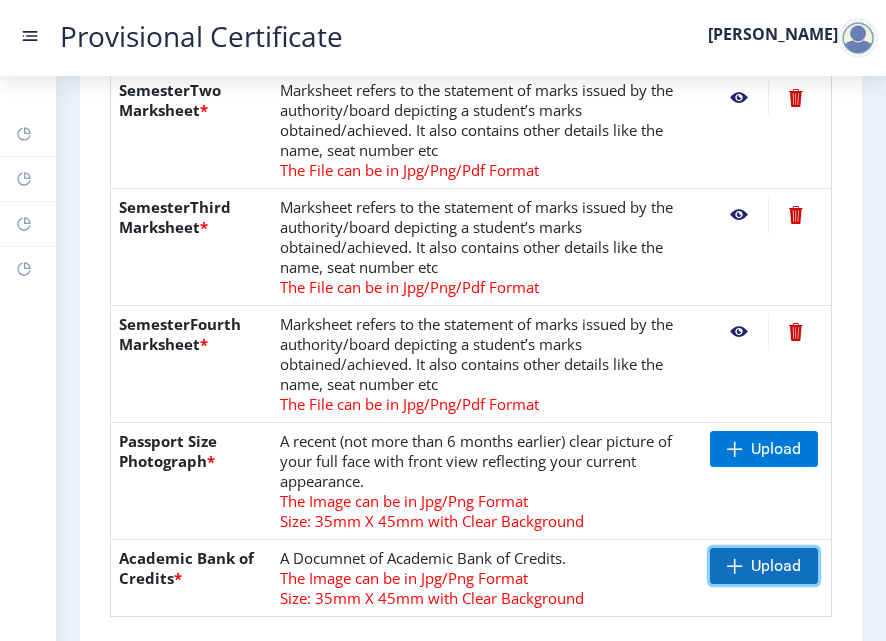 click on "Upload" 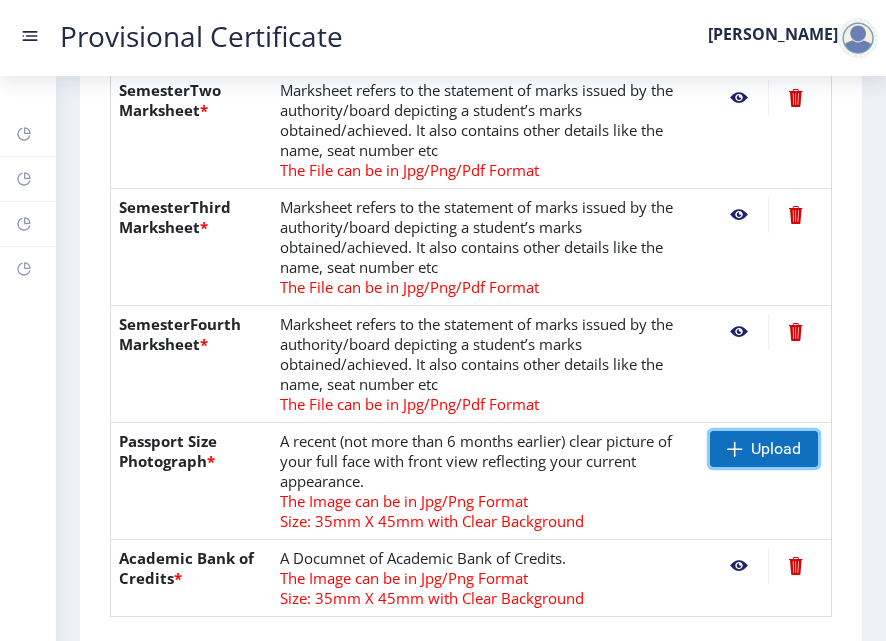 click 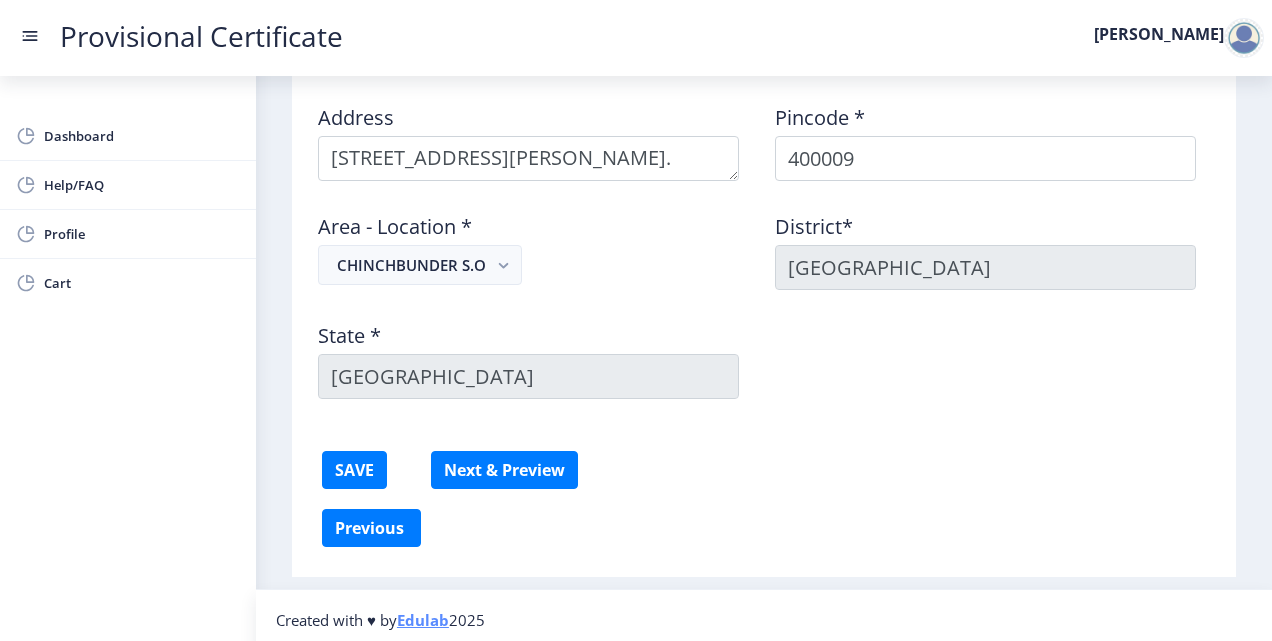 scroll, scrollTop: 1120, scrollLeft: 0, axis: vertical 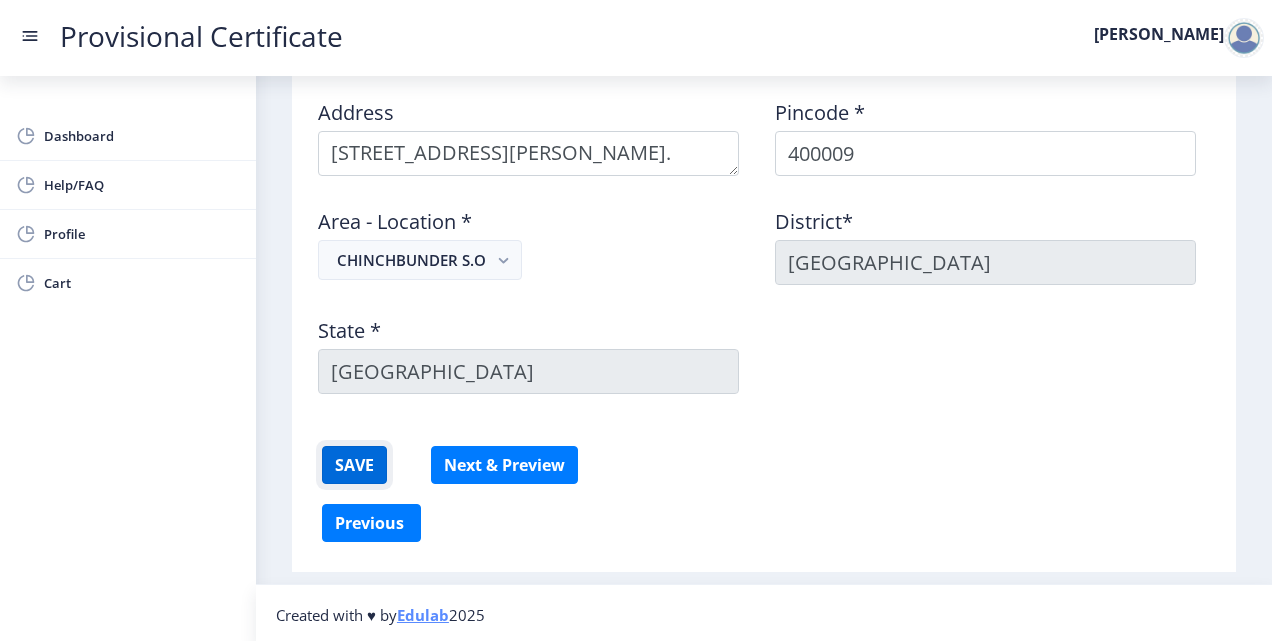 click on "SAVE" 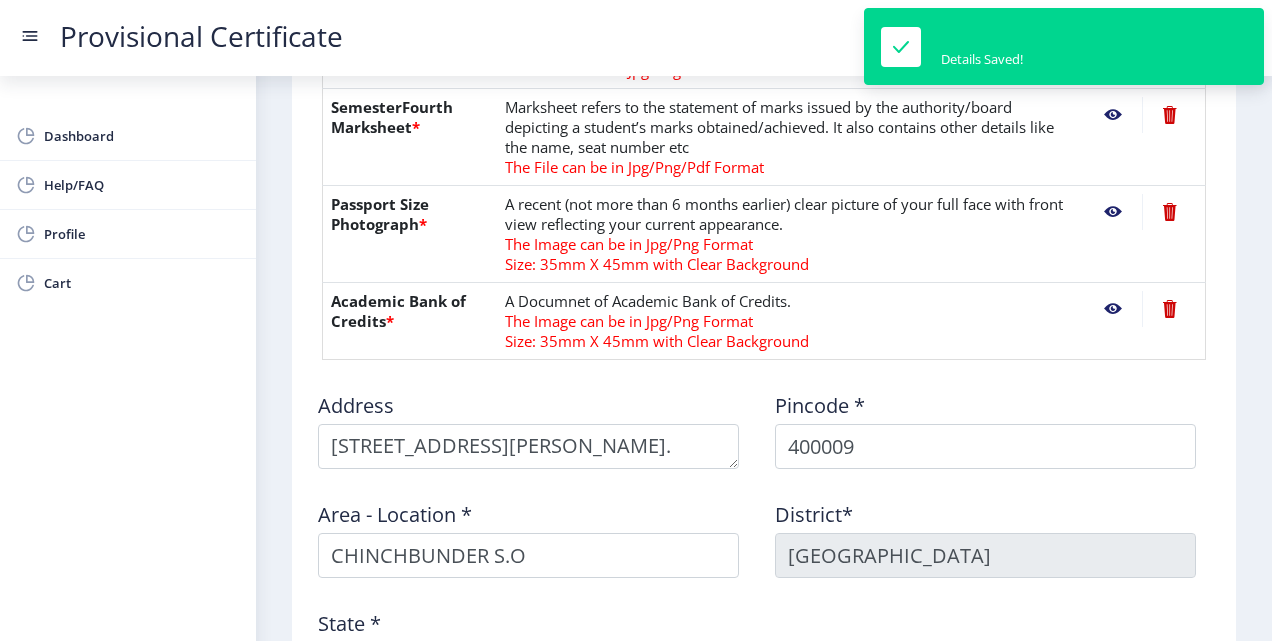 scroll, scrollTop: 843, scrollLeft: 0, axis: vertical 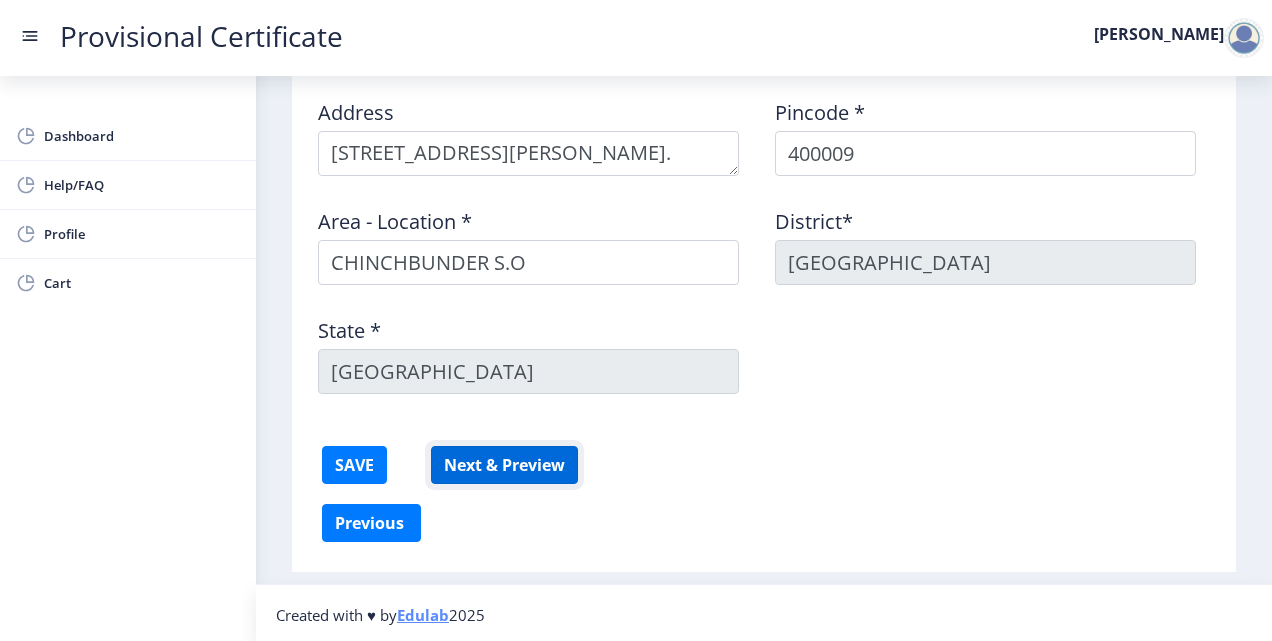 click on "Next & Preview" 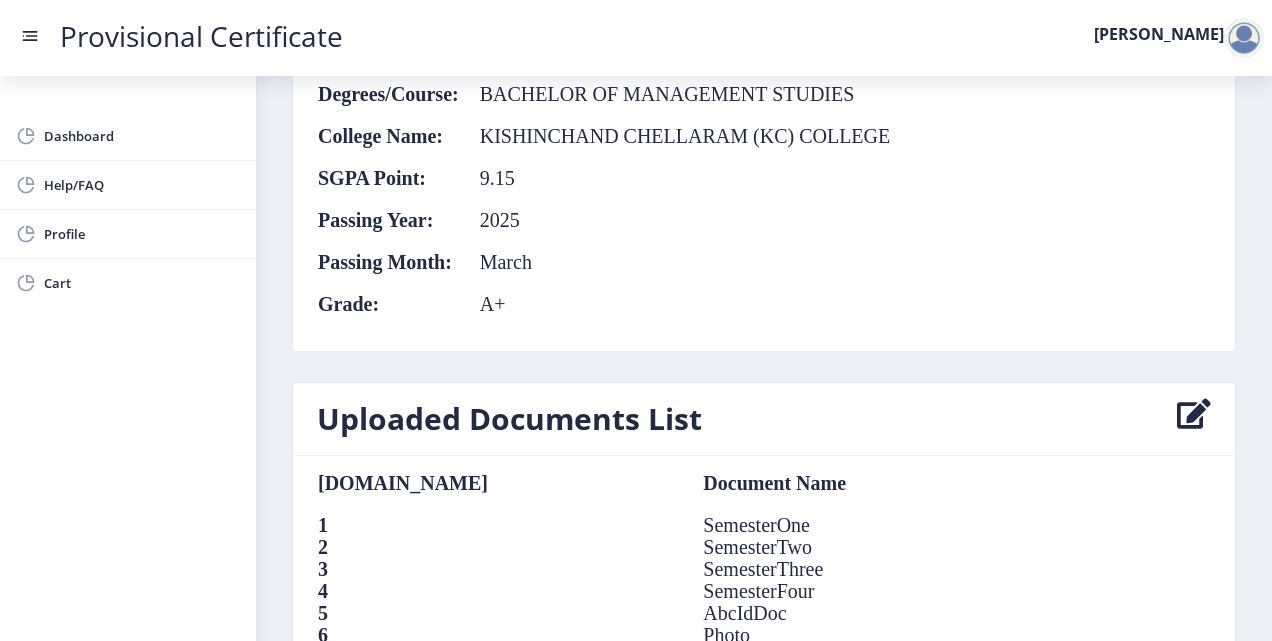 scroll, scrollTop: 1387, scrollLeft: 0, axis: vertical 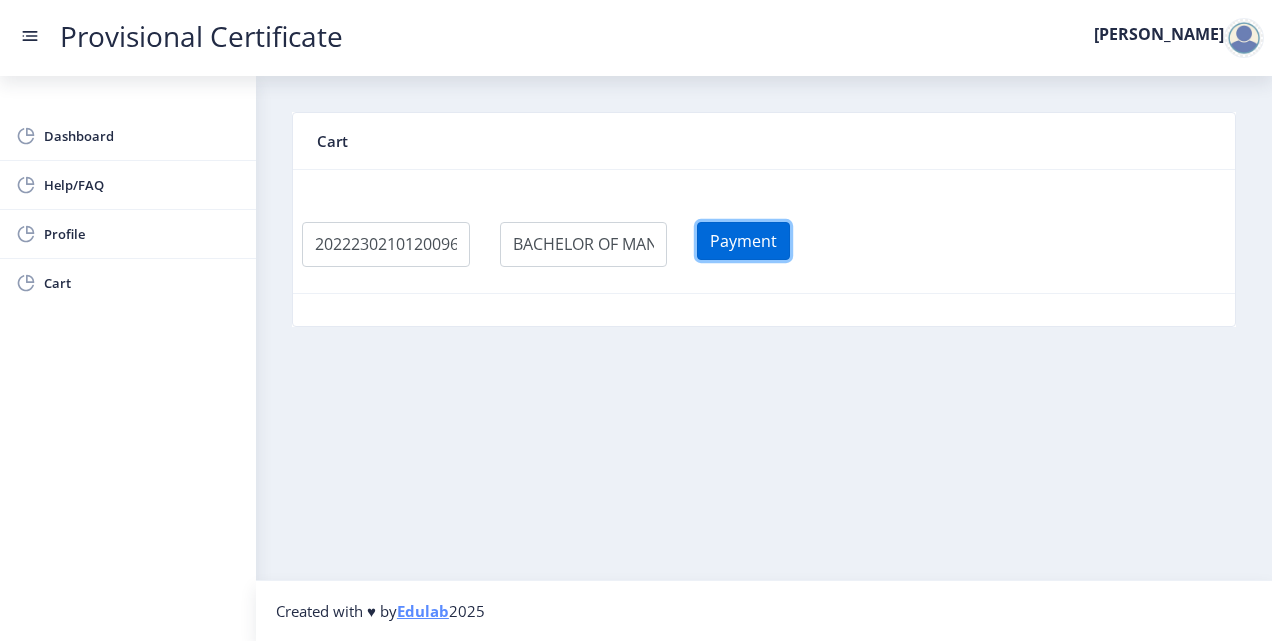 click on "Payment" 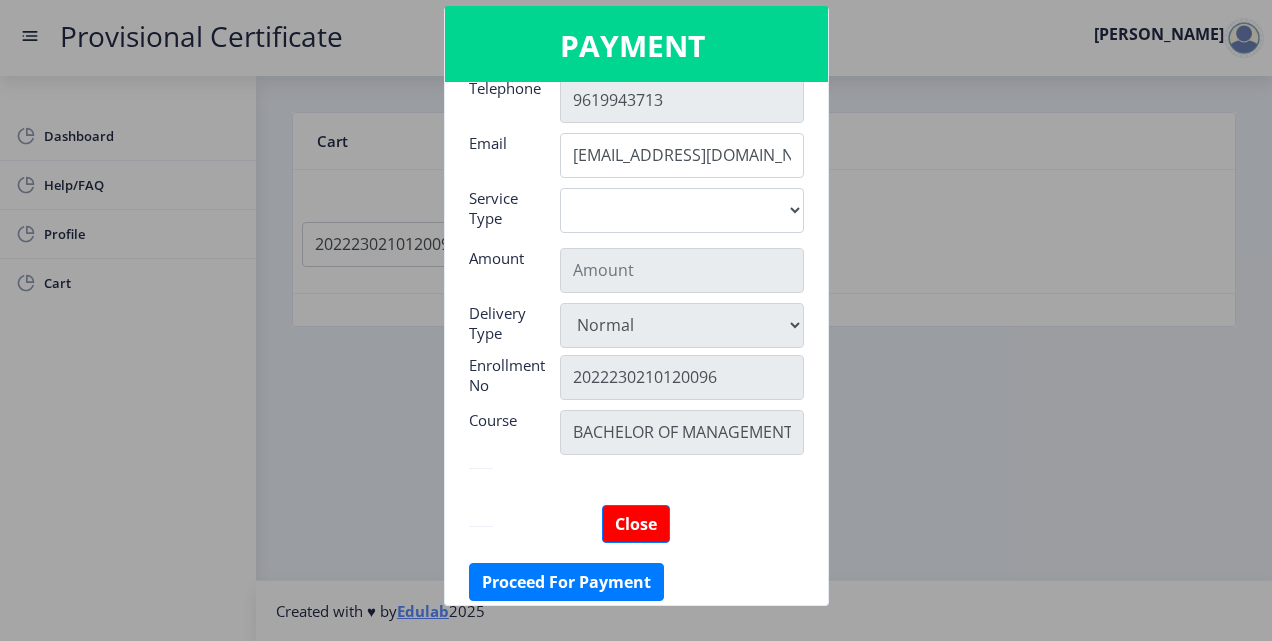 scroll, scrollTop: 315, scrollLeft: 0, axis: vertical 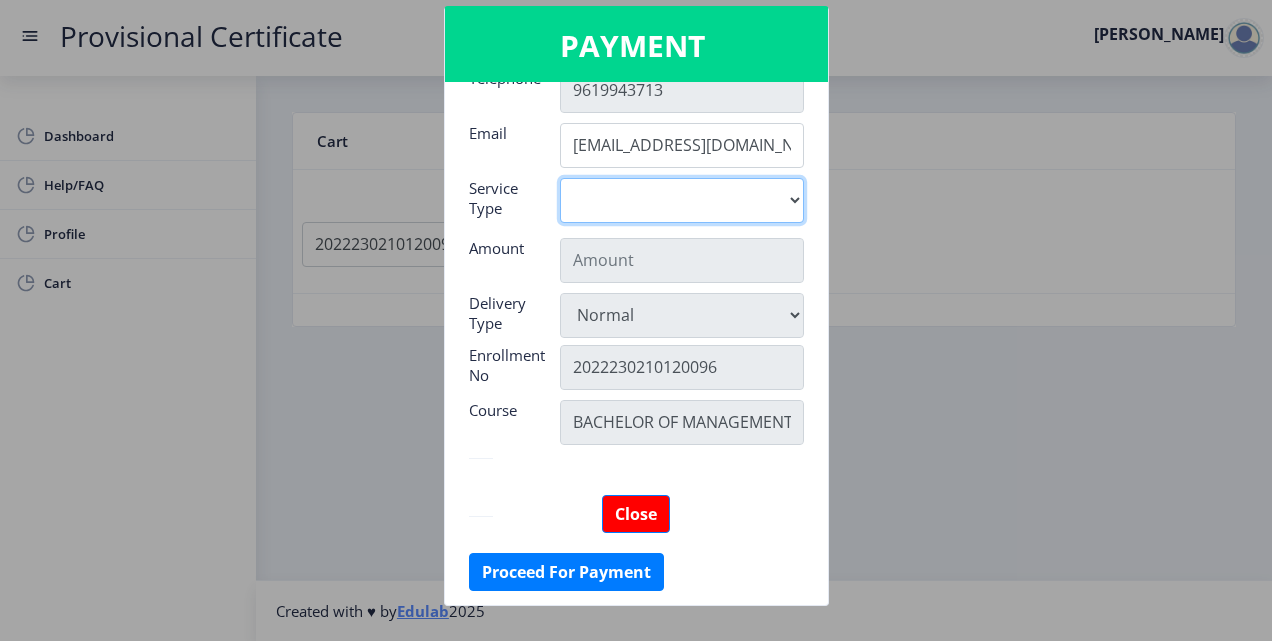 click on "Digital" at bounding box center [682, 200] 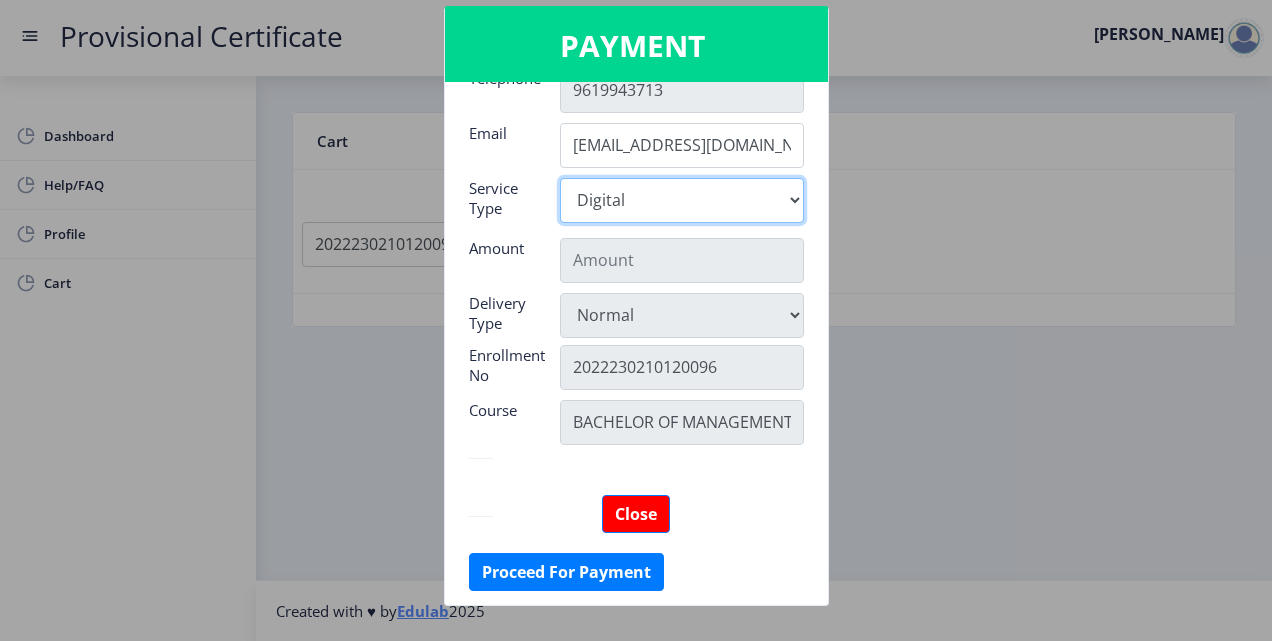 click on "Digital" at bounding box center (682, 200) 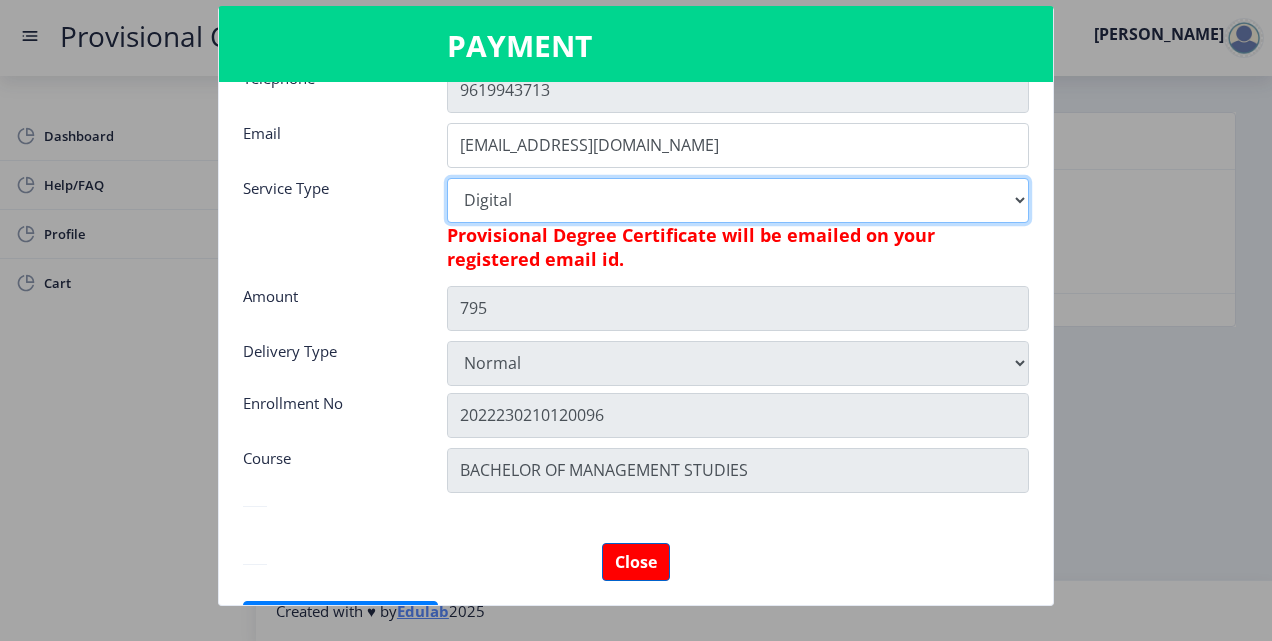scroll, scrollTop: 363, scrollLeft: 0, axis: vertical 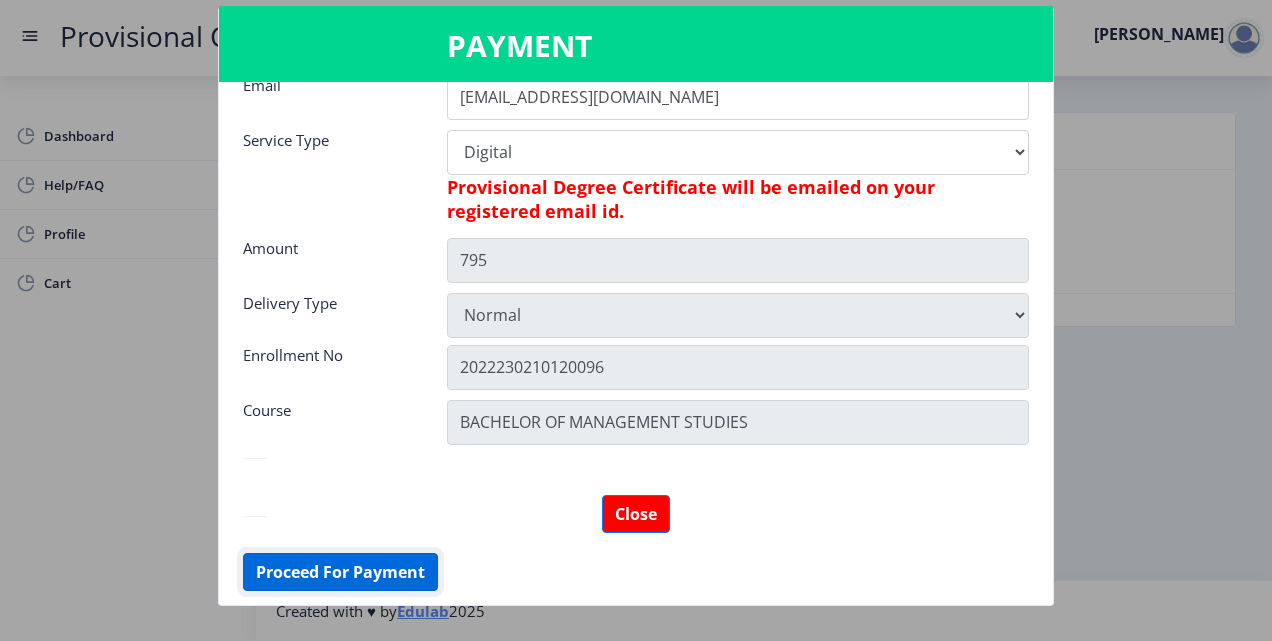 click on "Proceed For Payment" 